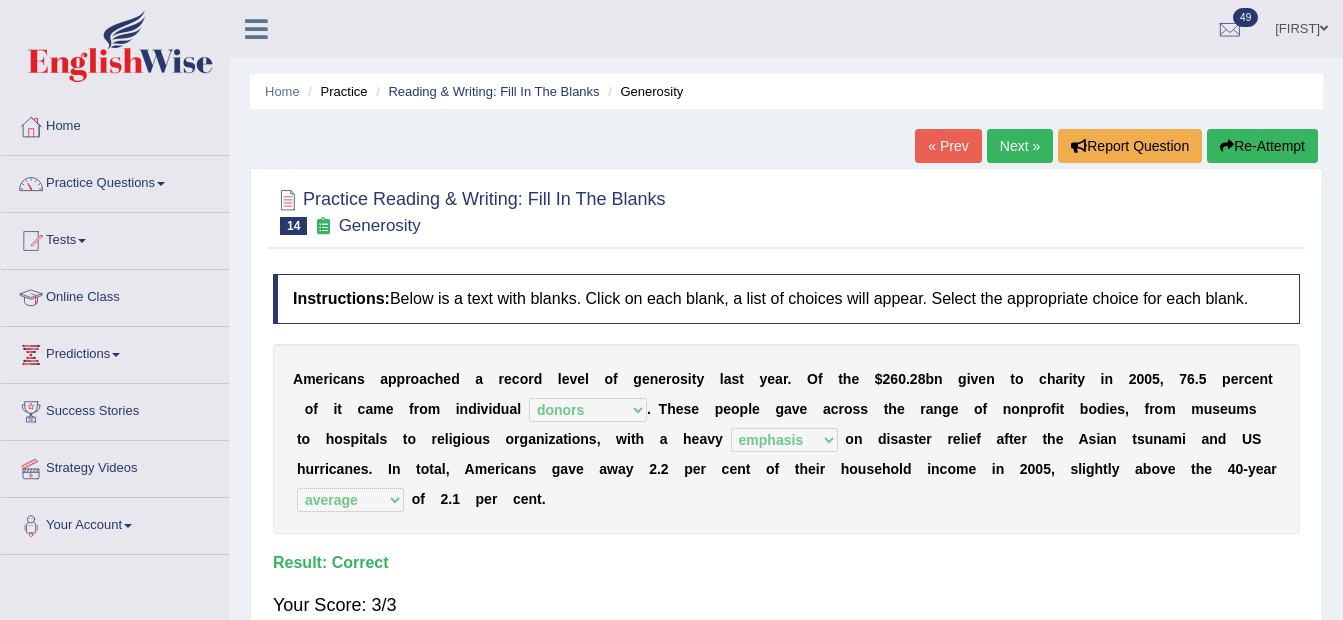 select on "donors" 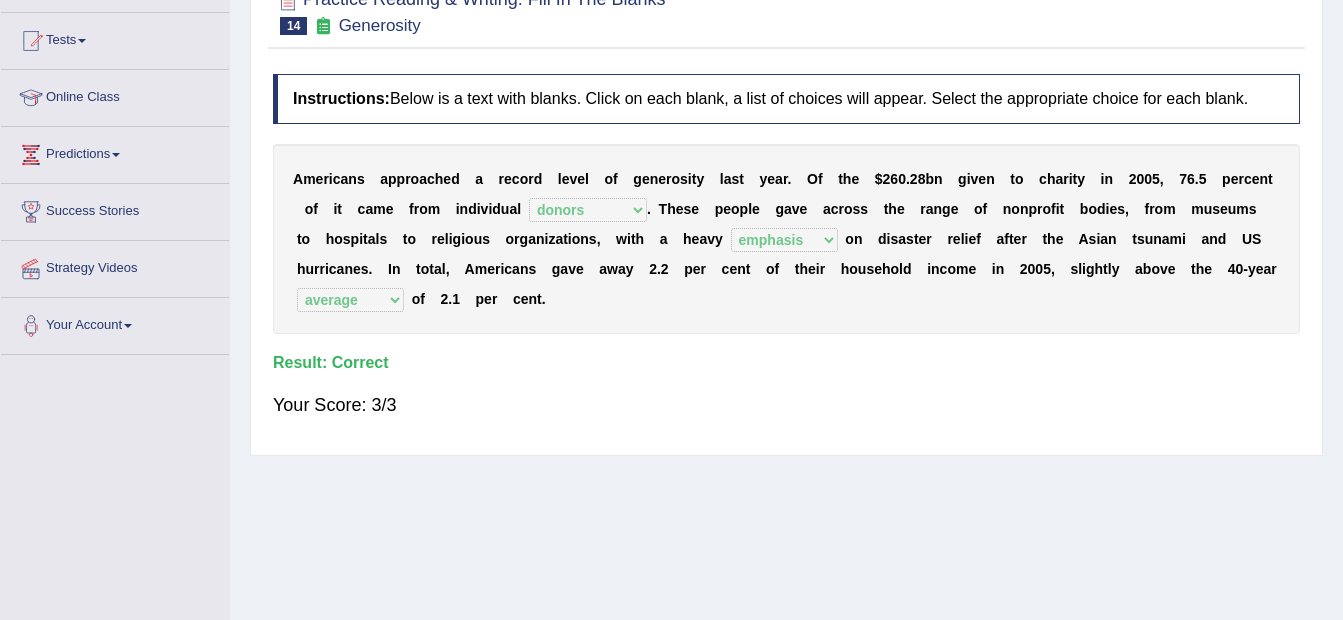 scroll, scrollTop: 0, scrollLeft: 0, axis: both 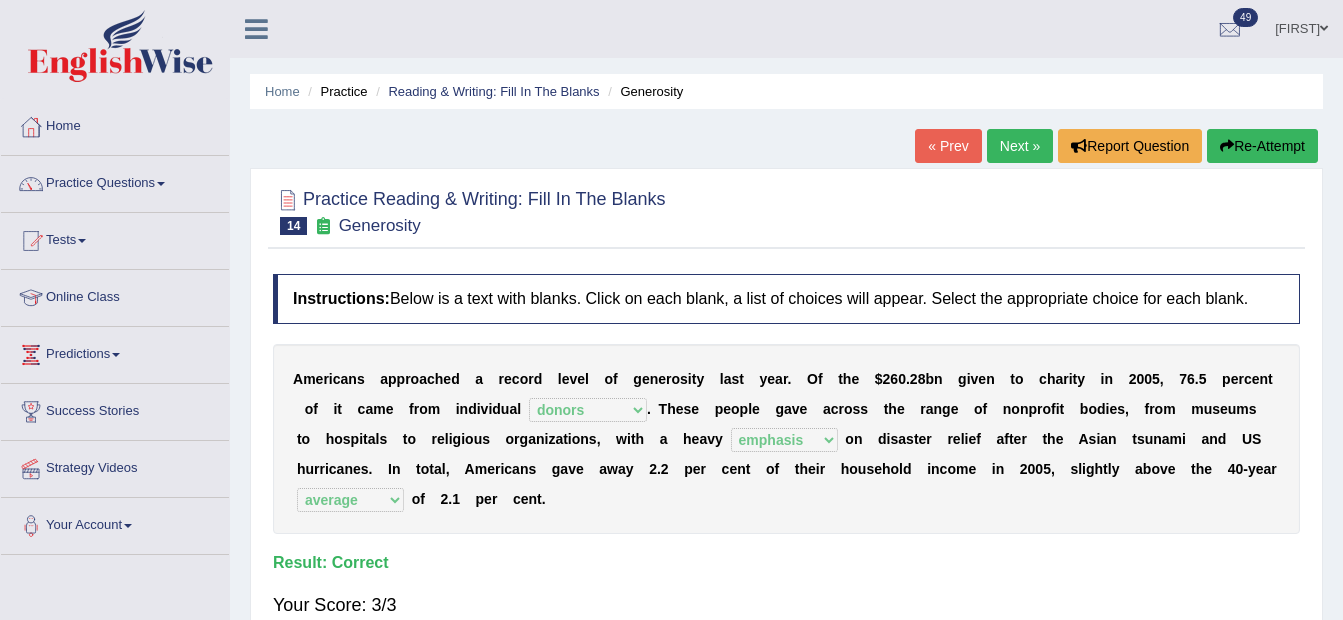 click on "Next »" at bounding box center [1020, 146] 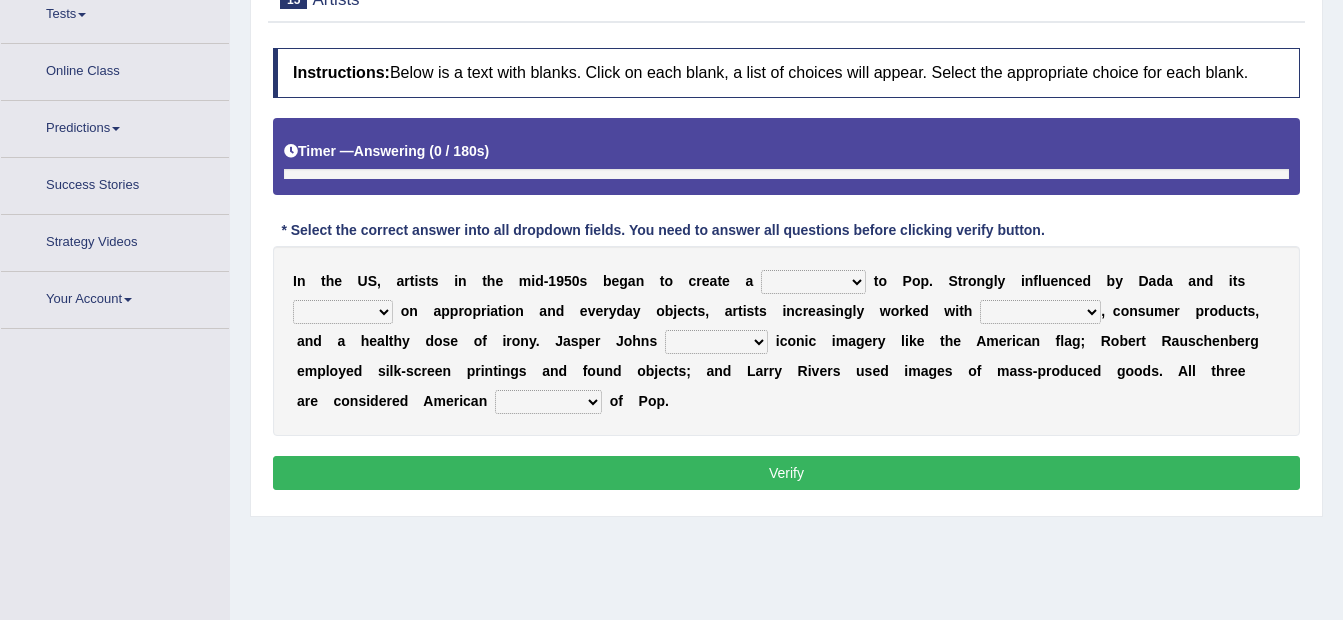 scroll, scrollTop: 226, scrollLeft: 0, axis: vertical 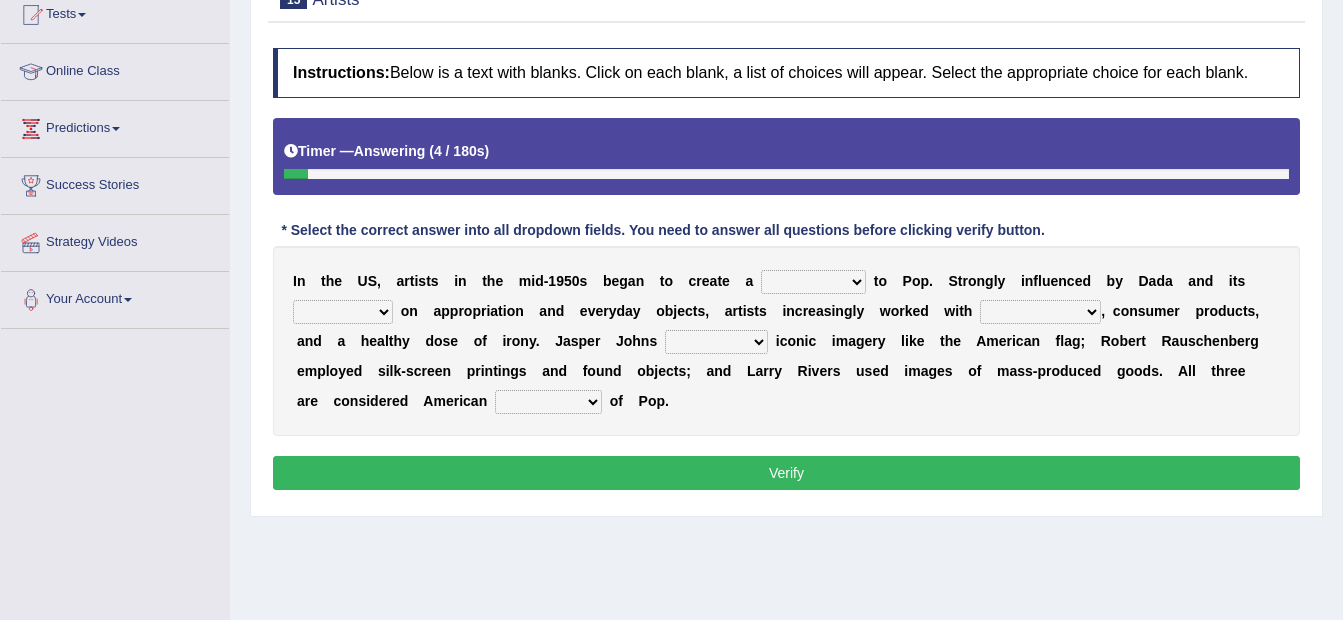 click on "bridge distribution cap finale" at bounding box center (813, 282) 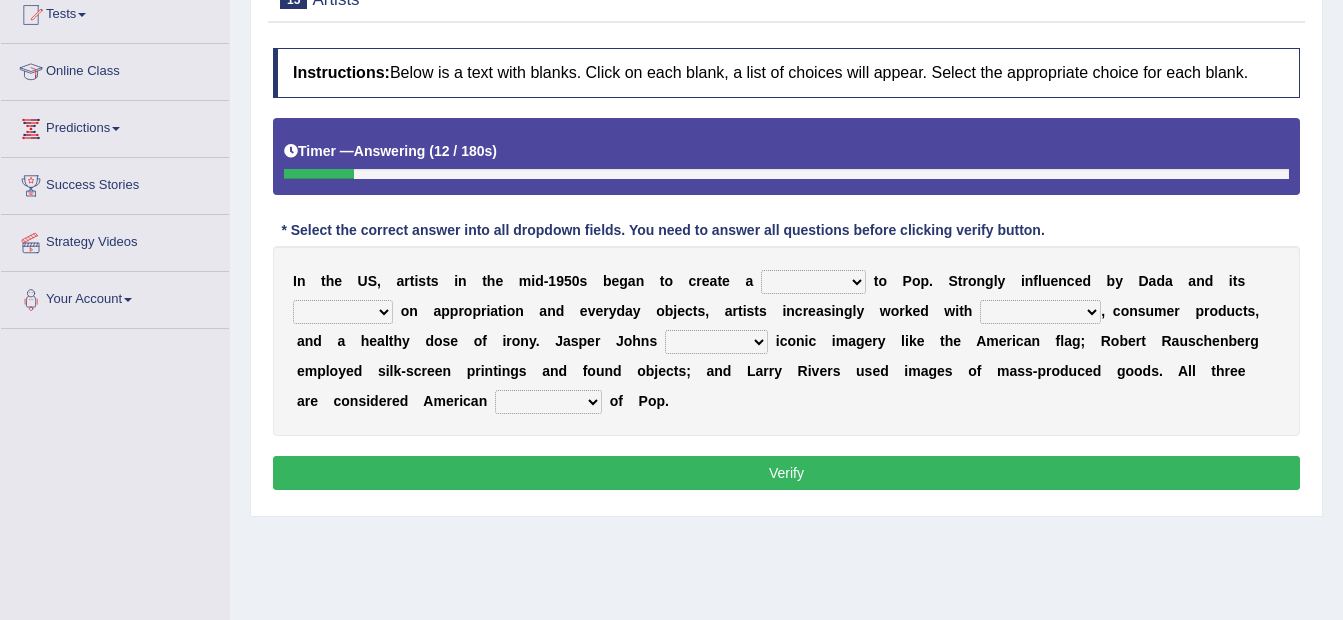 select on "bridge" 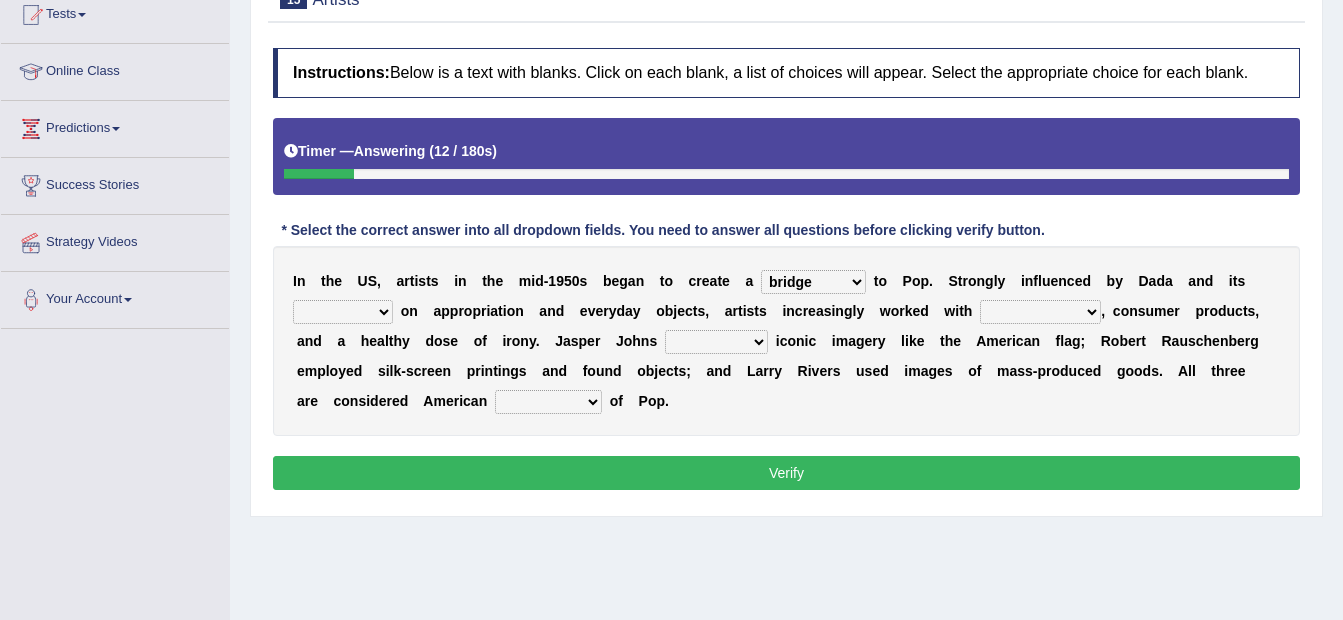 click on "bridge distribution cap finale" at bounding box center [813, 282] 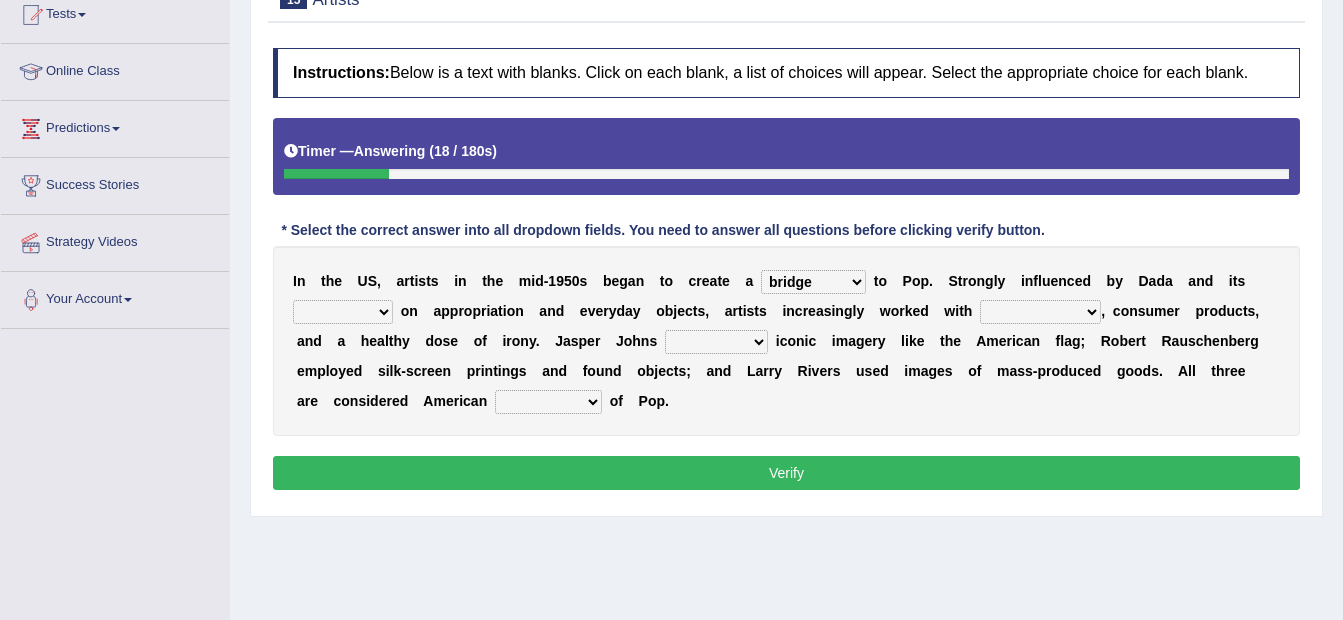 click on "emphasis point pressure strength" at bounding box center [343, 312] 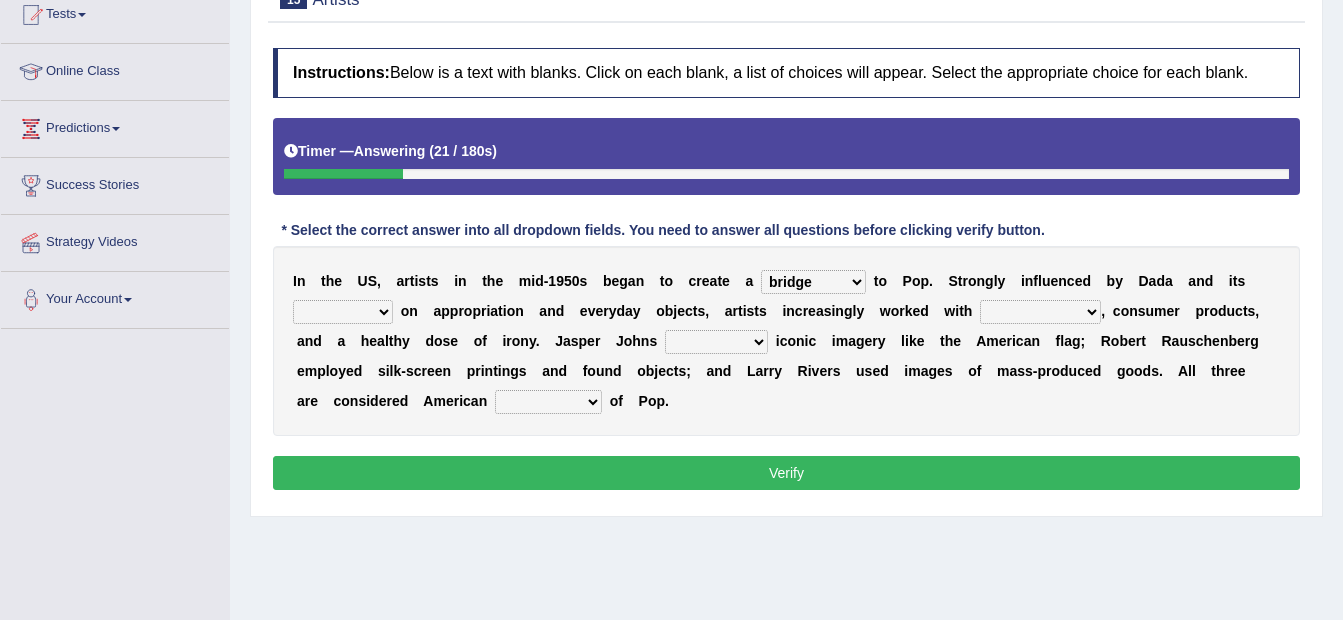 select on "emphasis" 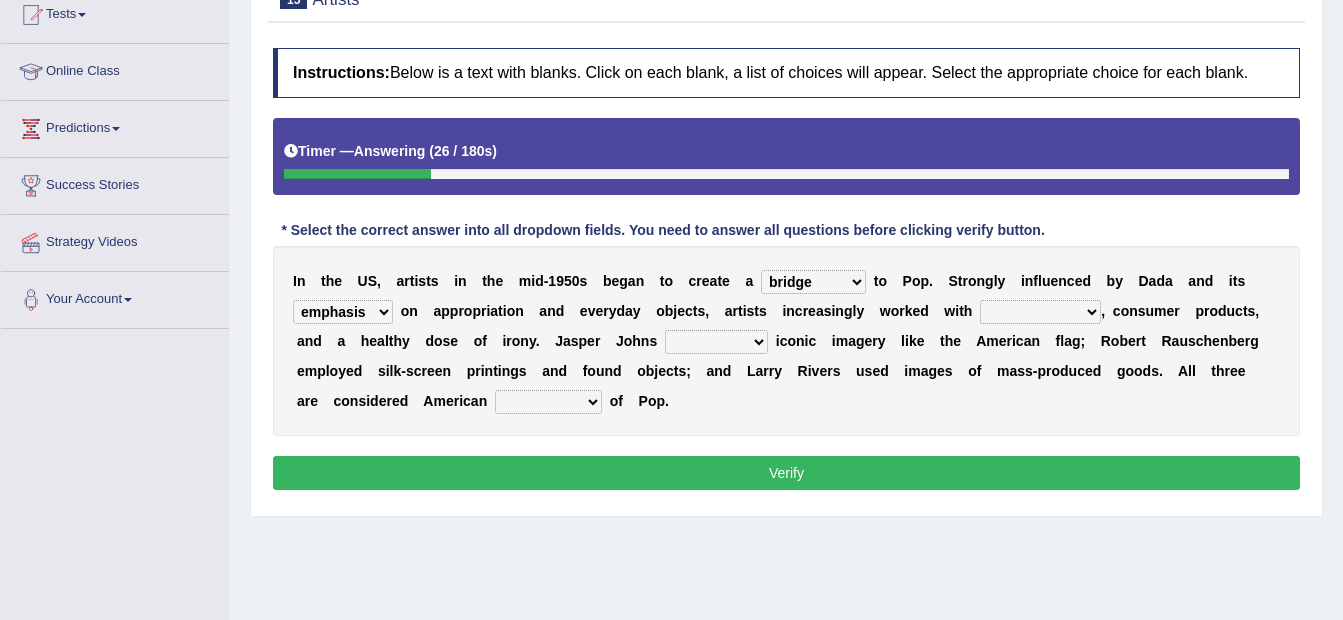 click on "collage cost disintegration leash" at bounding box center (1040, 312) 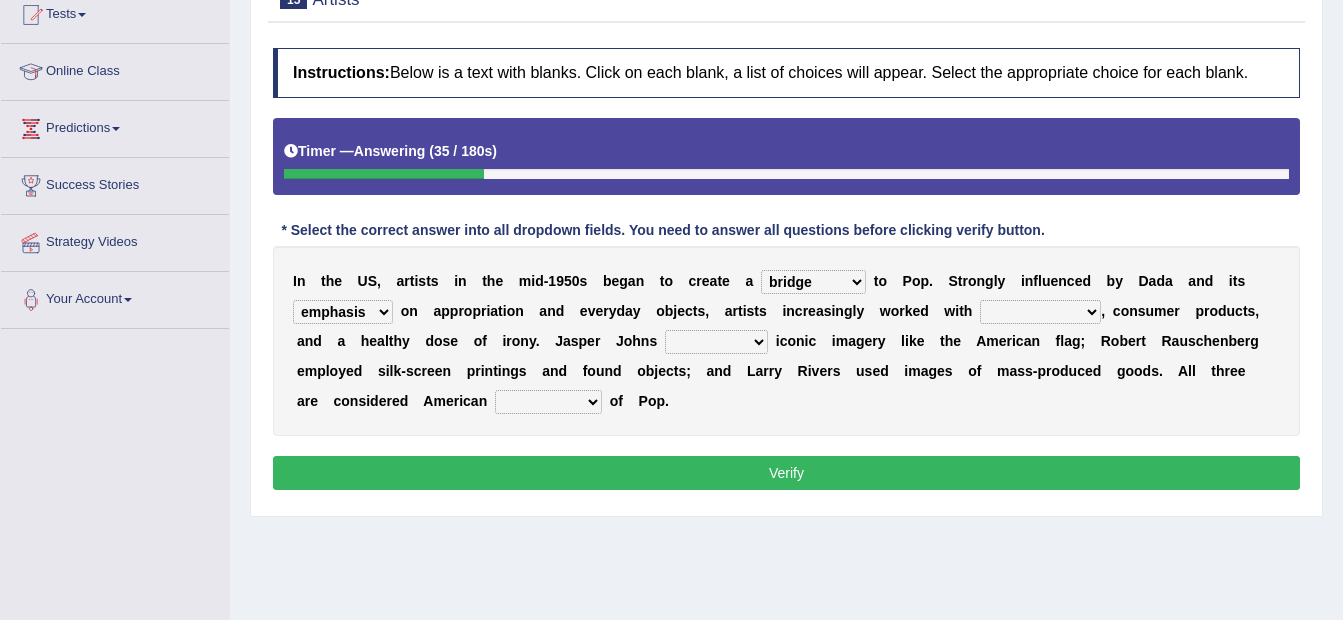 select on "cost" 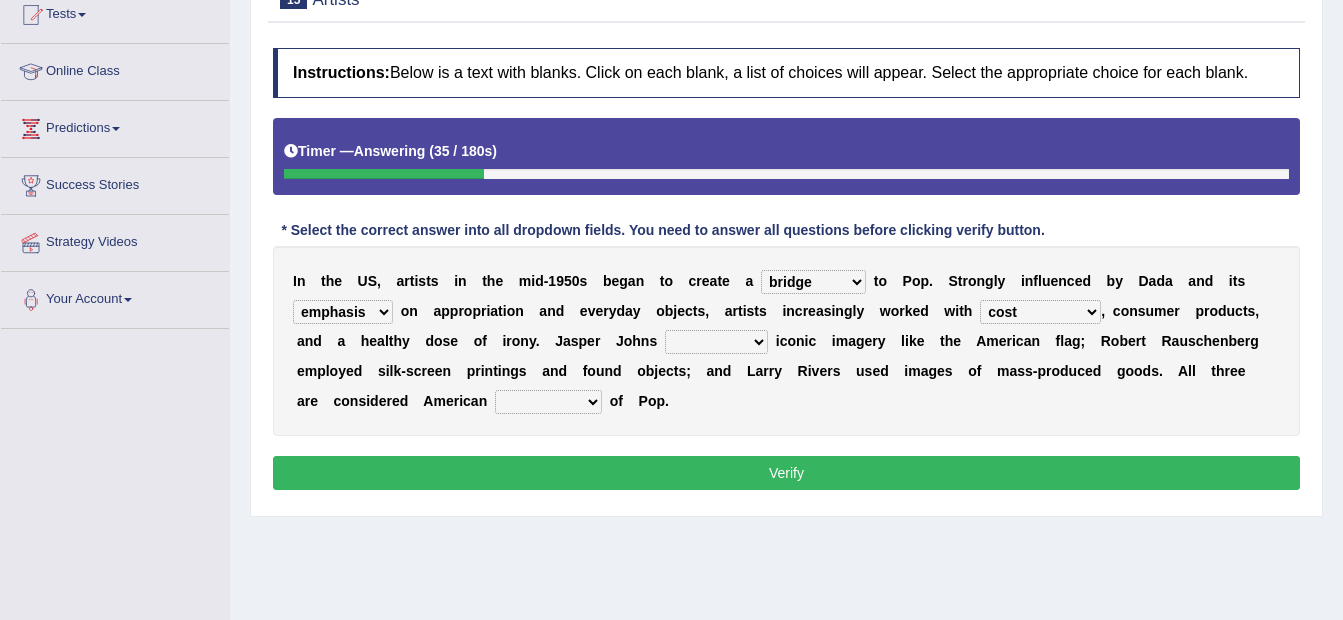 click on "collage cost disintegration leash" at bounding box center (1040, 312) 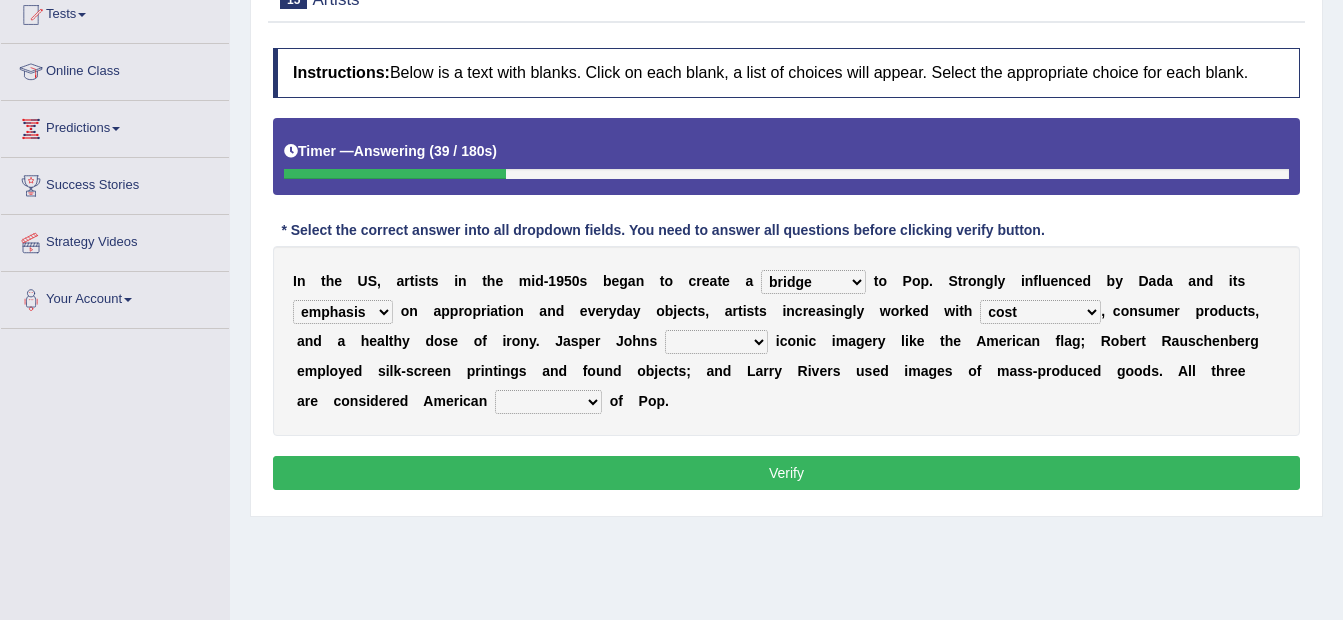 click on "reimagined recalled recycled reviewed" at bounding box center [716, 342] 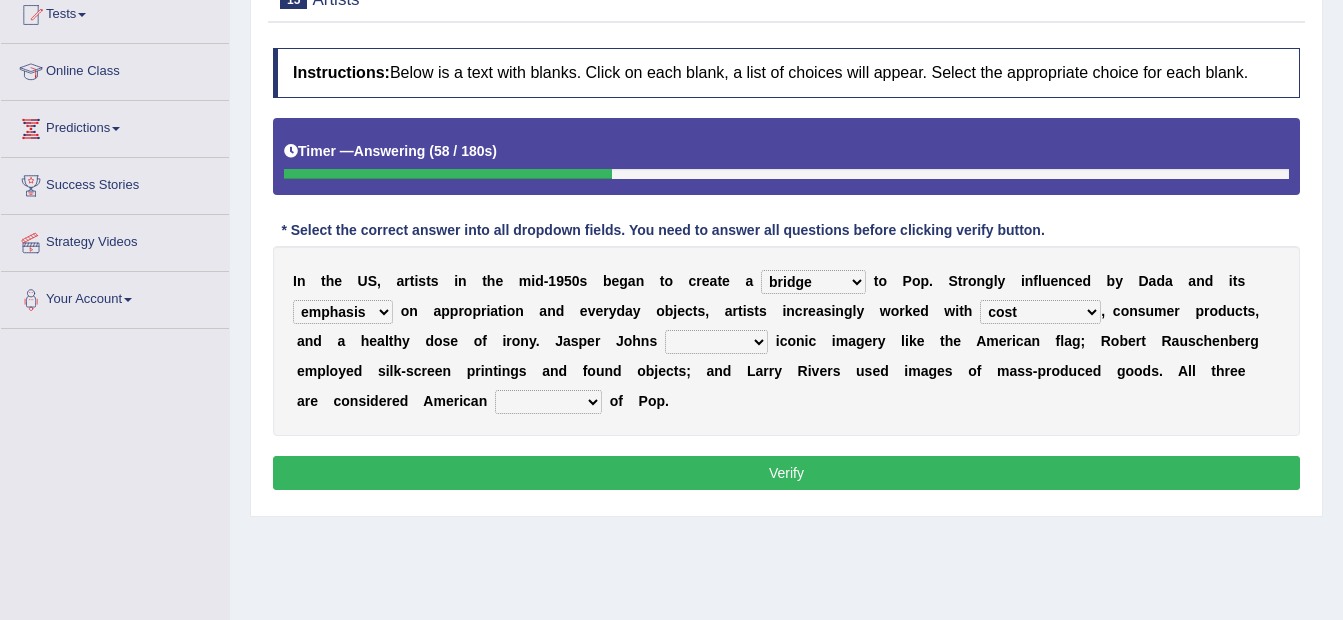 select on "reimagined" 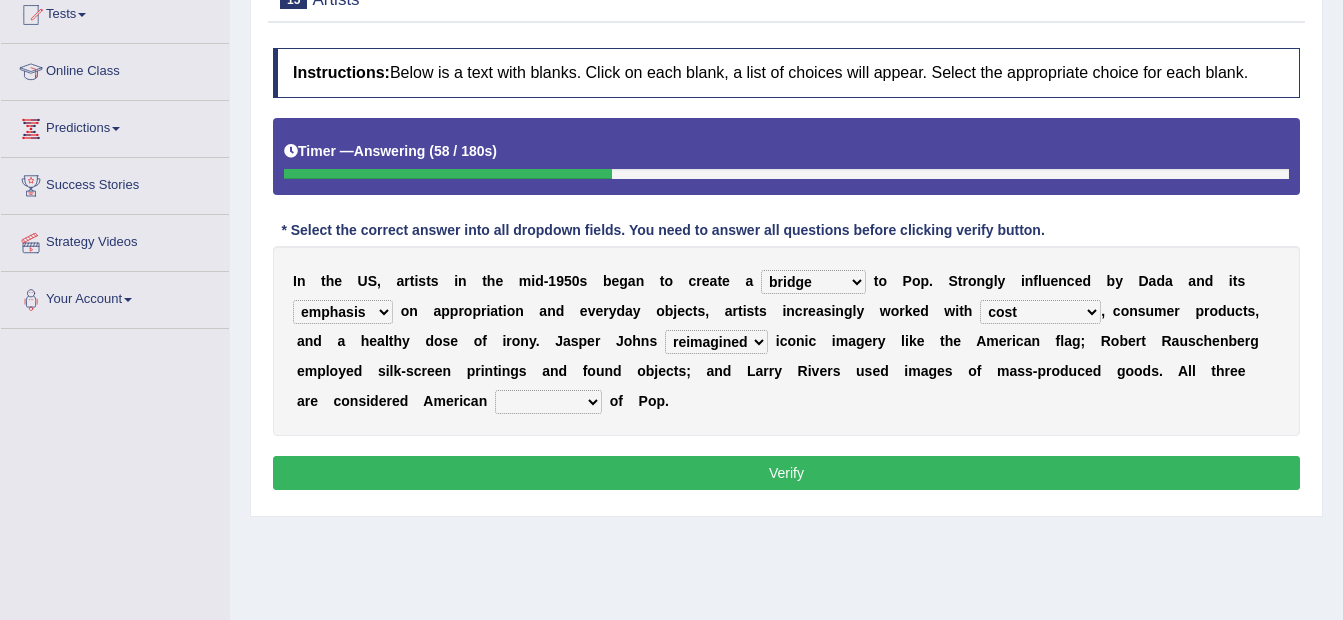 click on "reimagined recalled recycled reviewed" at bounding box center (716, 342) 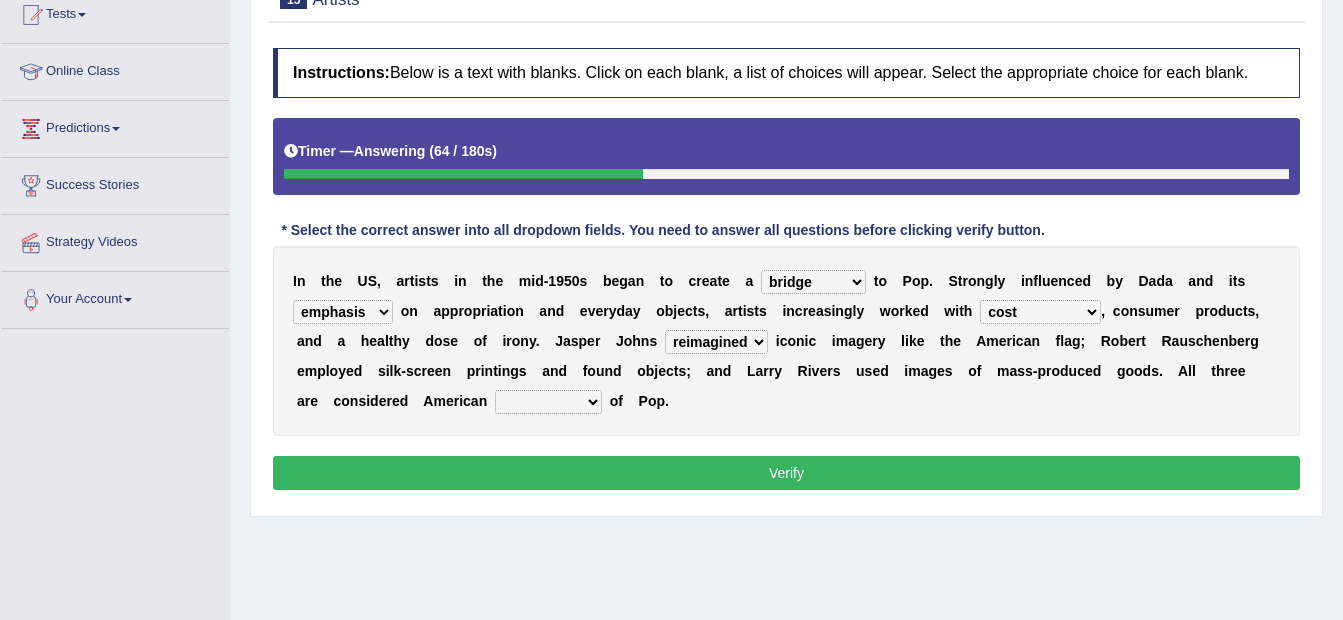 click on "forerunners protestors funders founders" at bounding box center [548, 402] 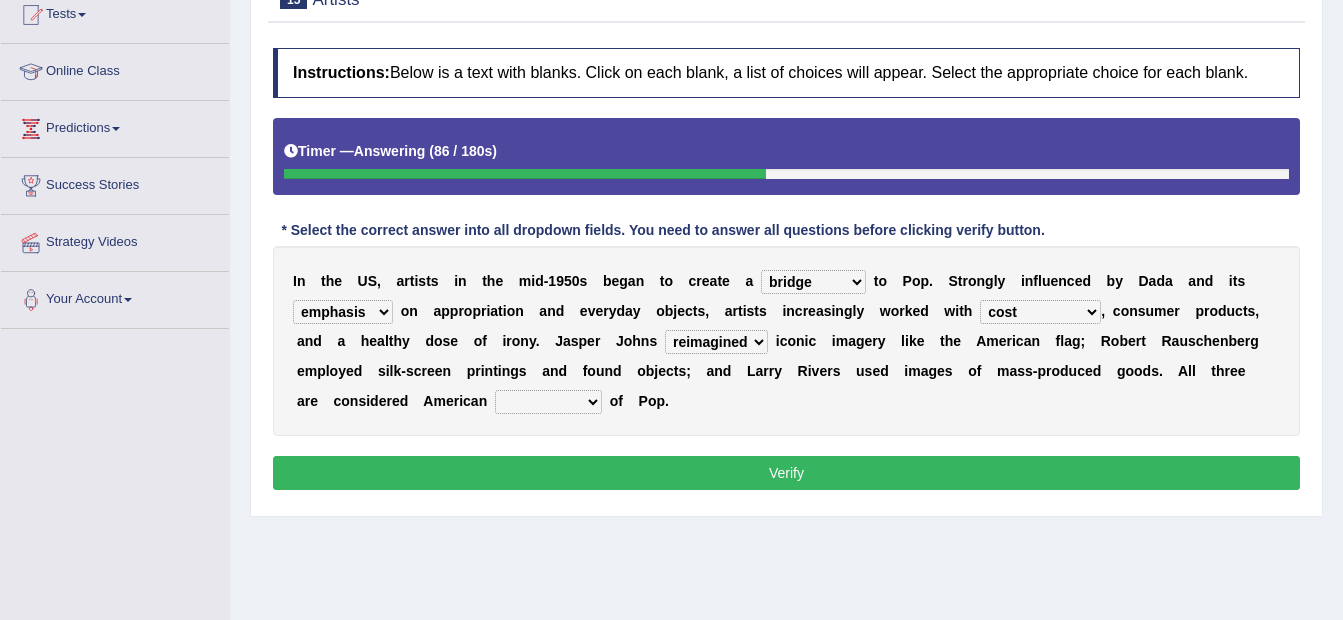select on "founders" 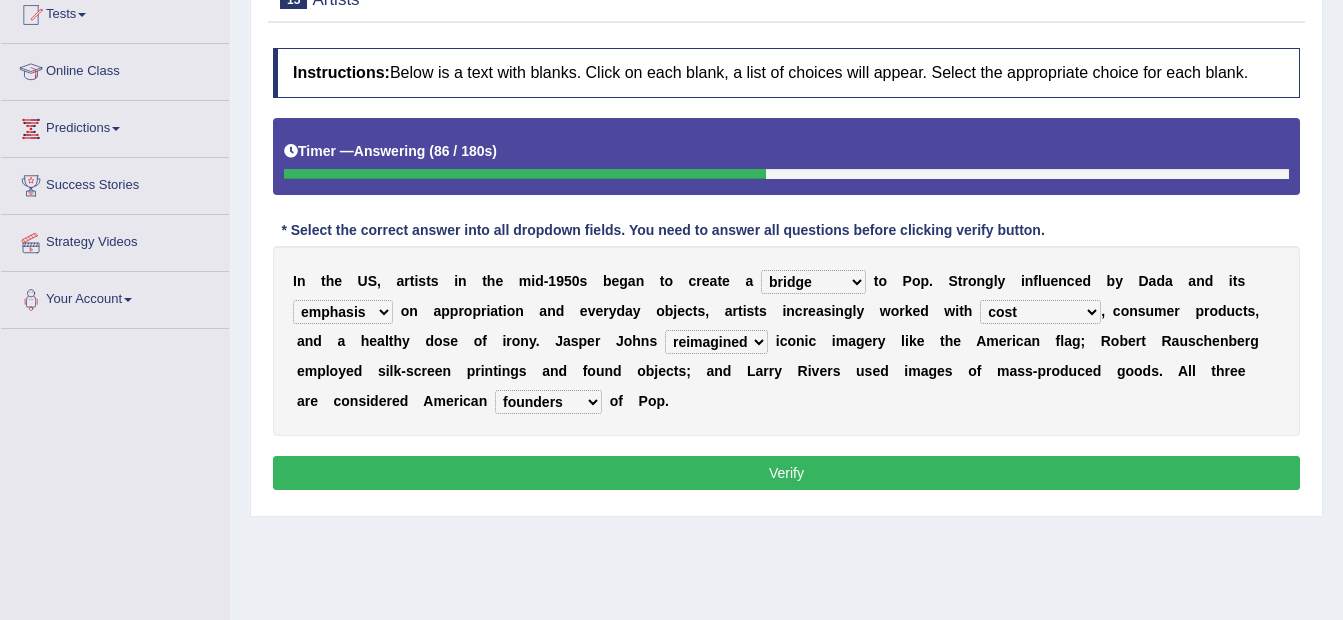 click on "forerunners protestors funders founders" at bounding box center [548, 402] 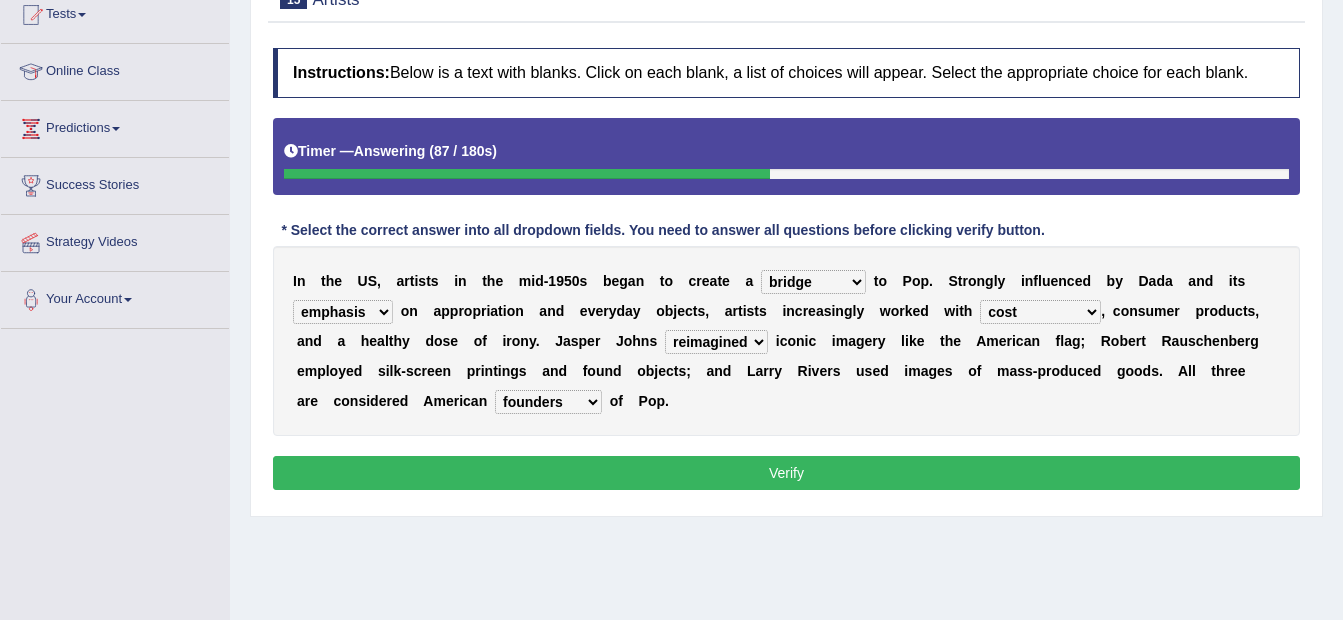 click on "Verify" at bounding box center (786, 473) 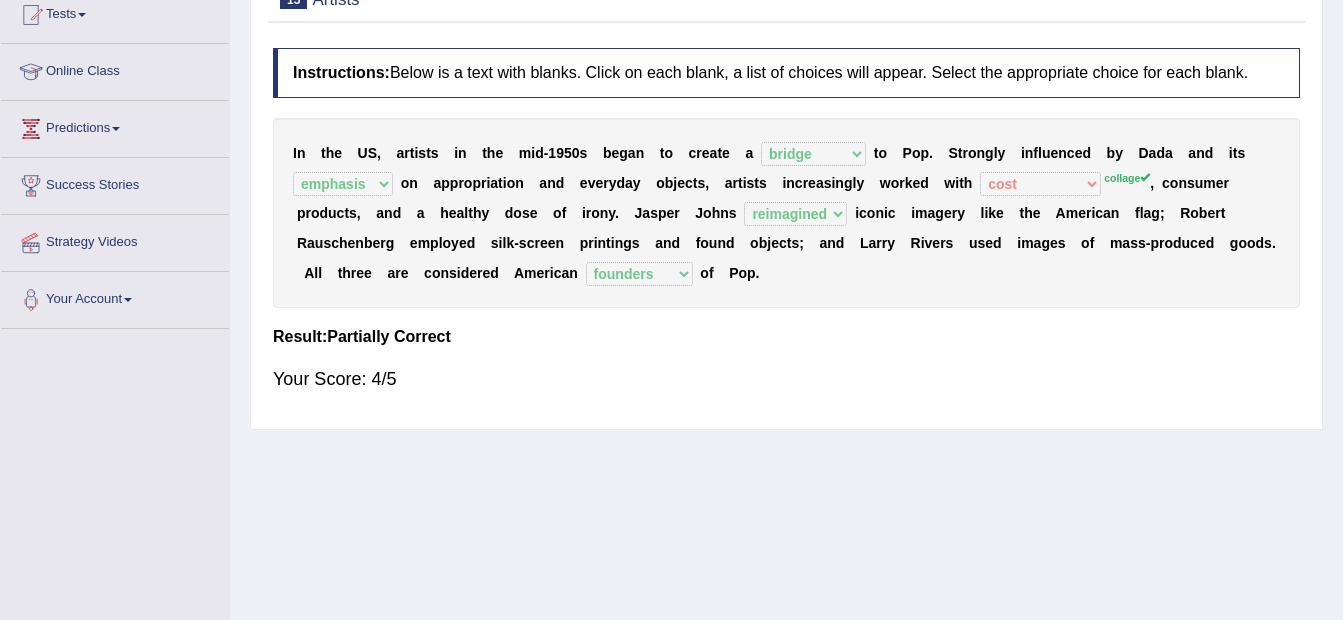 scroll, scrollTop: 126, scrollLeft: 0, axis: vertical 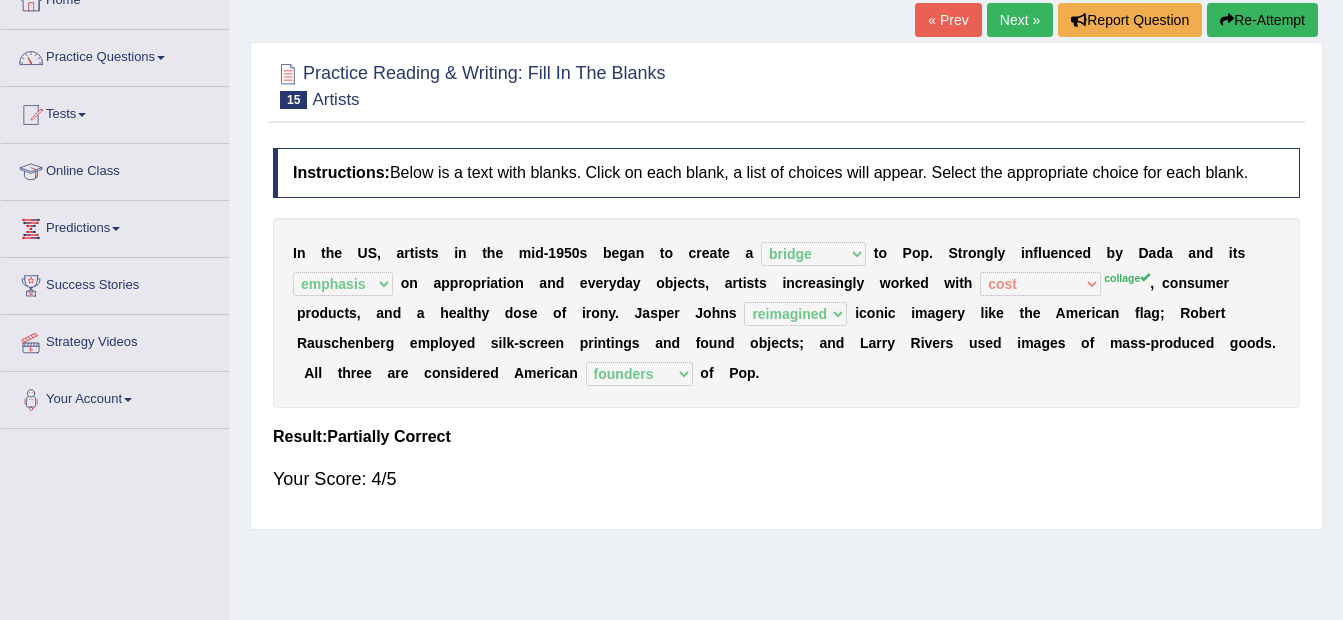 click on "Next »" at bounding box center (1020, 20) 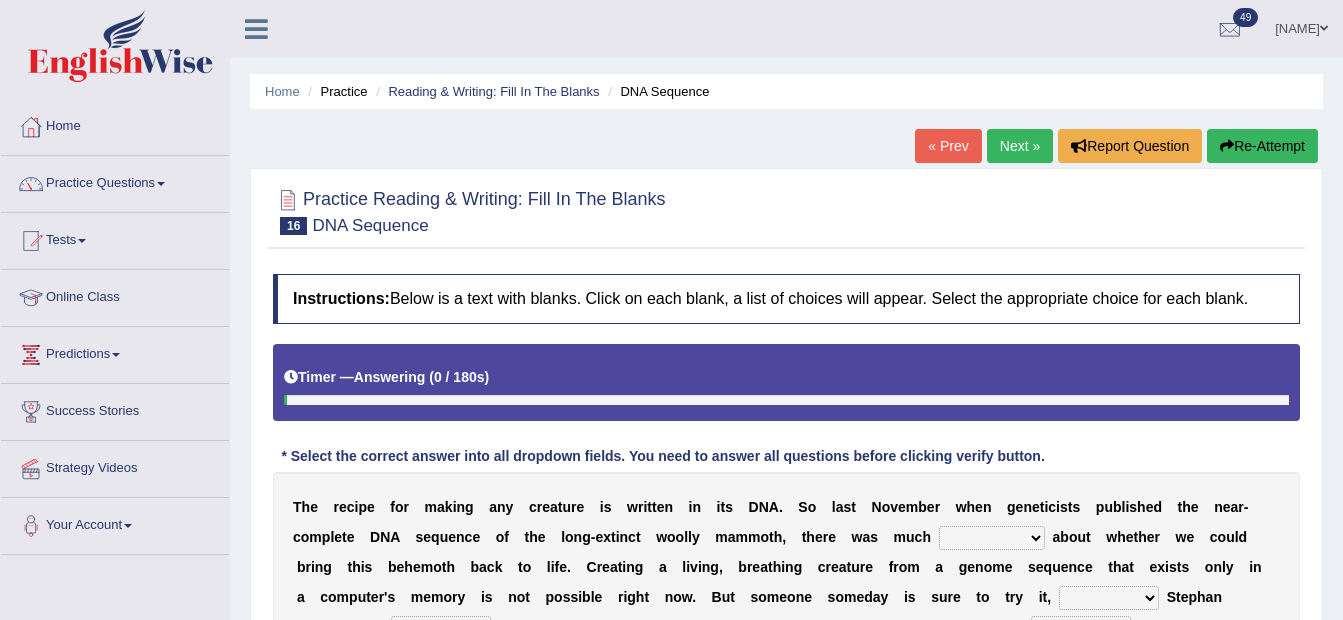 scroll, scrollTop: 330, scrollLeft: 0, axis: vertical 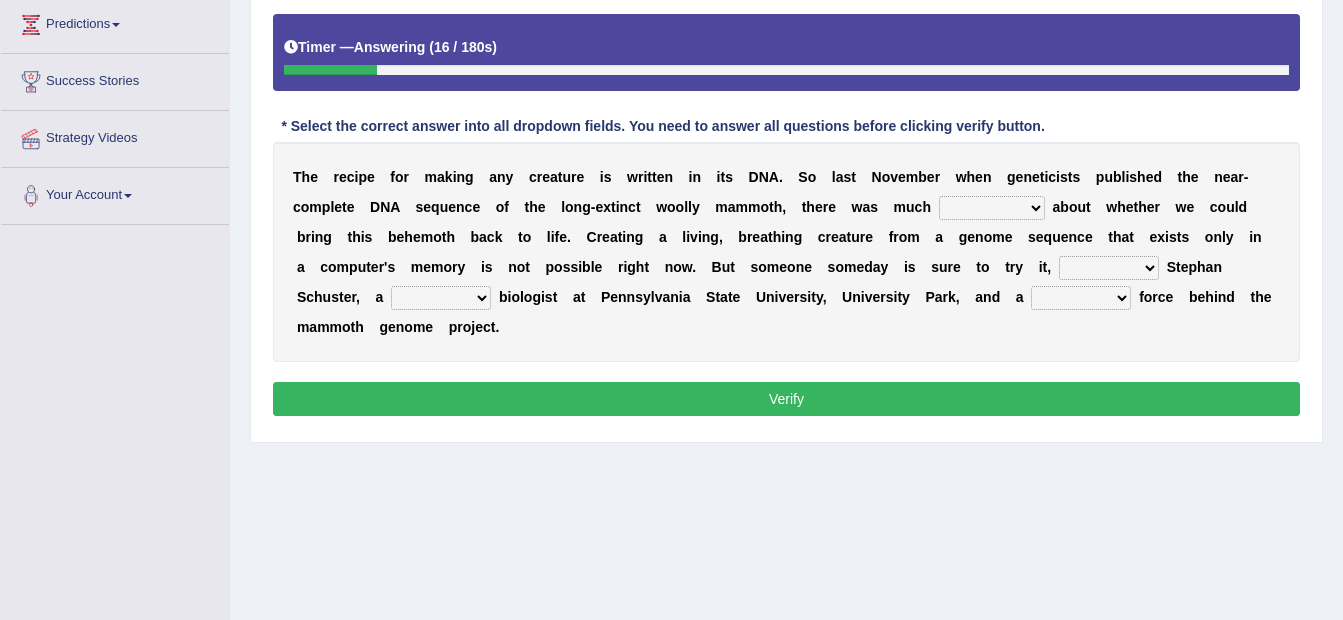 click on "speculation profit ratio worship" at bounding box center [992, 208] 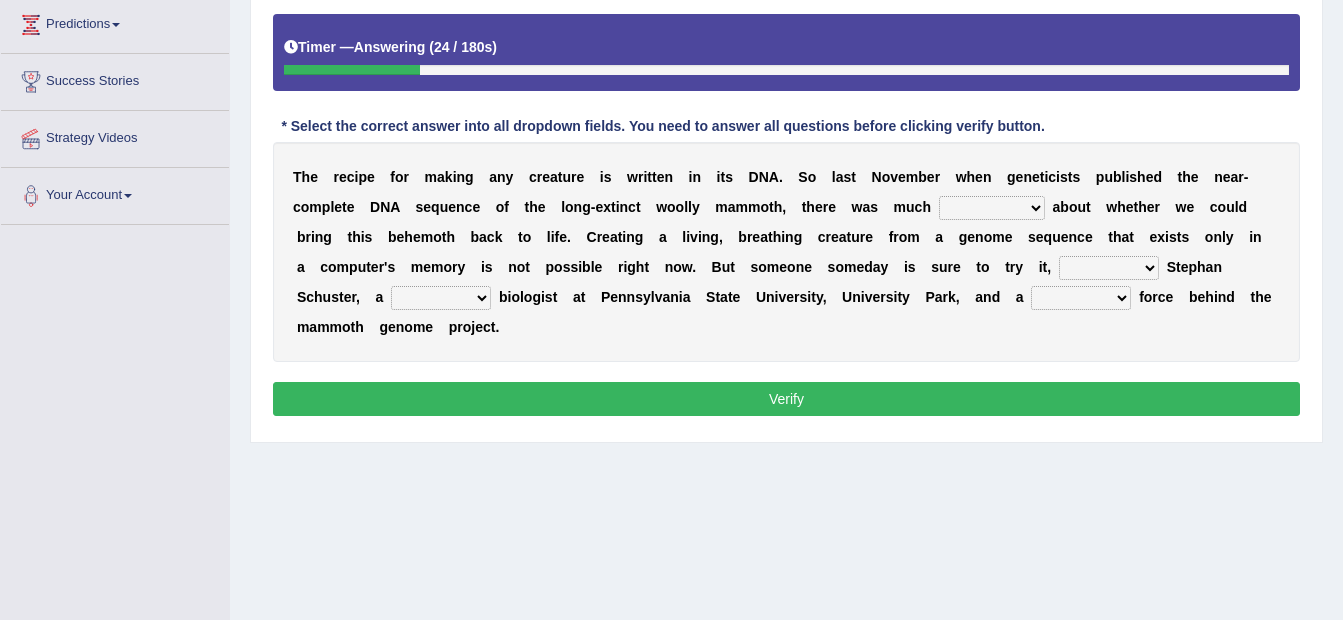 click on "Home
Practice
Reading & Writing: Fill In The Blanks
DNA Sequence
« Prev Next »  Report Question  Re-Attempt
Practice Reading & Writing: Fill In The Blanks
16
DNA Sequence
Instructions:  Below is a text with blanks. Click on each blank, a list of choices will appear. Select the appropriate choice for each blank.
Timer —  Answering   ( 24 / 180s ) Skip * Select the correct answer into all dropdown fields. You need to answer all questions before clicking verify button. T h e       r e c i p e       f o r       m a k i n g       a n y       c r e a t u r e       i s       w r i t t e n       i n       i t s       D N A .       S o       l a s t       N o v e m b e r       w h e n       g e n e t i c i s t s       p u b l i s h e d       t h e       n e a r - c o m p l e t e" at bounding box center (786, 170) 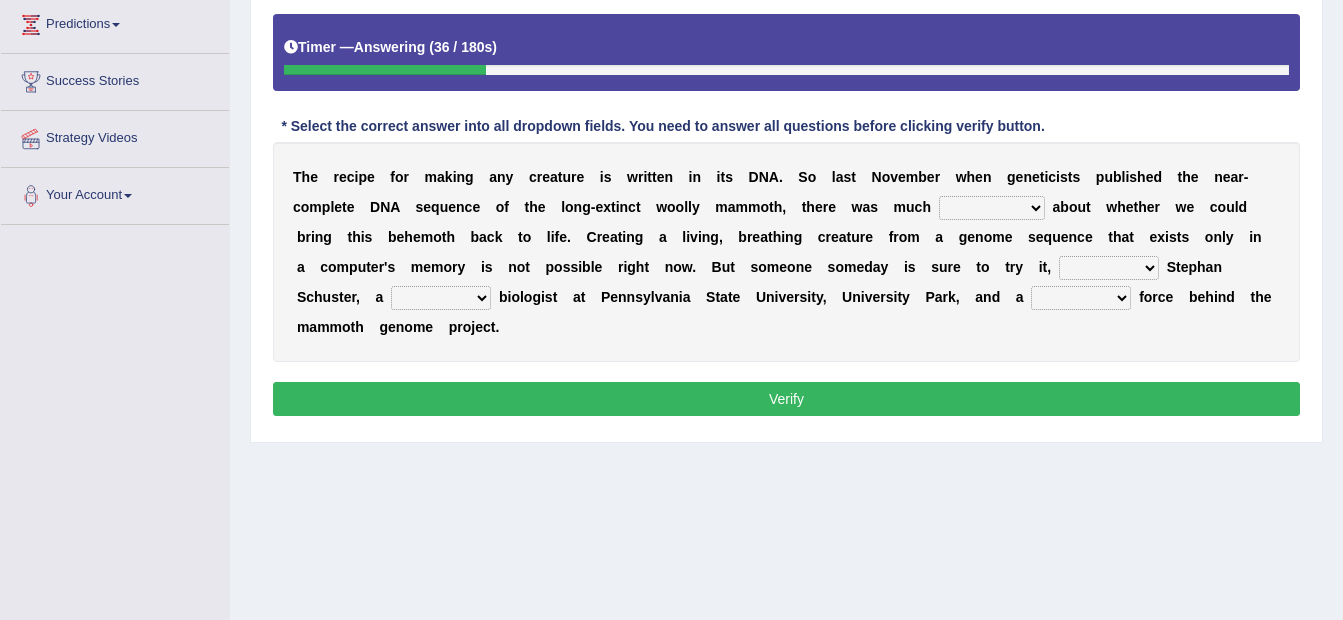 click on "predicts forecast provides censures" at bounding box center [1109, 268] 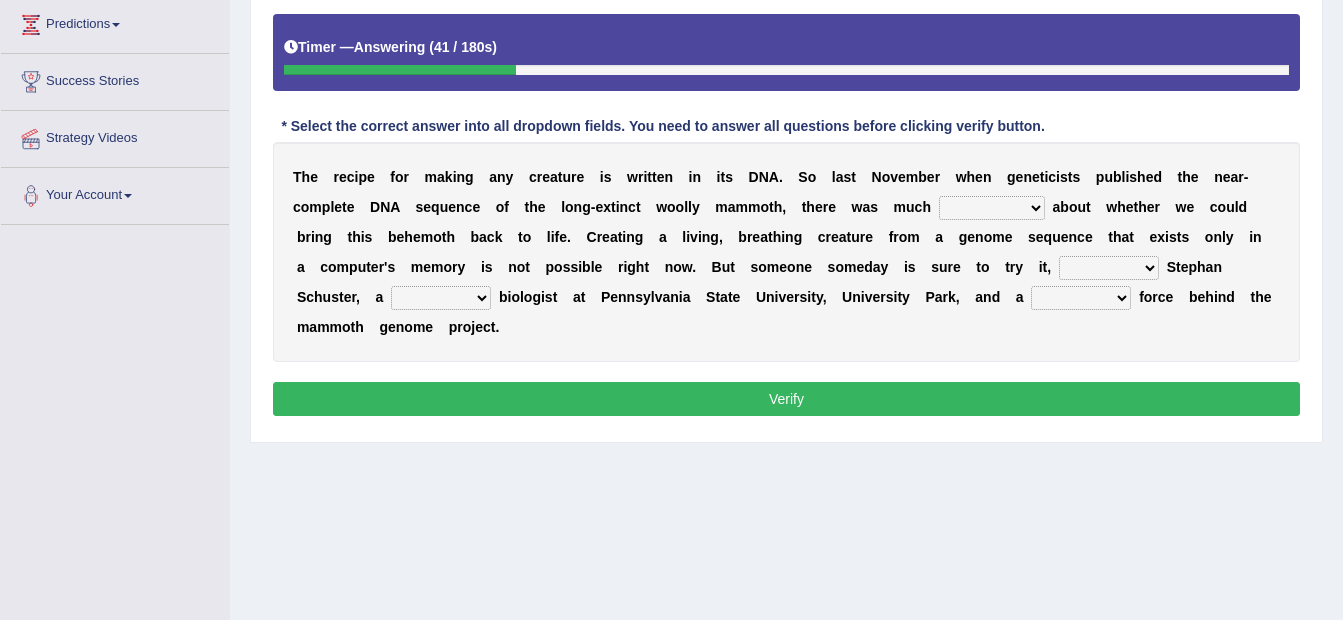 select on "predicts" 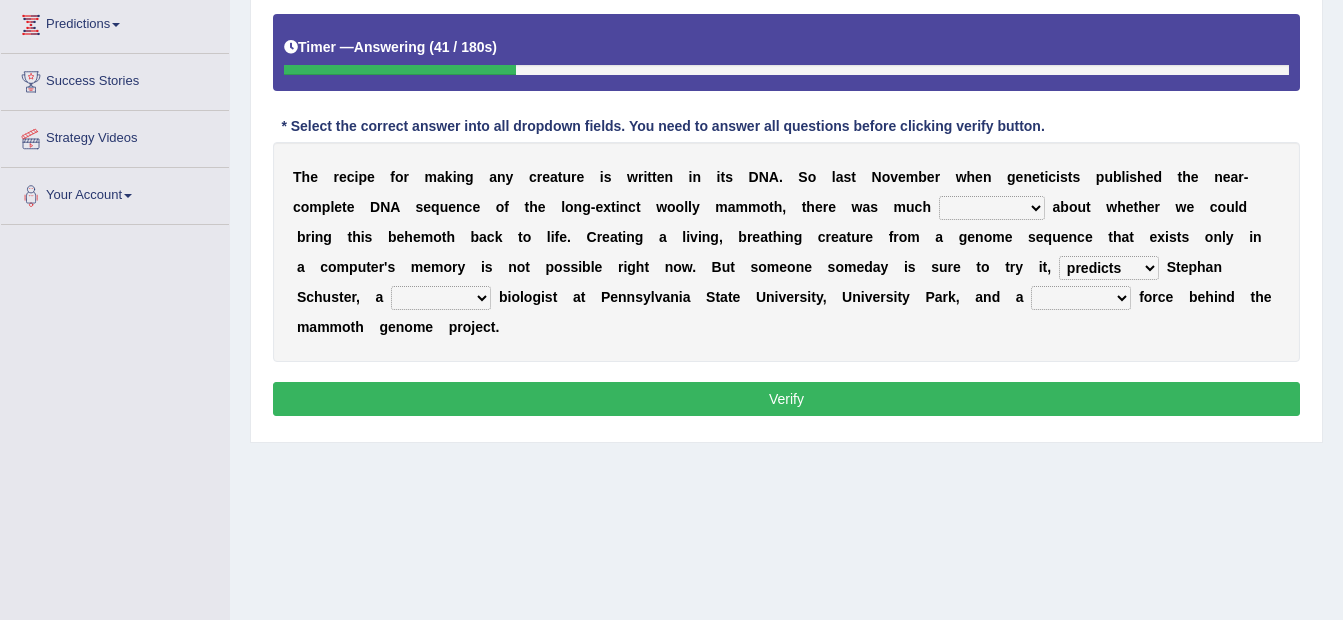 click on "predicts forecast provides censures" at bounding box center (1109, 268) 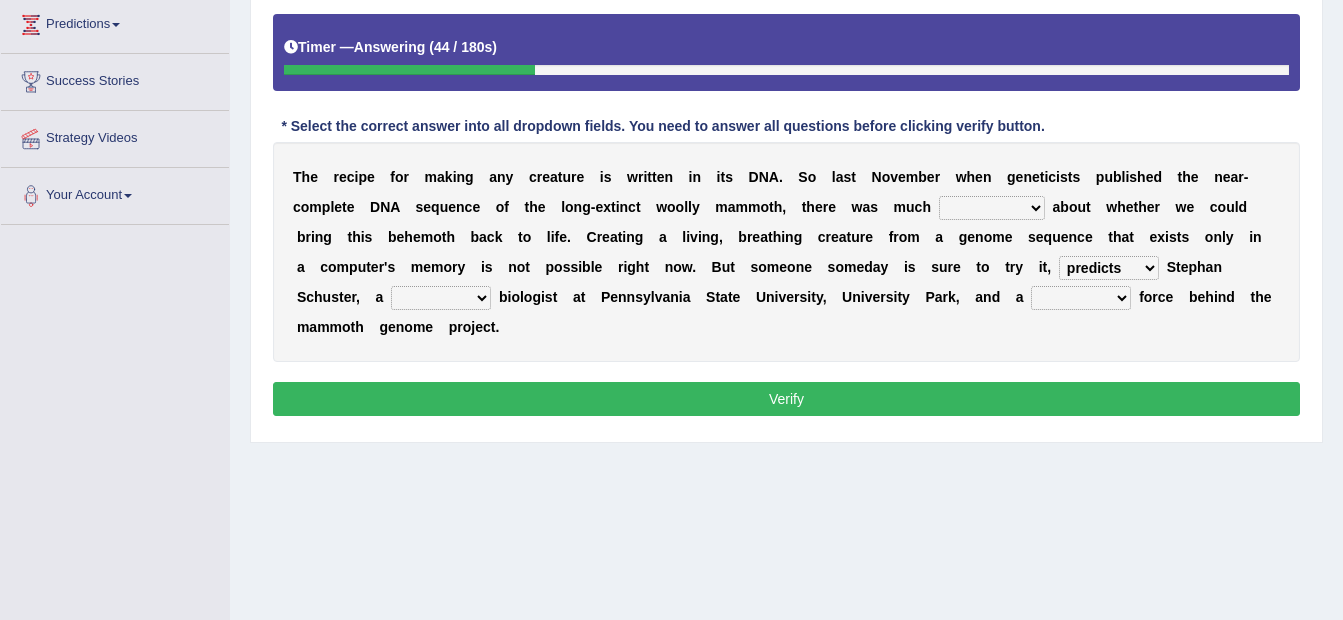 click on "human molecular animal organ" at bounding box center (441, 298) 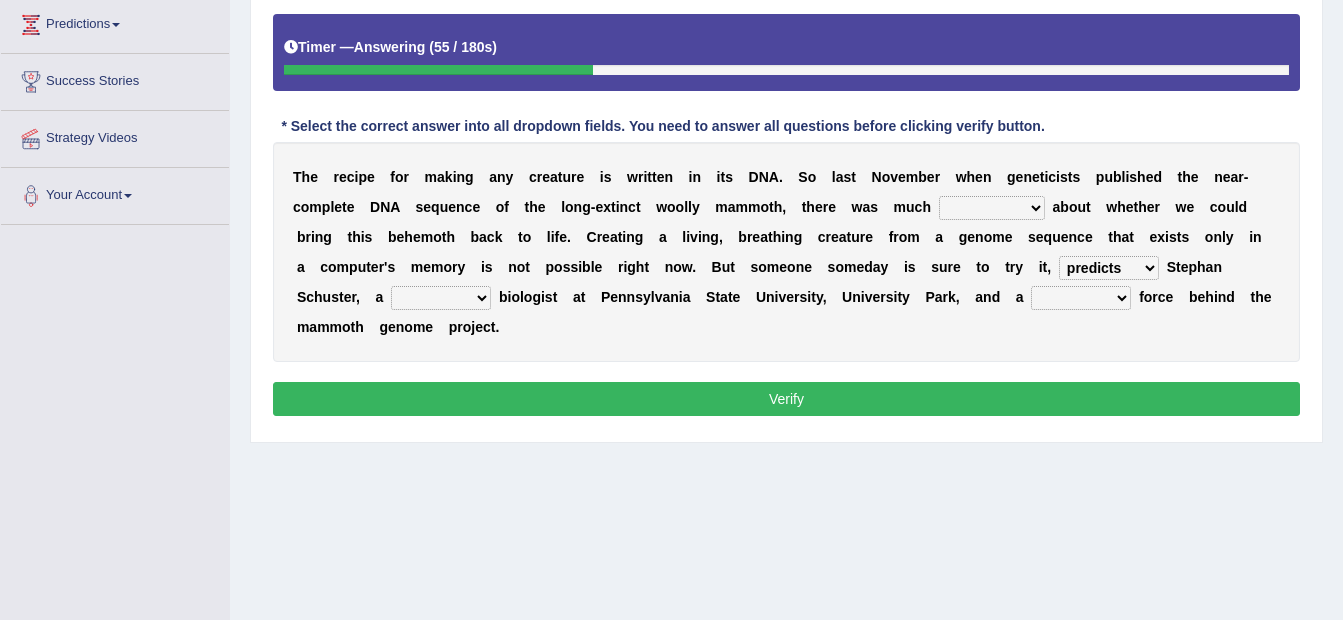 click on "human molecular animal organ" at bounding box center (441, 298) 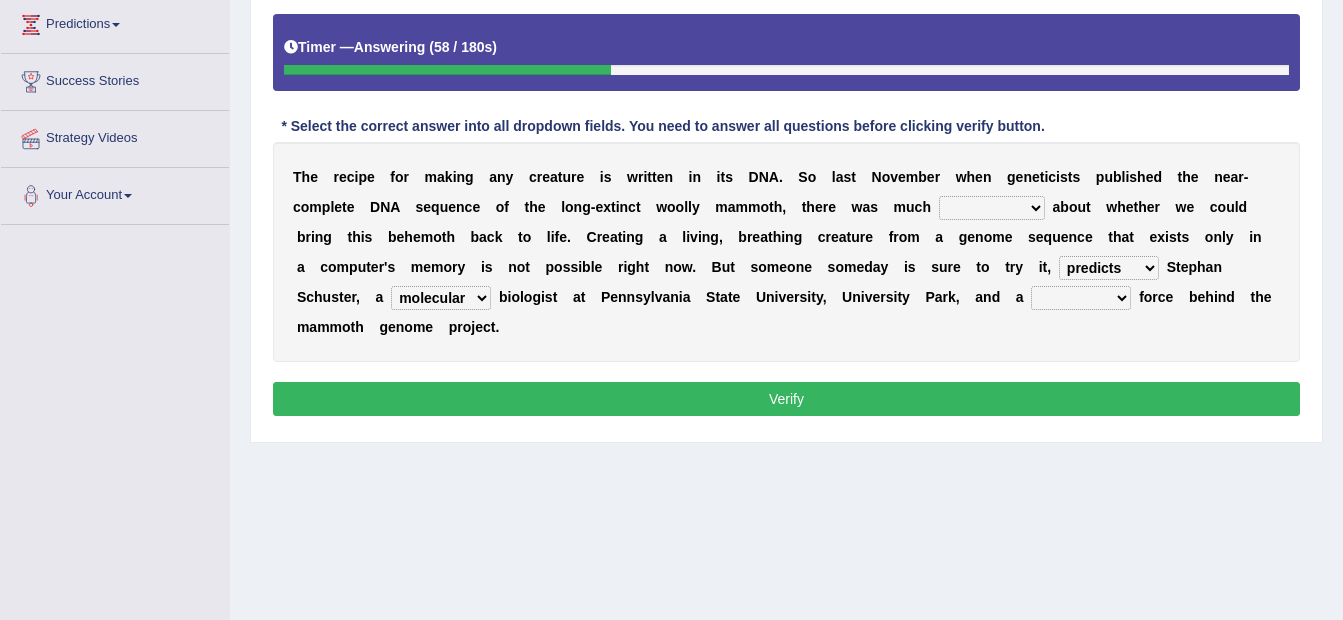 click on "human molecular animal organ" at bounding box center (441, 298) 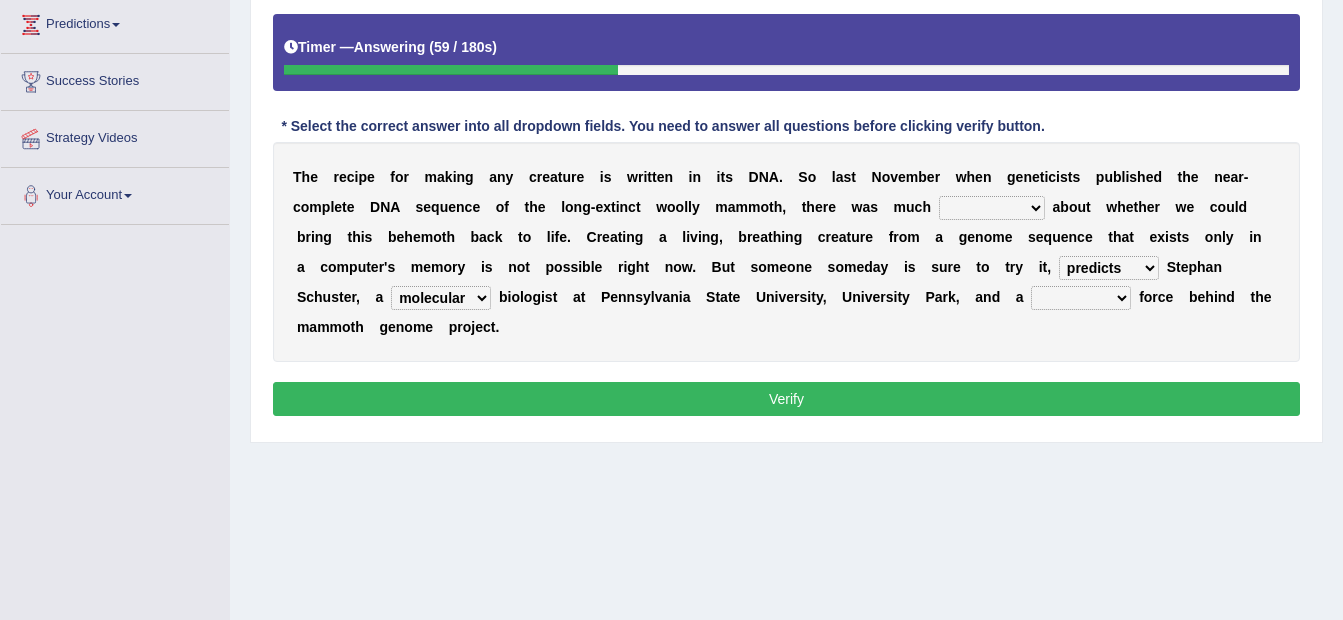 select on "organ" 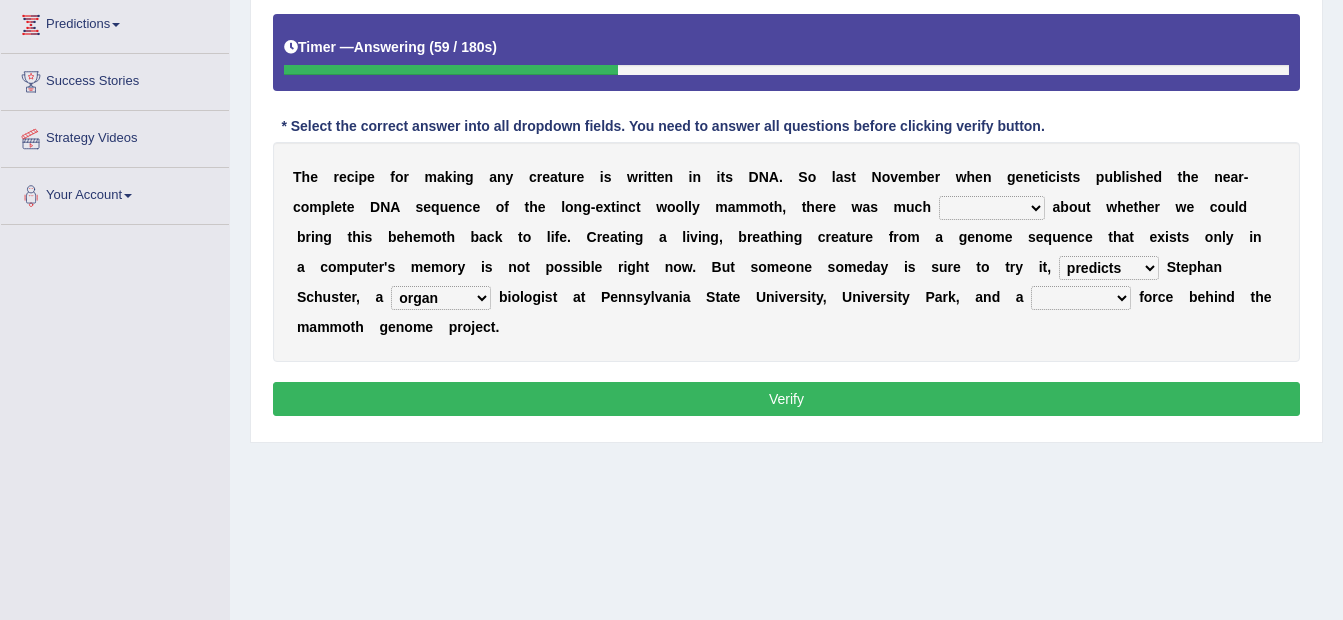 click on "human molecular animal organ" at bounding box center (441, 298) 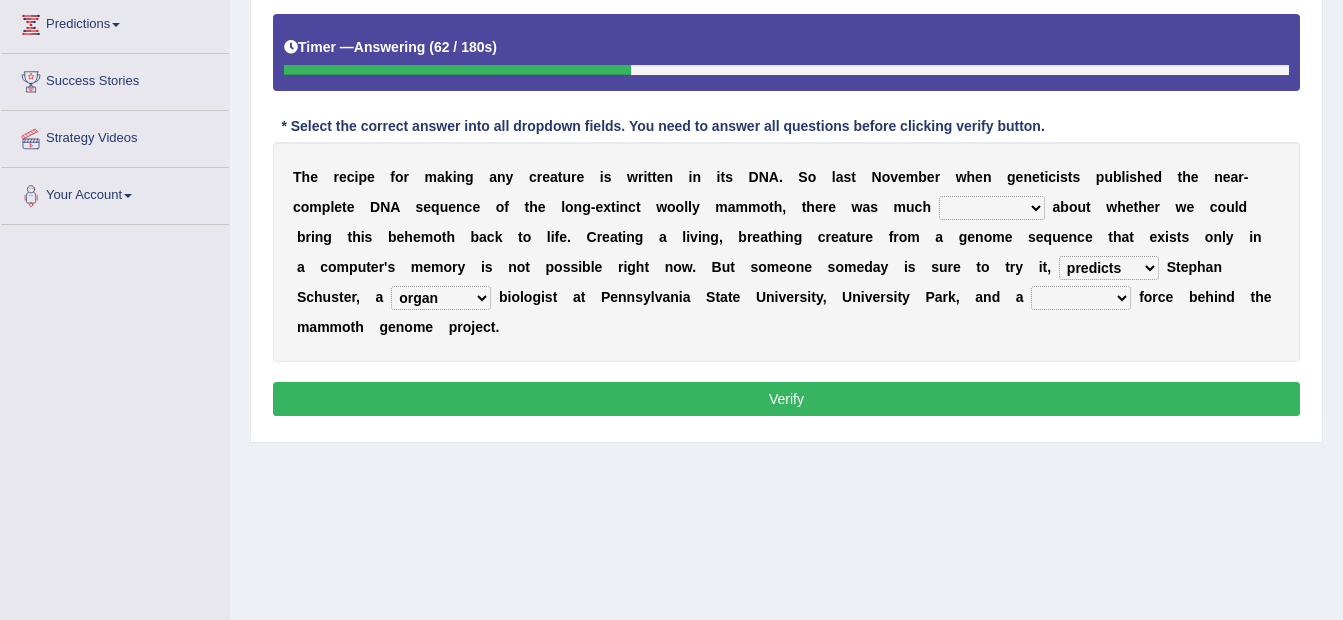 click on "driving army moving carrying" at bounding box center (1081, 298) 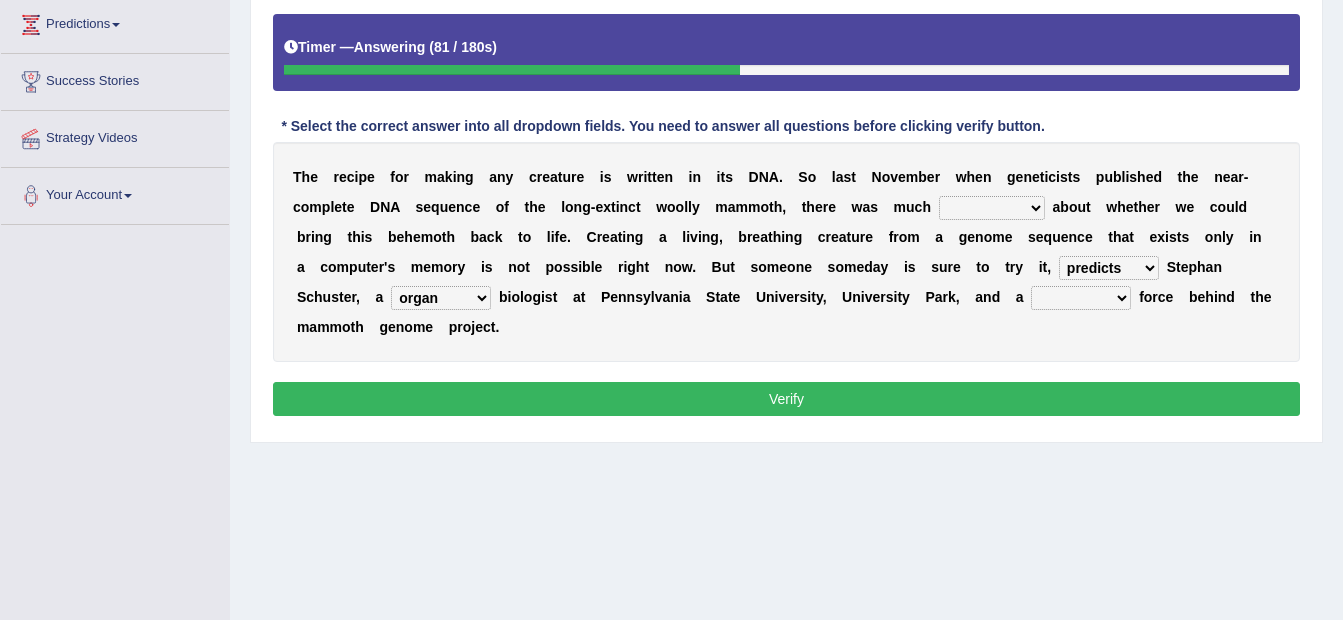 select on "carrying" 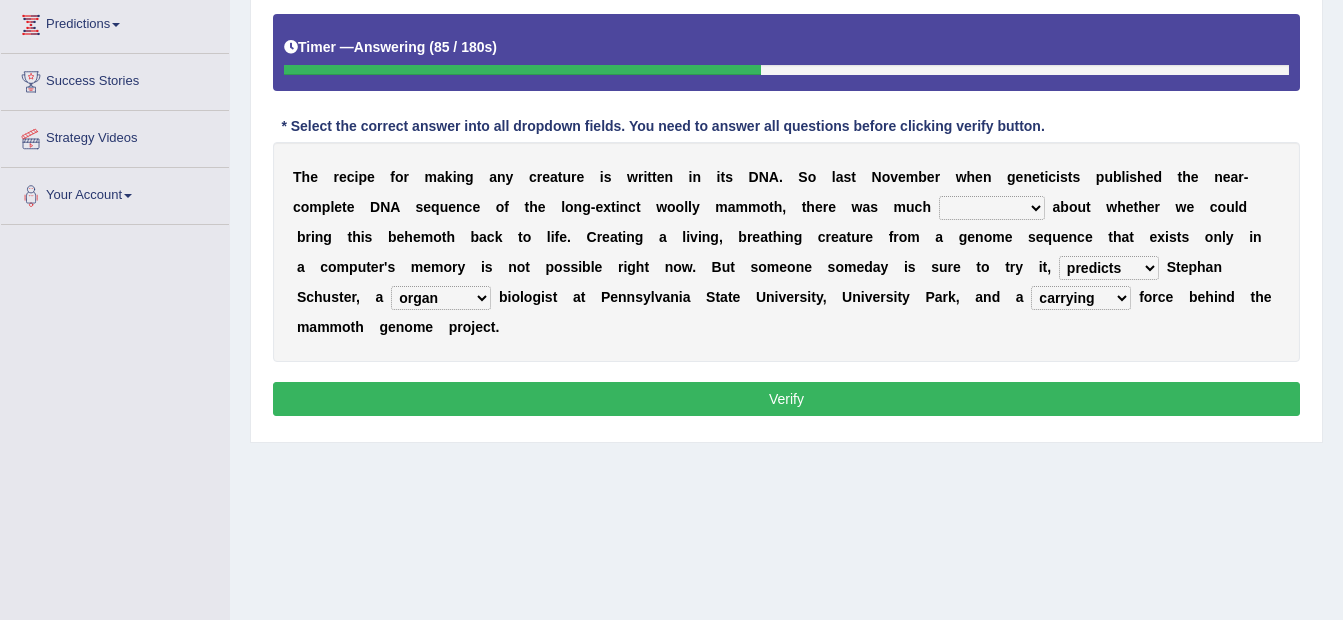 click on "speculation profit ratio worship" at bounding box center [992, 208] 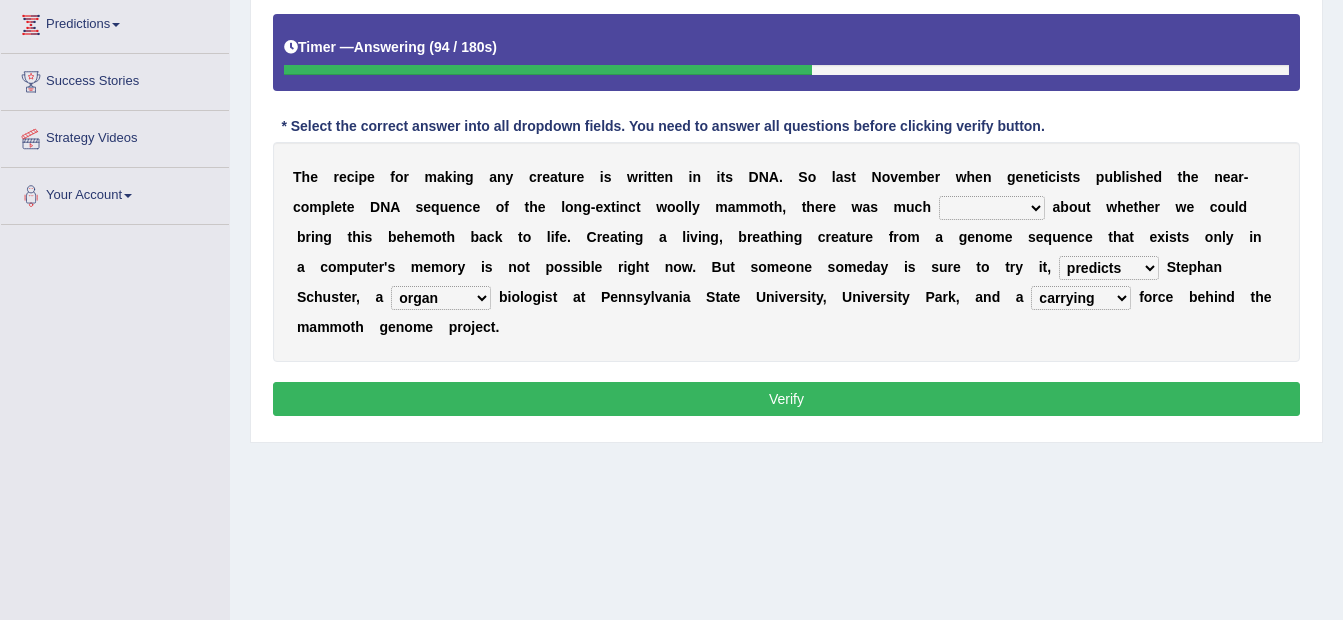 select on "speculation" 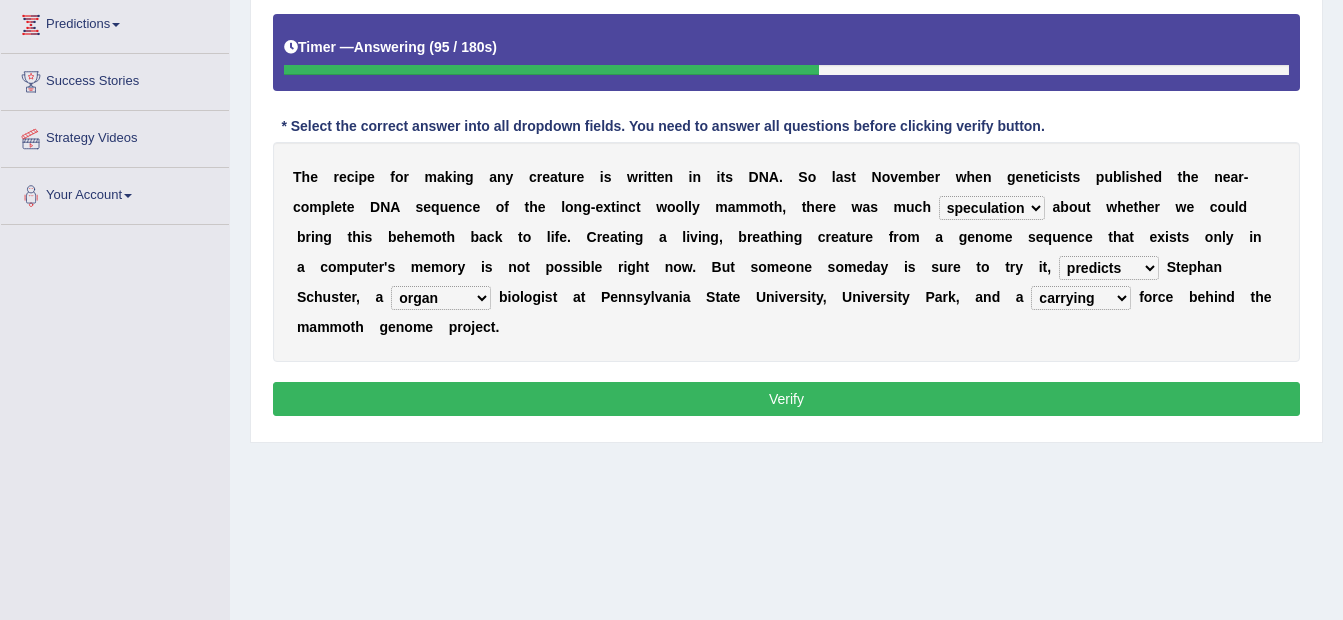 click on "Verify" at bounding box center [786, 399] 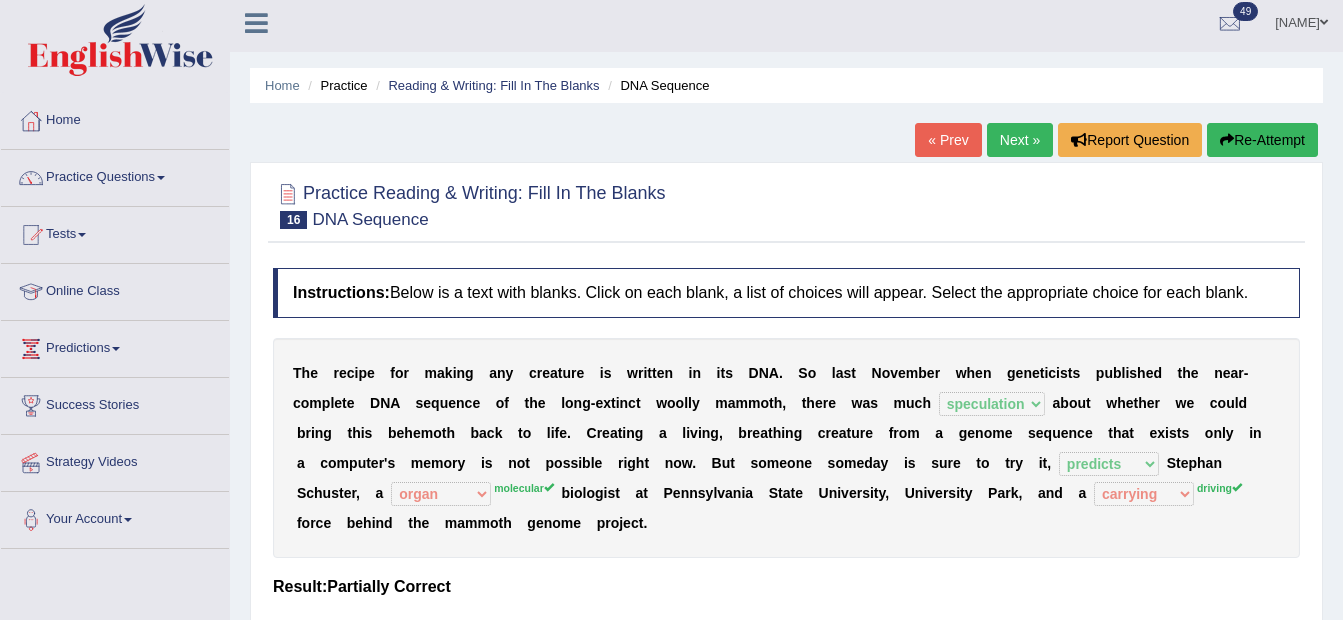 scroll, scrollTop: 0, scrollLeft: 0, axis: both 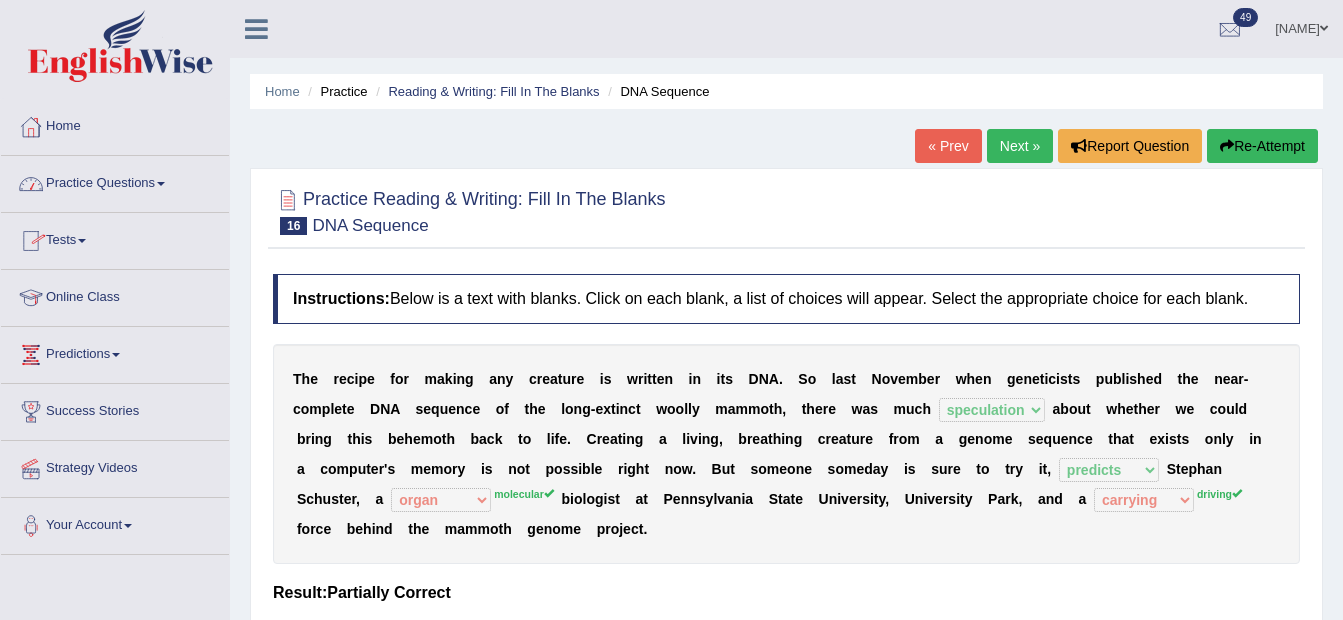 click on "Practice Questions" at bounding box center [115, 181] 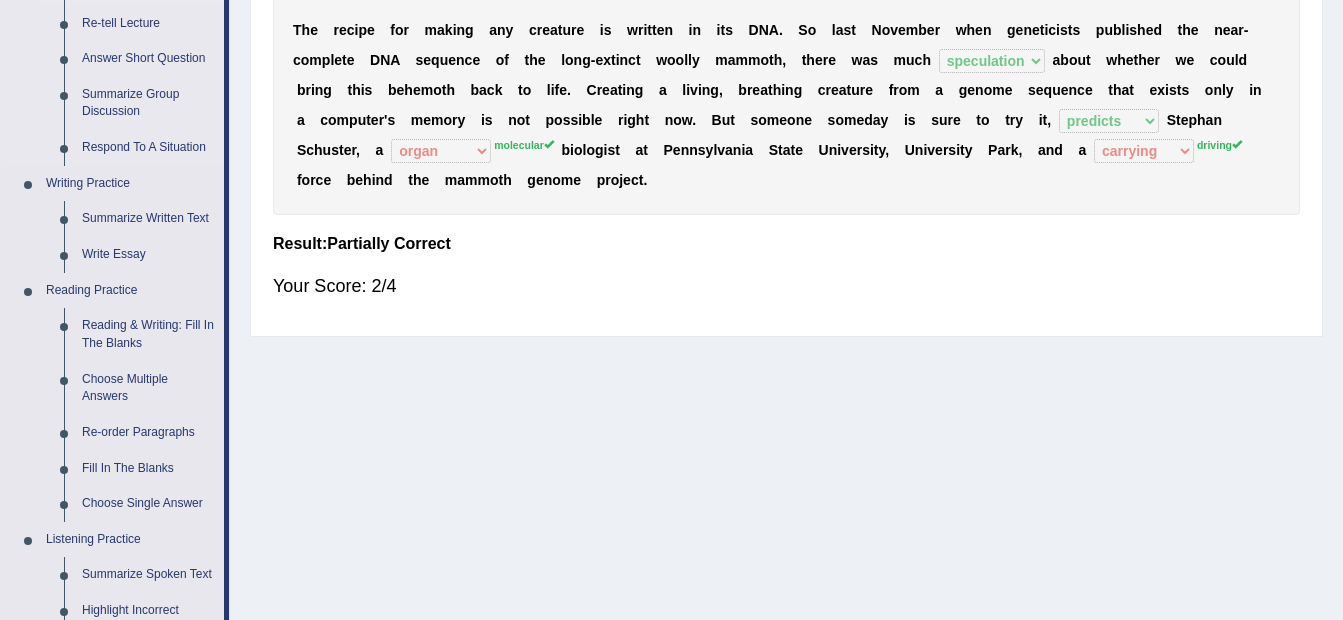scroll, scrollTop: 400, scrollLeft: 0, axis: vertical 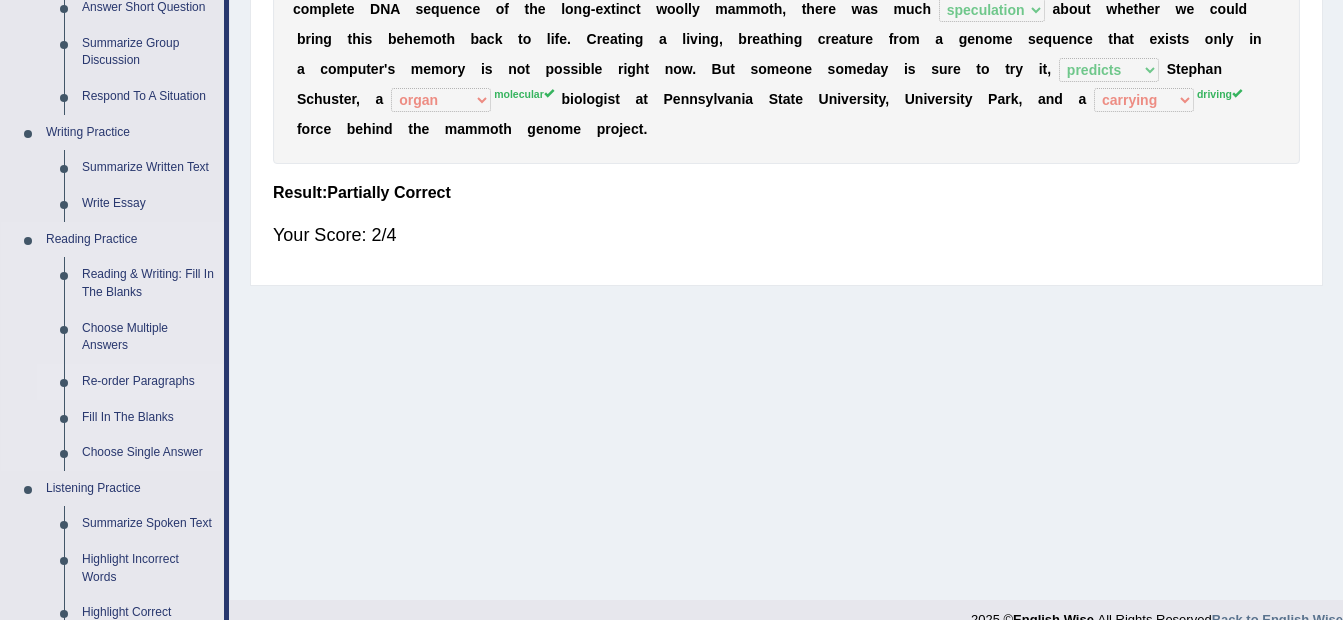 click on "Re-order Paragraphs" at bounding box center (148, 382) 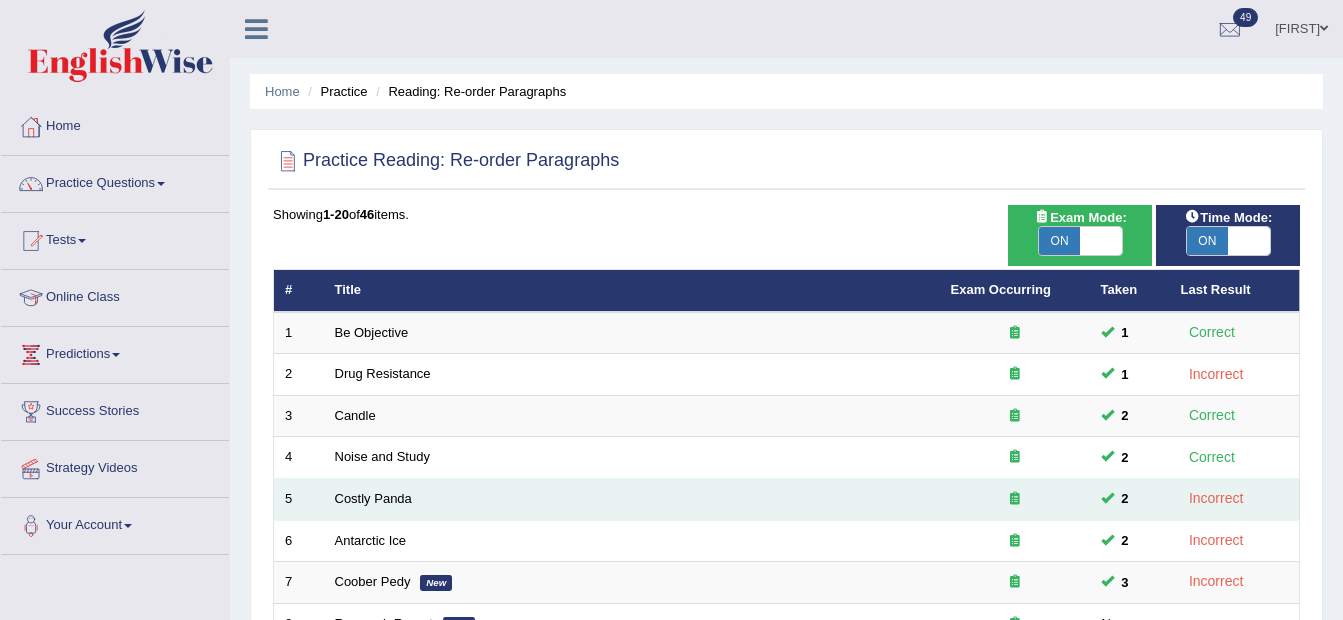 scroll, scrollTop: 100, scrollLeft: 0, axis: vertical 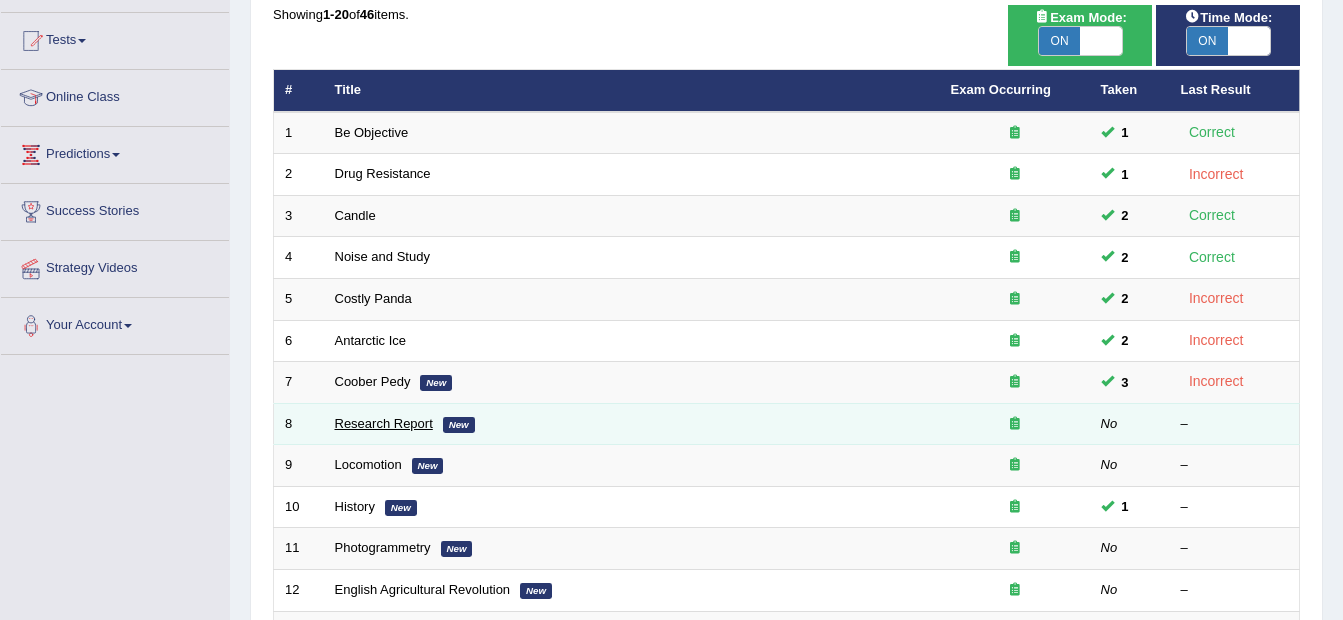 click on "Research Report" at bounding box center [384, 423] 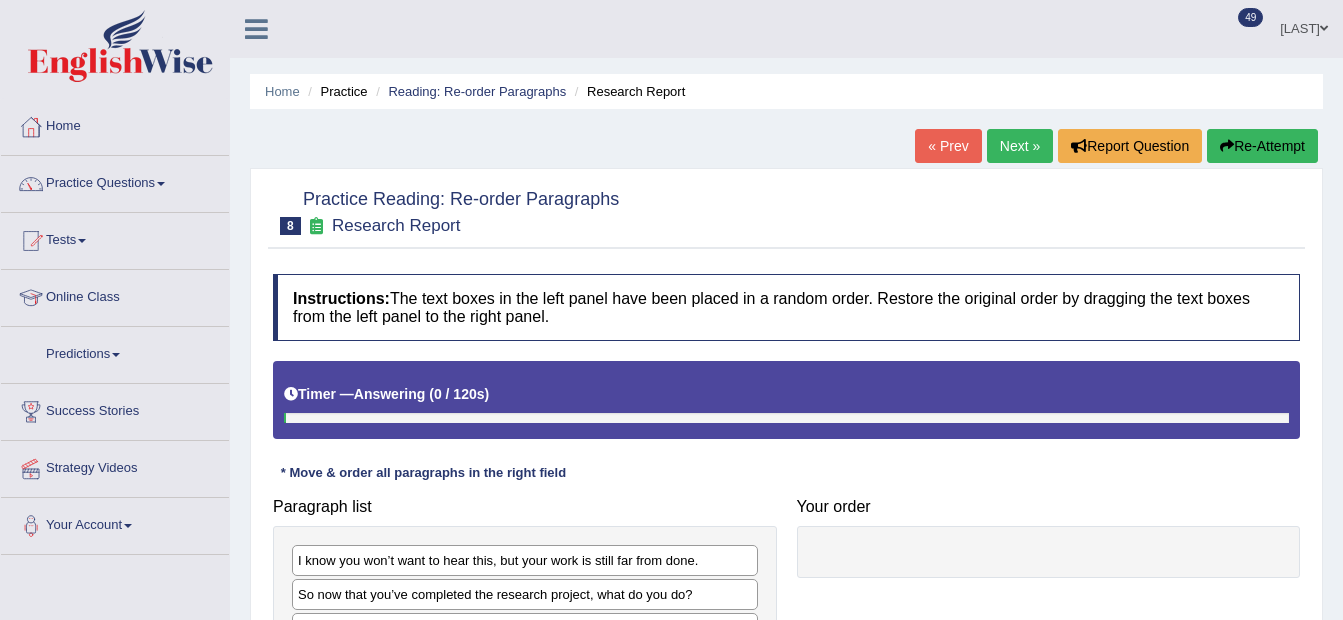 scroll, scrollTop: 300, scrollLeft: 0, axis: vertical 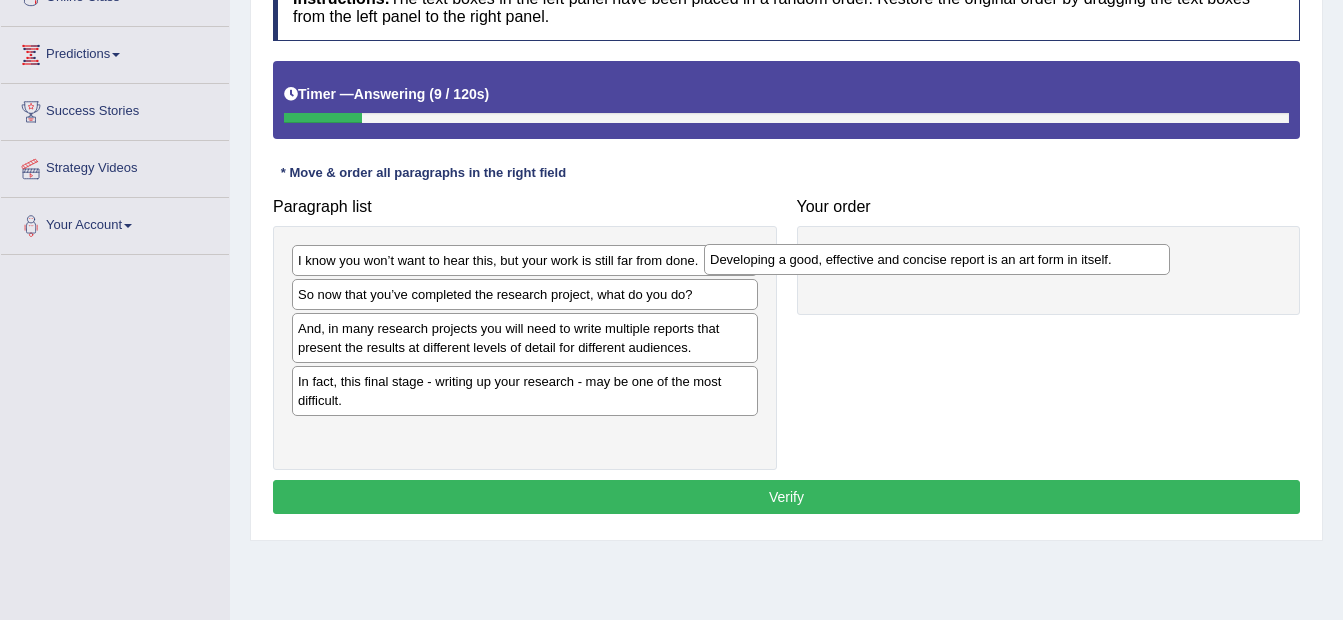 drag, startPoint x: 391, startPoint y: 328, endPoint x: 803, endPoint y: 259, distance: 417.73795 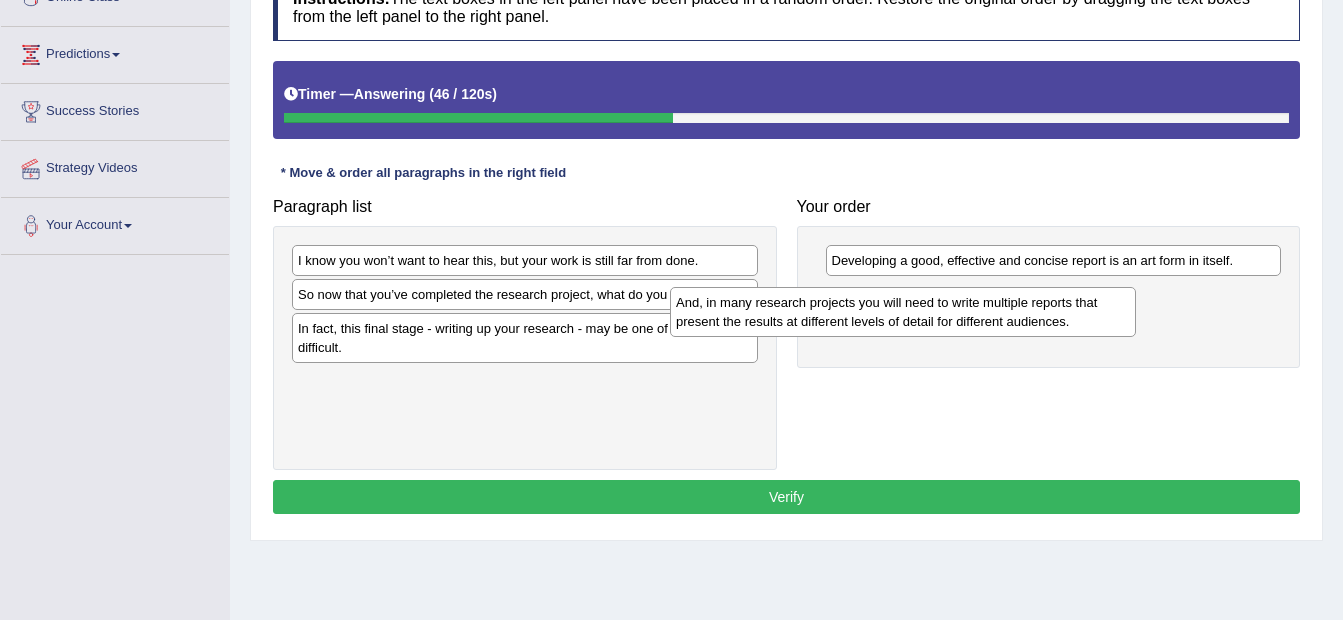 drag, startPoint x: 543, startPoint y: 340, endPoint x: 921, endPoint y: 313, distance: 378.96307 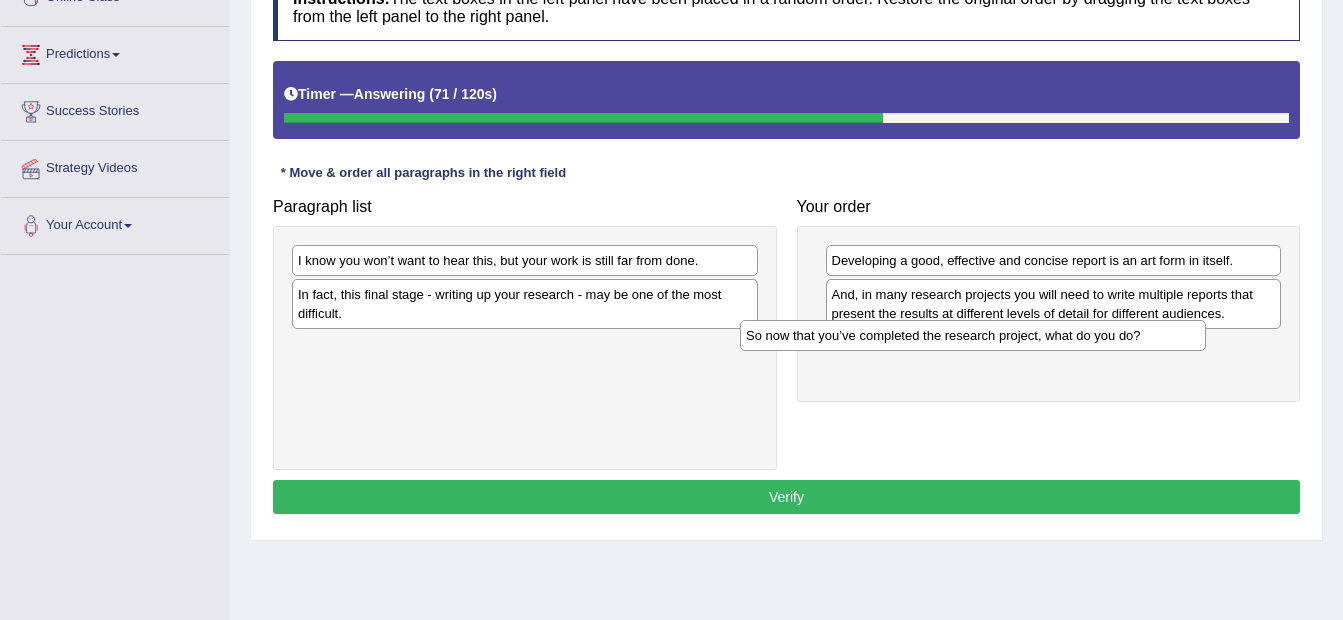 drag, startPoint x: 558, startPoint y: 307, endPoint x: 1006, endPoint y: 348, distance: 449.8722 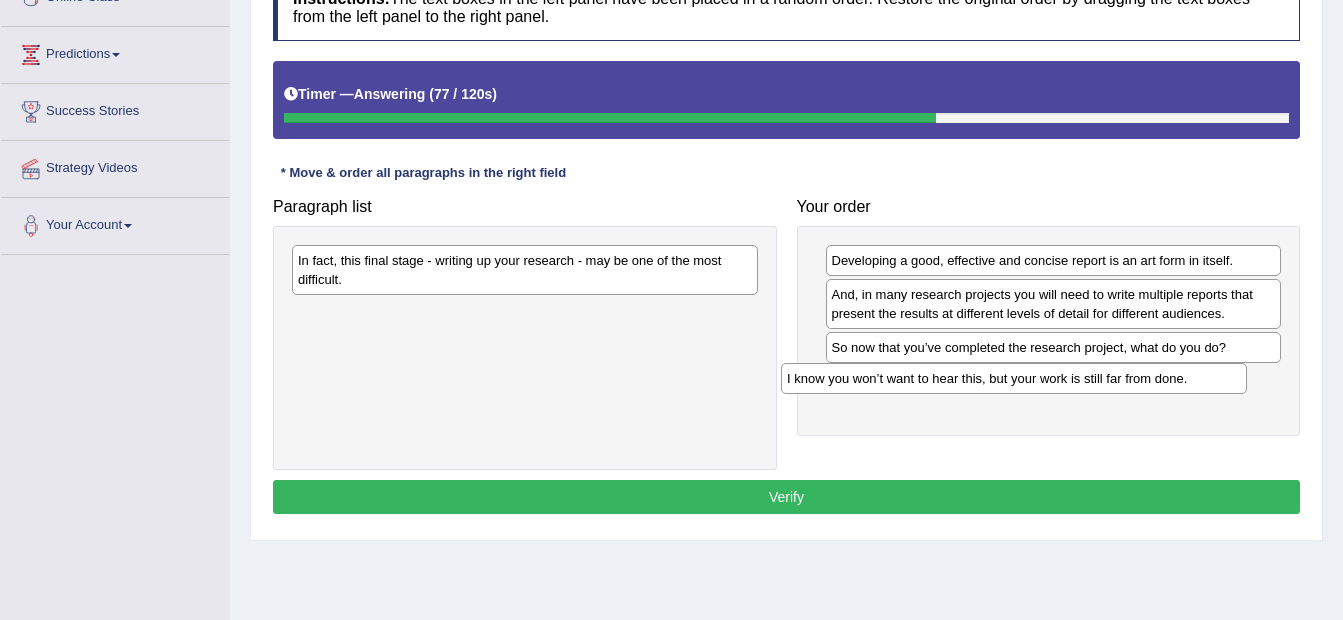 drag, startPoint x: 684, startPoint y: 262, endPoint x: 1173, endPoint y: 377, distance: 502.3405 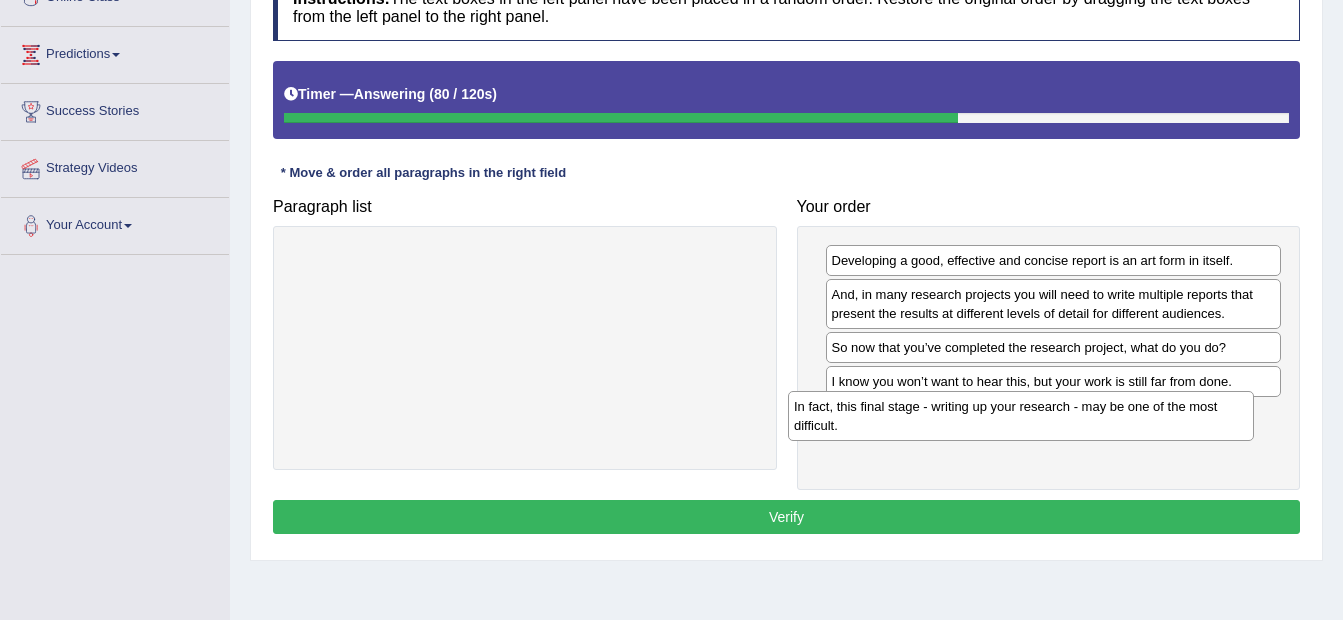 drag, startPoint x: 689, startPoint y: 262, endPoint x: 1185, endPoint y: 408, distance: 517.04156 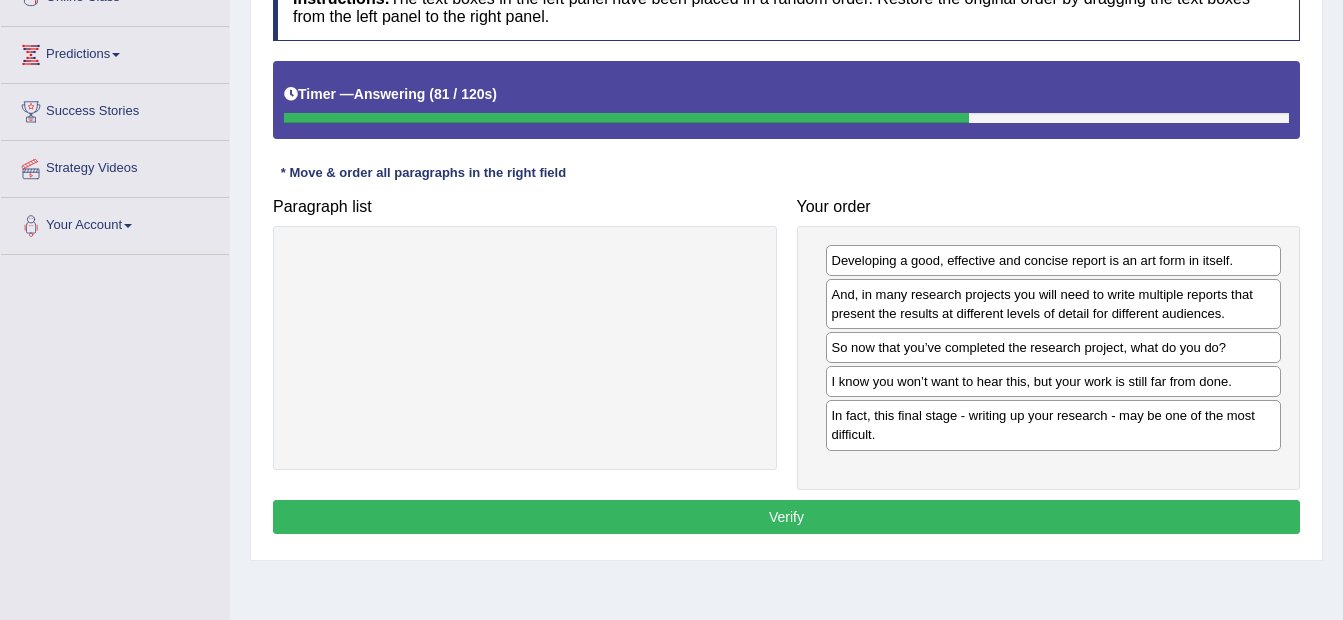 click on "Verify" at bounding box center (786, 517) 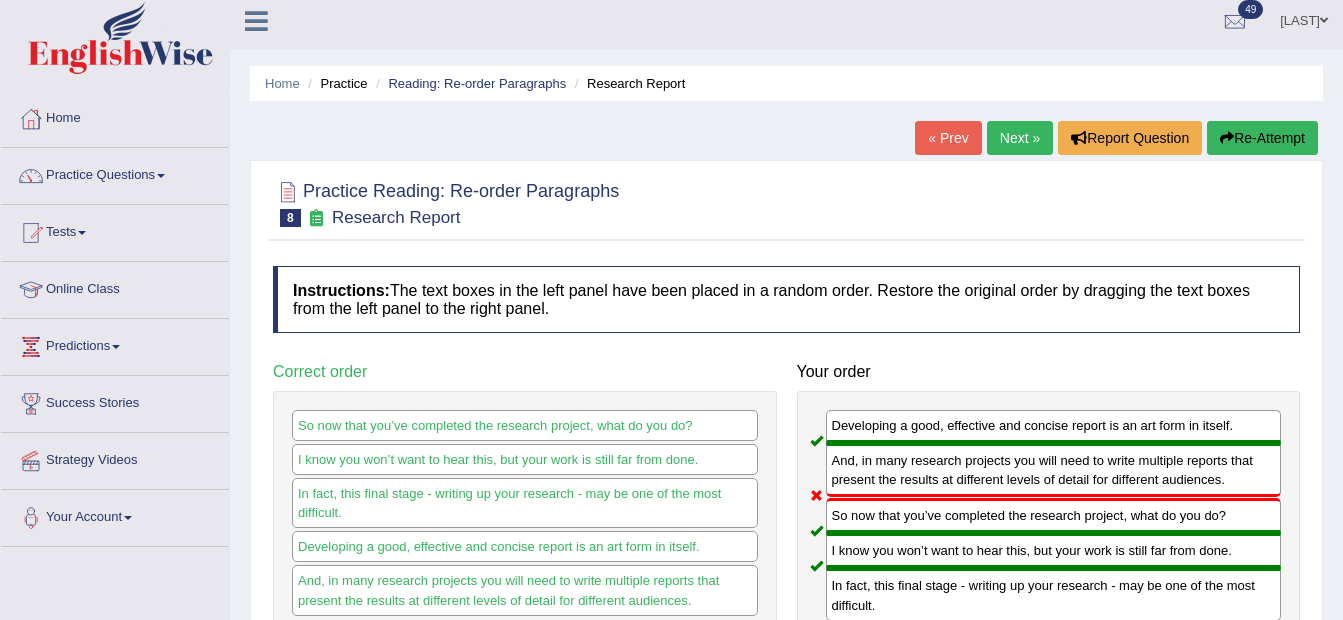scroll, scrollTop: 0, scrollLeft: 0, axis: both 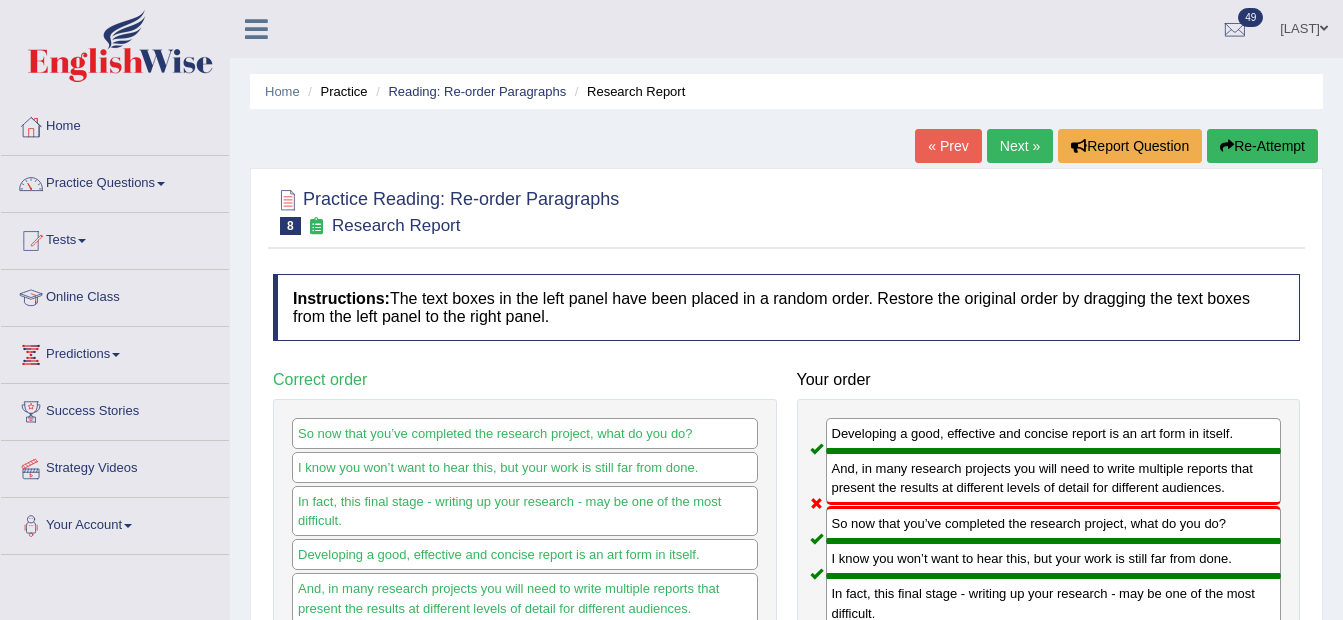 click on "Next »" at bounding box center [1020, 146] 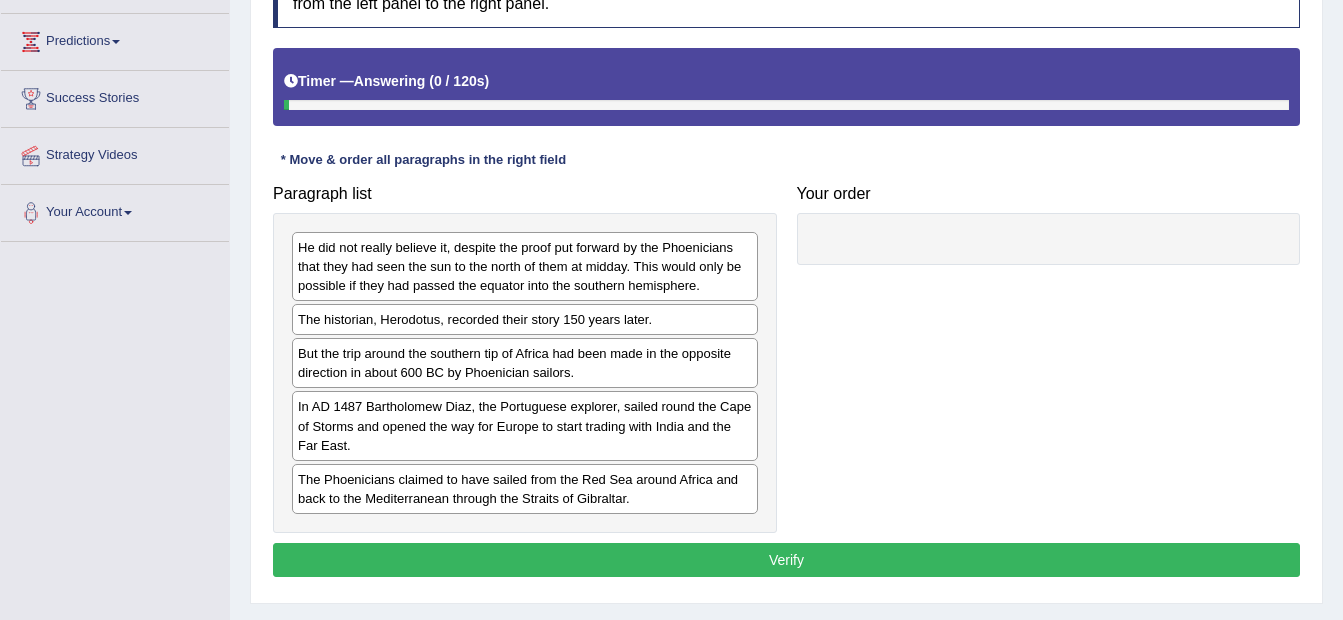 scroll, scrollTop: 0, scrollLeft: 0, axis: both 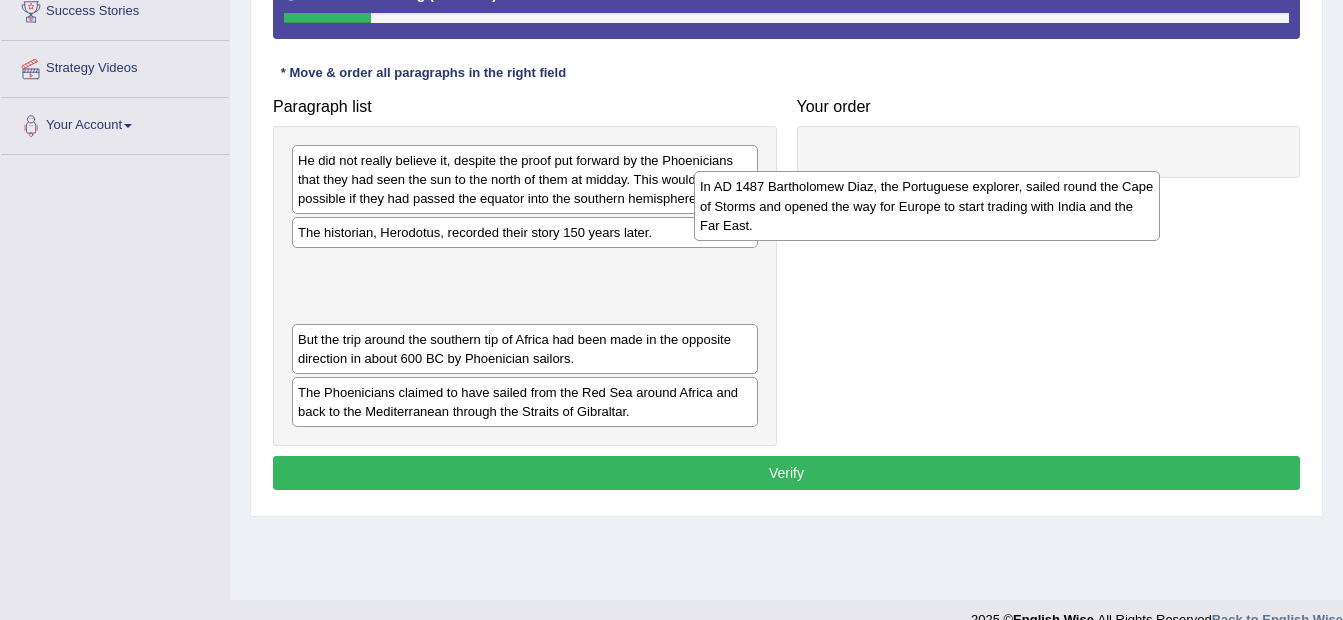 drag, startPoint x: 375, startPoint y: 343, endPoint x: 777, endPoint y: 210, distance: 423.43005 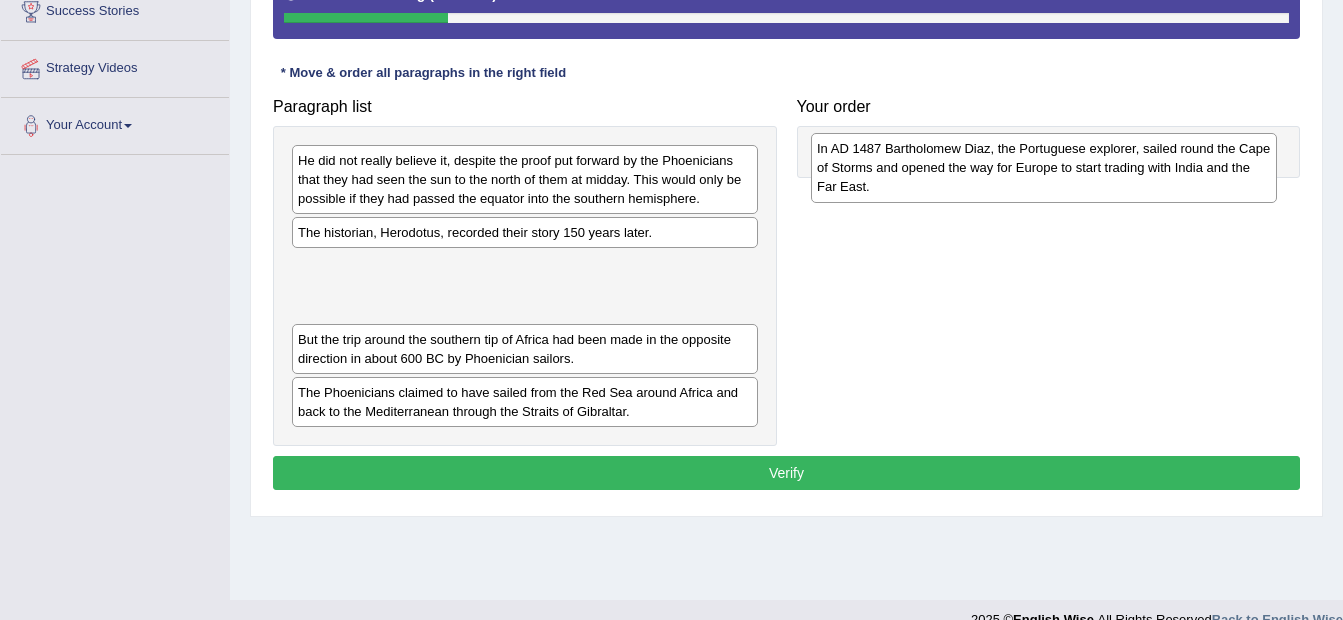 drag, startPoint x: 365, startPoint y: 307, endPoint x: 885, endPoint y: 188, distance: 533.44257 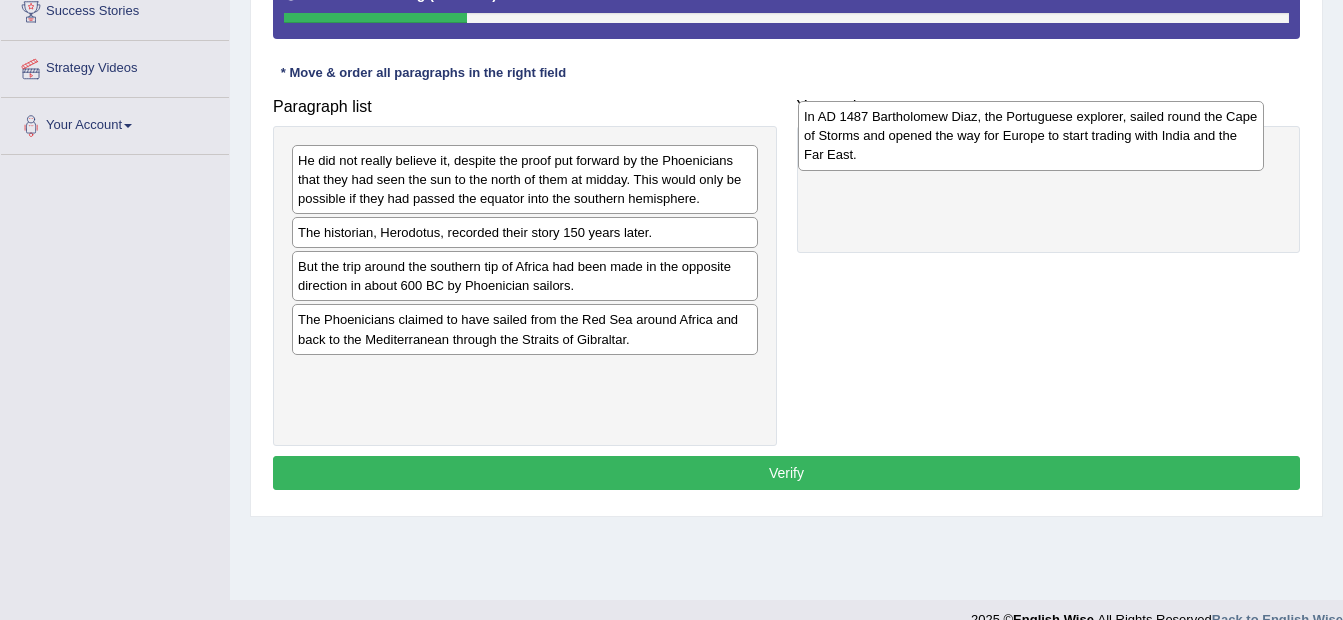 drag, startPoint x: 510, startPoint y: 288, endPoint x: 1016, endPoint y: 138, distance: 527.7651 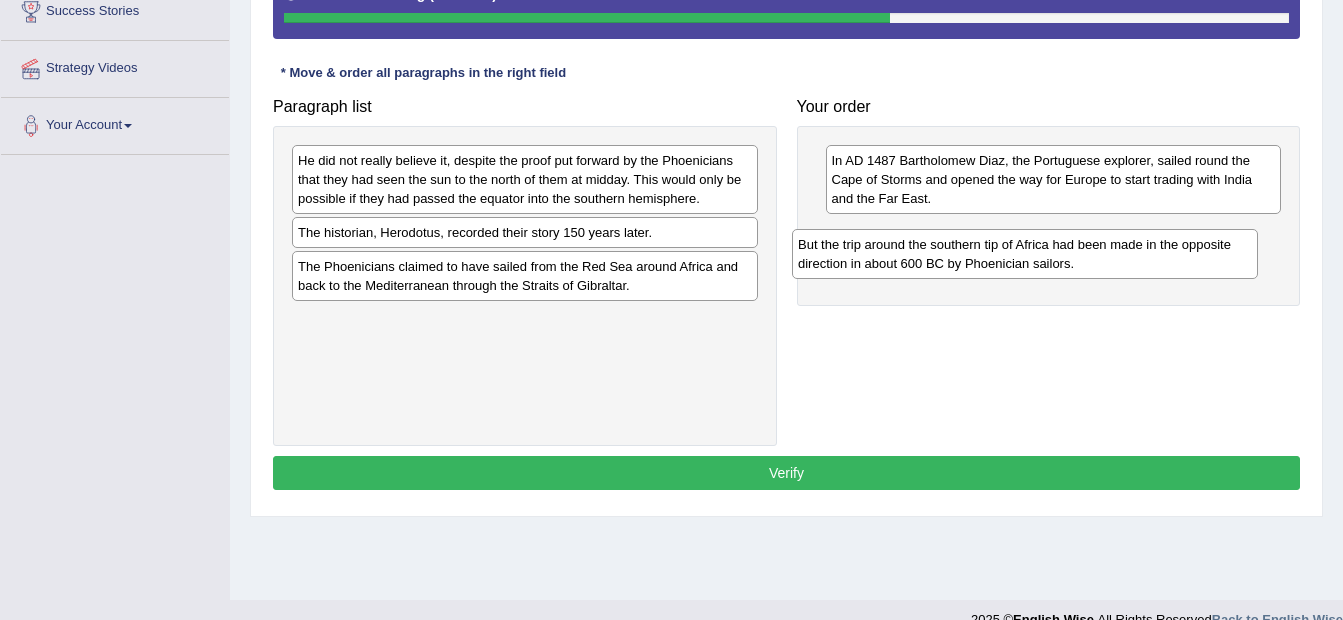 drag, startPoint x: 326, startPoint y: 285, endPoint x: 826, endPoint y: 263, distance: 500.48376 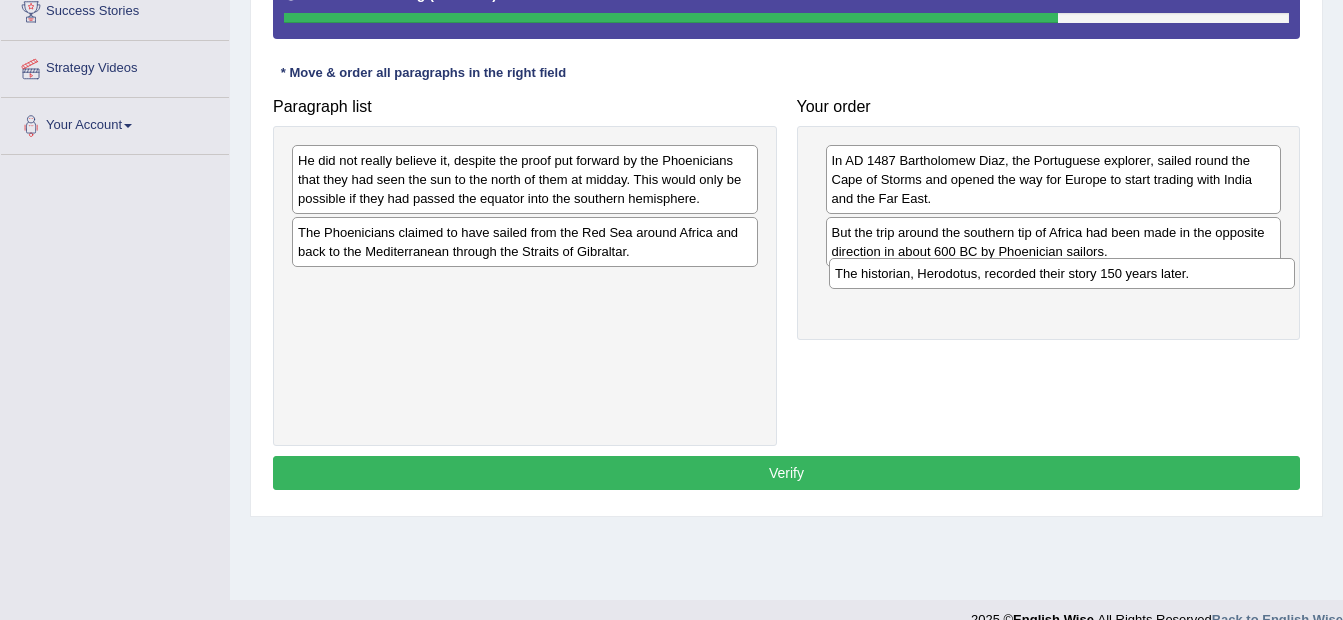 drag, startPoint x: 438, startPoint y: 231, endPoint x: 975, endPoint y: 272, distance: 538.5629 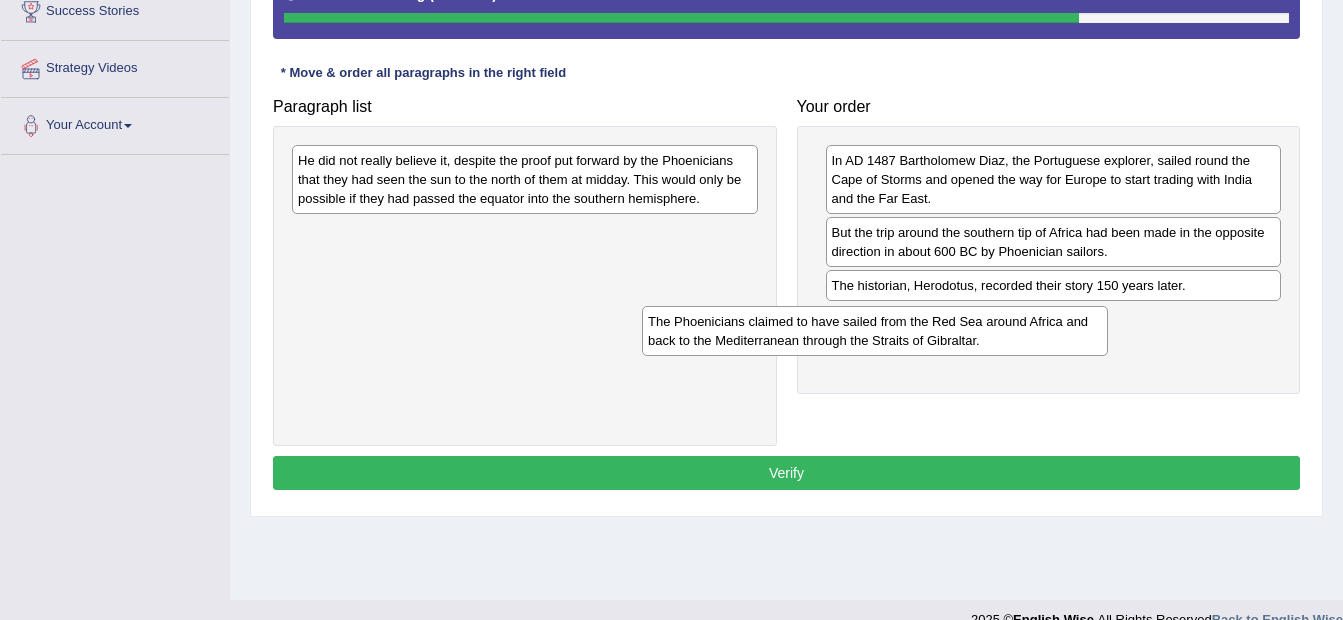 drag, startPoint x: 631, startPoint y: 252, endPoint x: 997, endPoint y: 338, distance: 375.96808 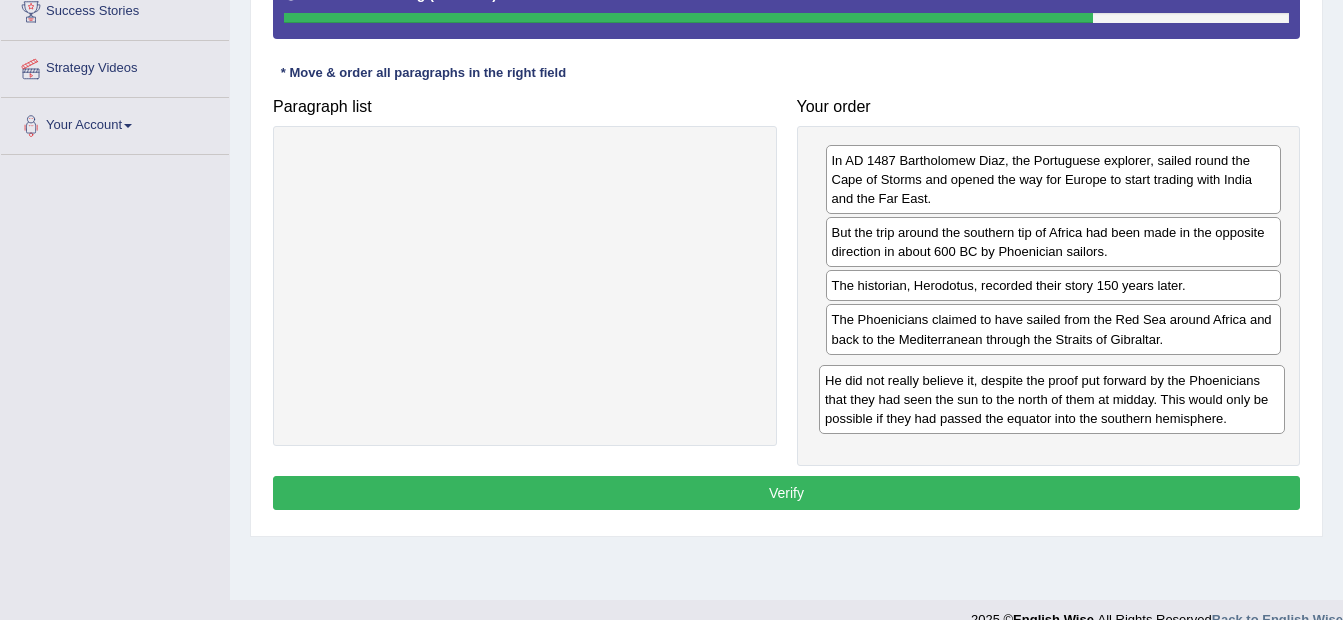 drag, startPoint x: 643, startPoint y: 199, endPoint x: 1174, endPoint y: 403, distance: 568.8383 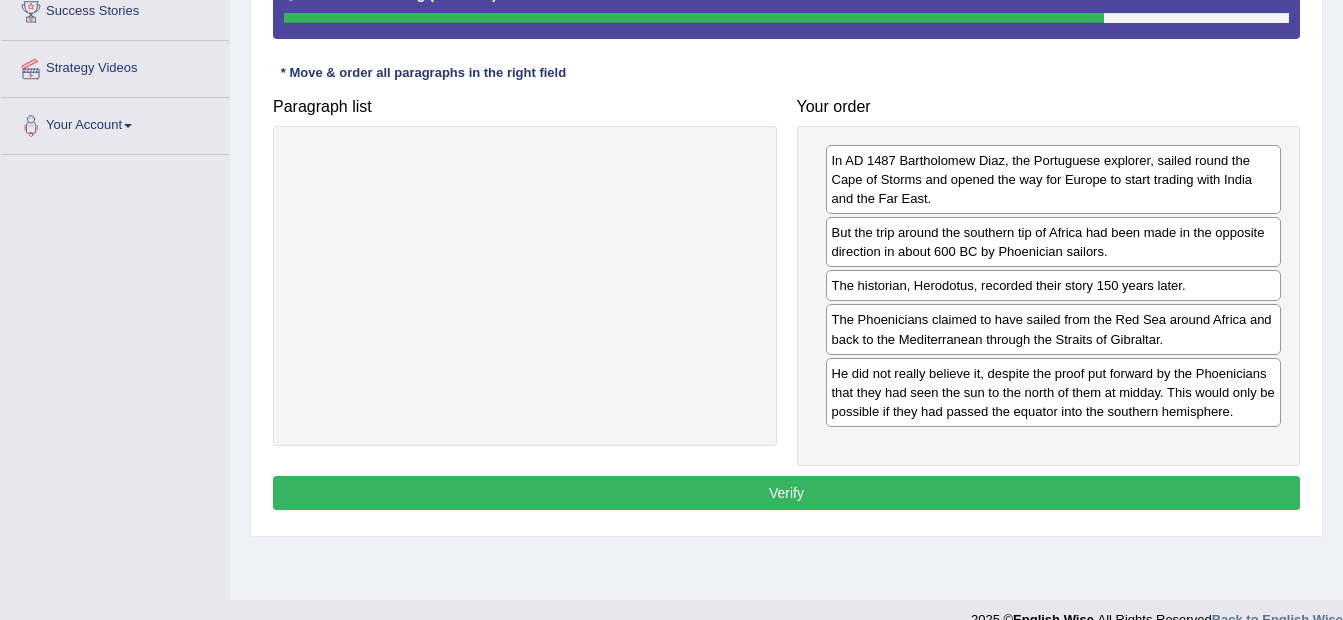 click on "Verify" at bounding box center (786, 493) 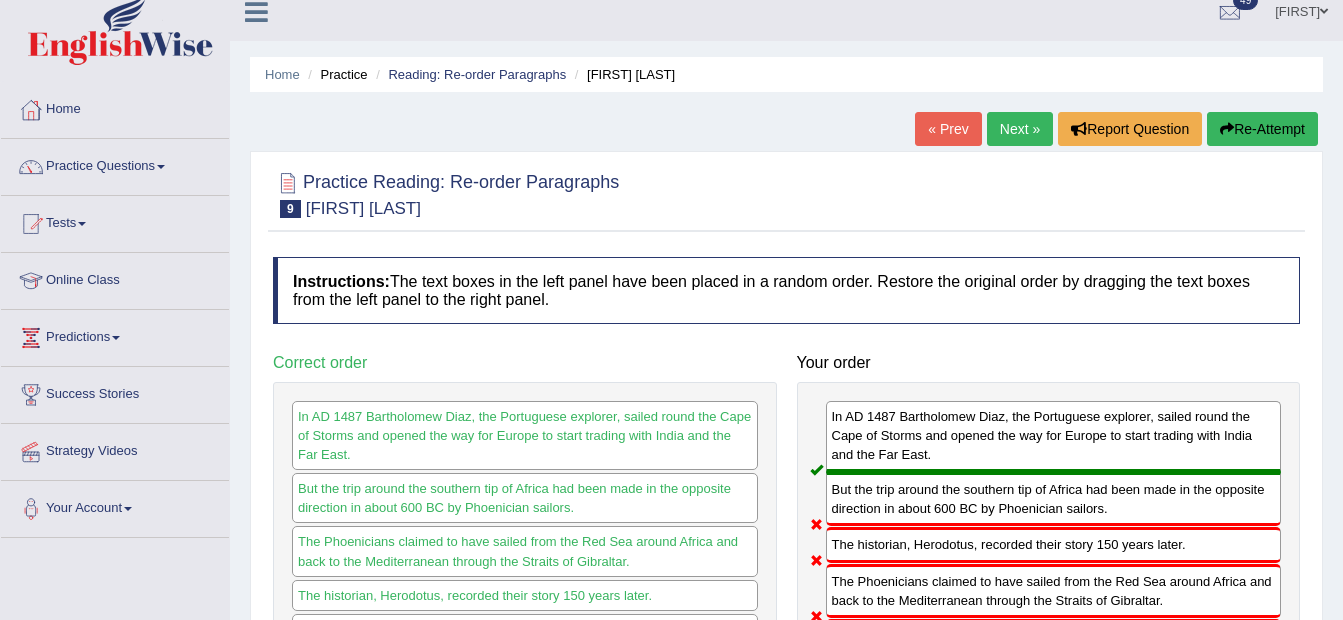 scroll, scrollTop: 0, scrollLeft: 0, axis: both 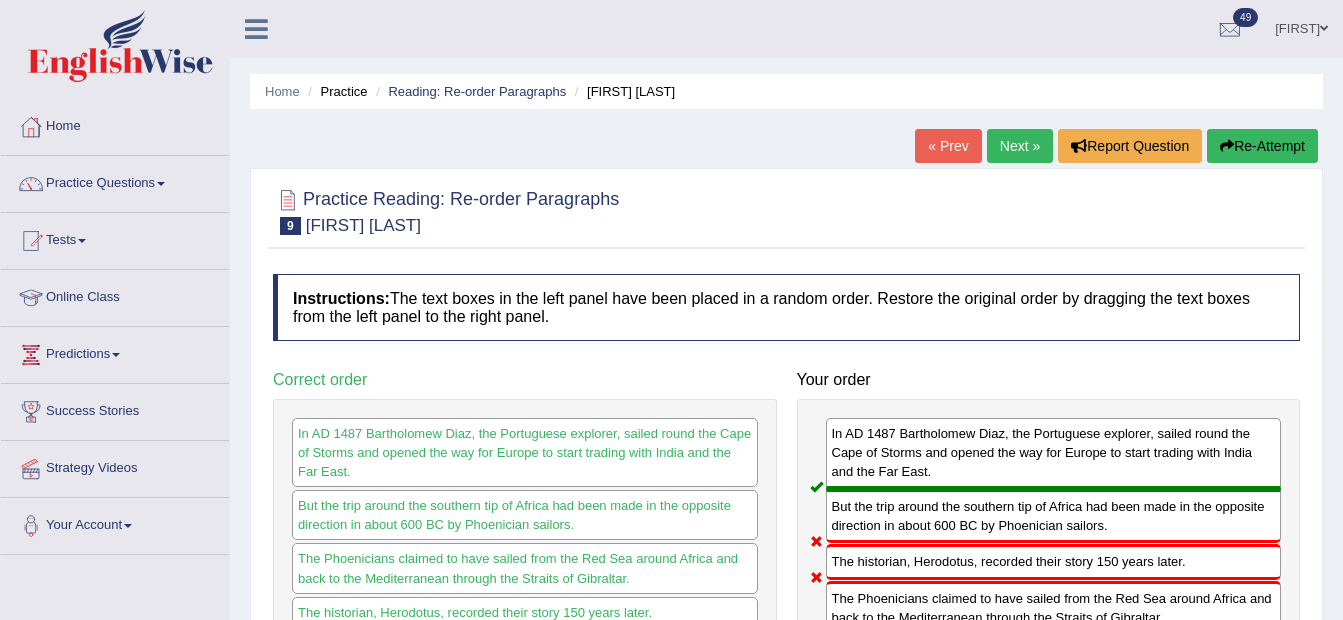click on "Next »" at bounding box center [1020, 146] 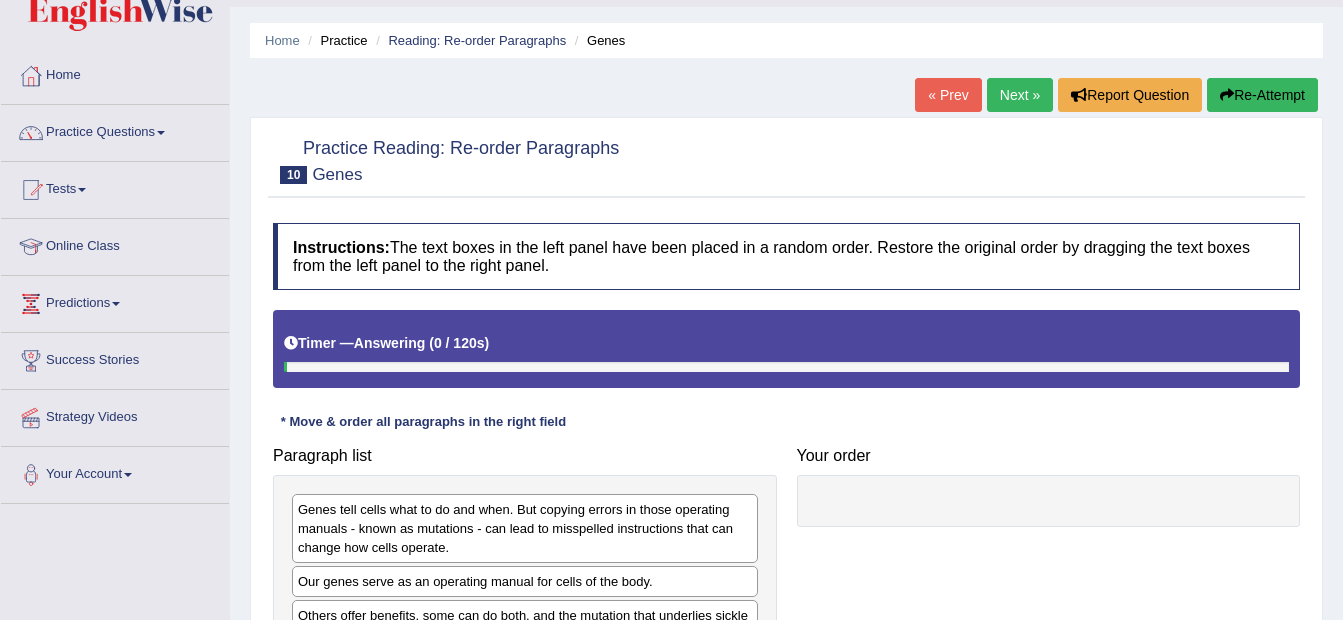 scroll, scrollTop: 300, scrollLeft: 0, axis: vertical 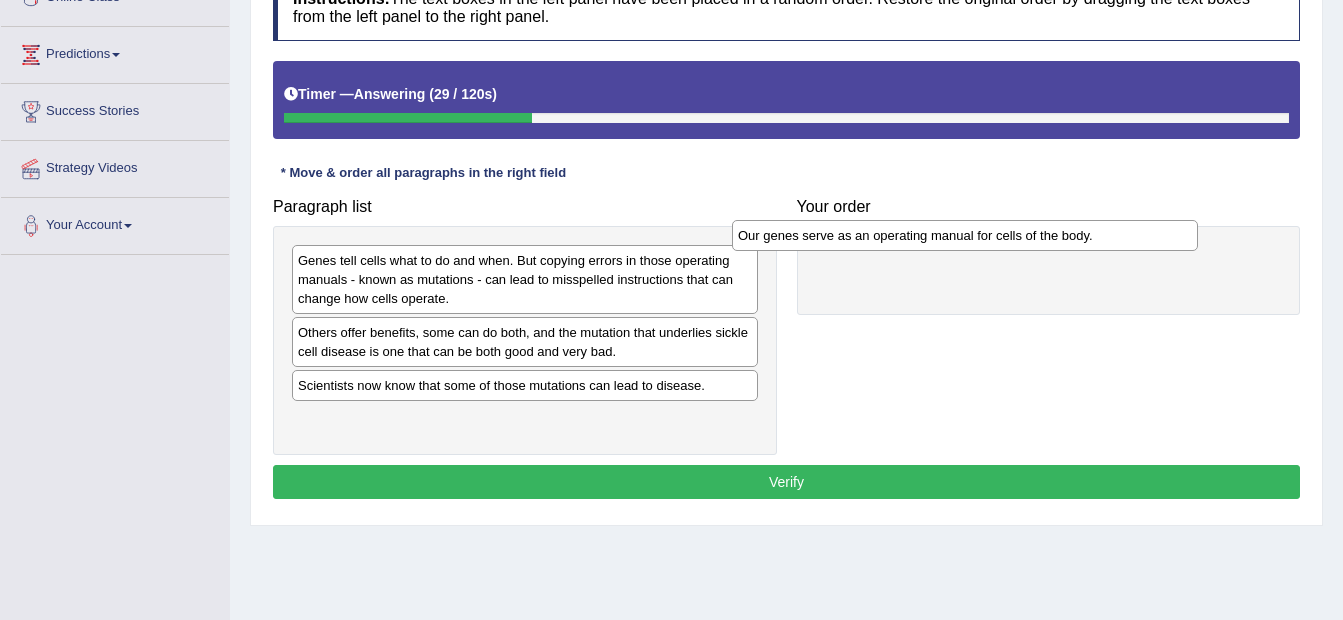 drag, startPoint x: 509, startPoint y: 336, endPoint x: 949, endPoint y: 239, distance: 450.5652 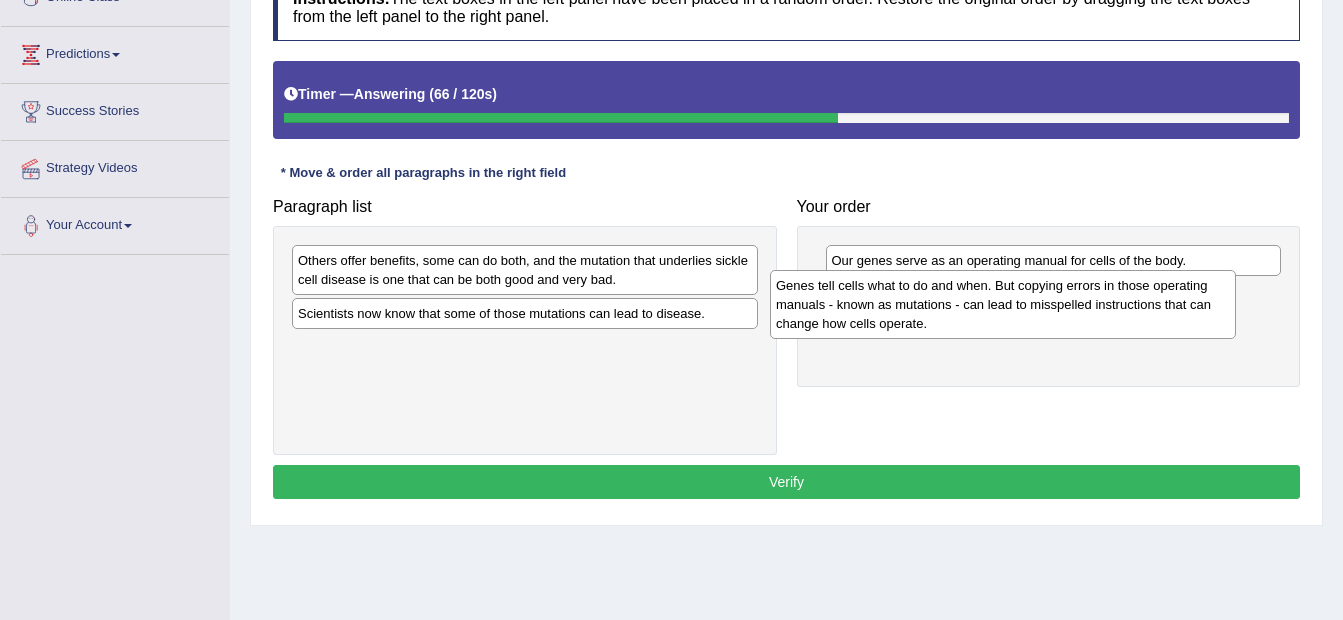 drag, startPoint x: 521, startPoint y: 291, endPoint x: 999, endPoint y: 316, distance: 478.65332 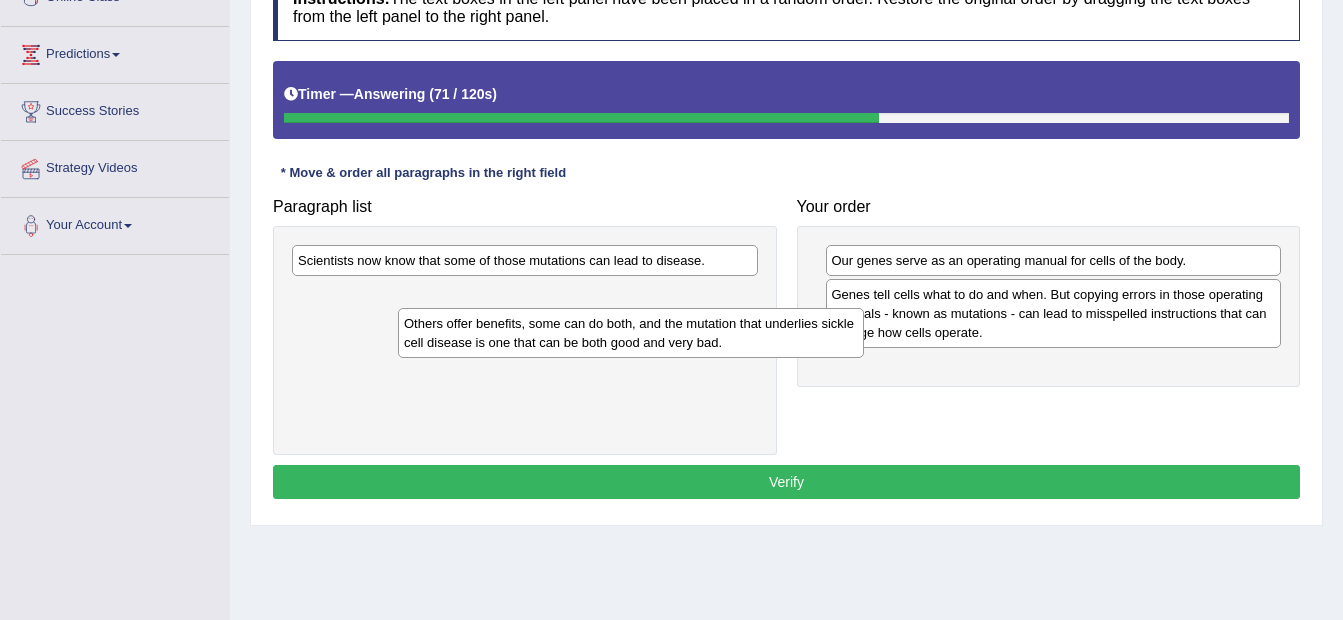 drag, startPoint x: 639, startPoint y: 287, endPoint x: 742, endPoint y: 349, distance: 120.22063 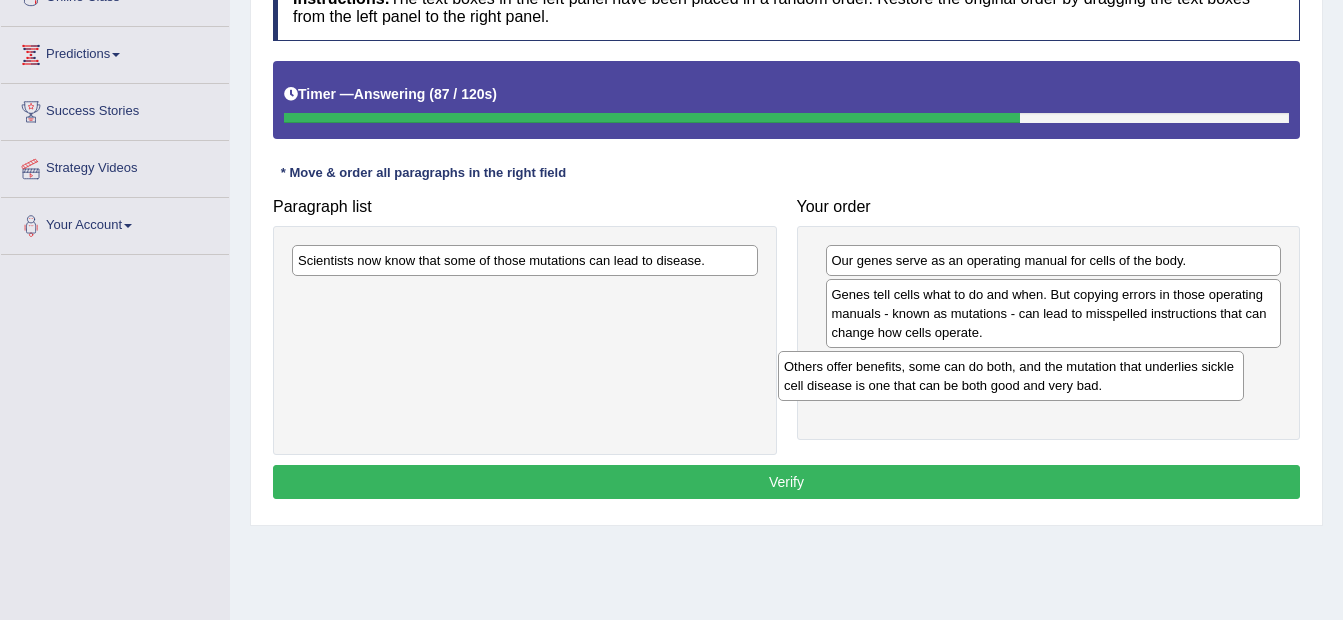 drag, startPoint x: 595, startPoint y: 307, endPoint x: 1081, endPoint y: 379, distance: 491.30438 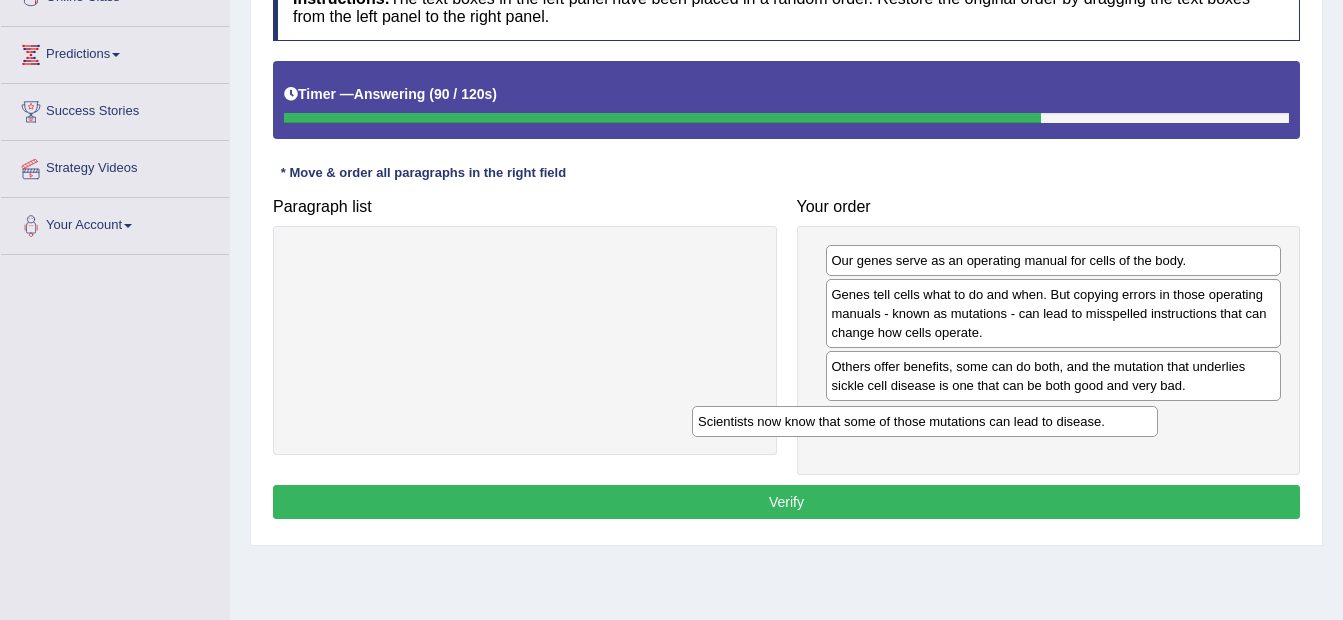 drag, startPoint x: 694, startPoint y: 268, endPoint x: 1094, endPoint y: 429, distance: 431.18558 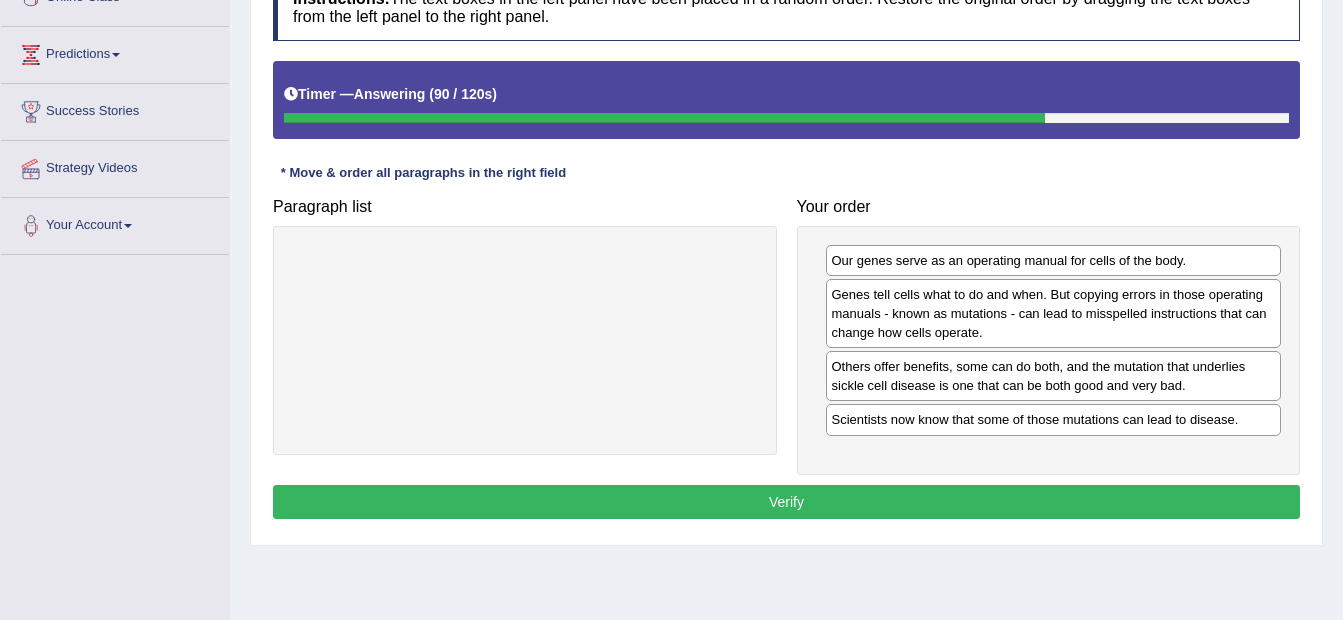 click on "Verify" at bounding box center [786, 502] 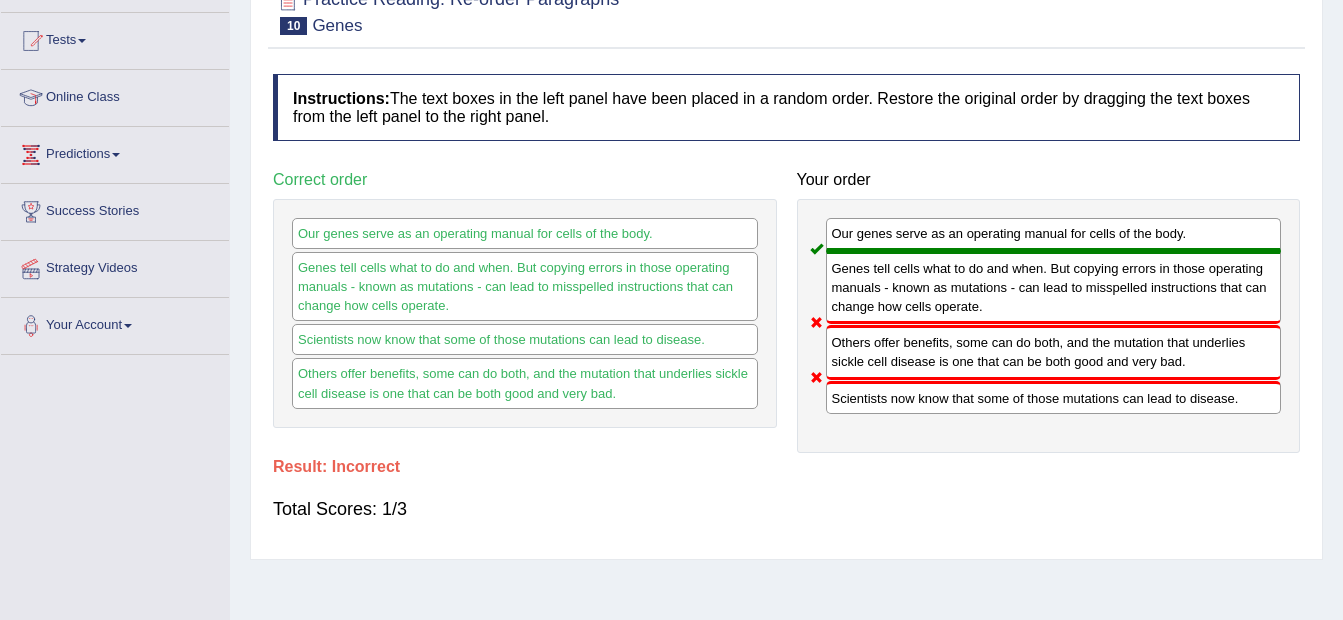 scroll, scrollTop: 100, scrollLeft: 0, axis: vertical 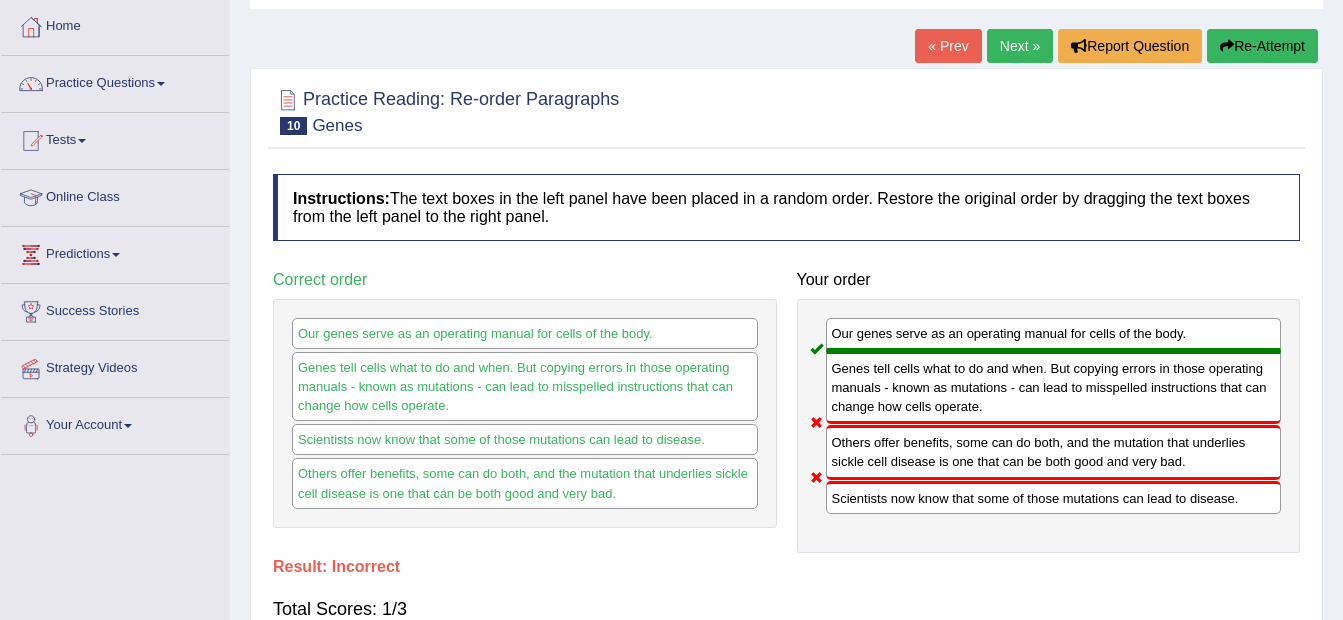 click on "Next »" at bounding box center [1020, 46] 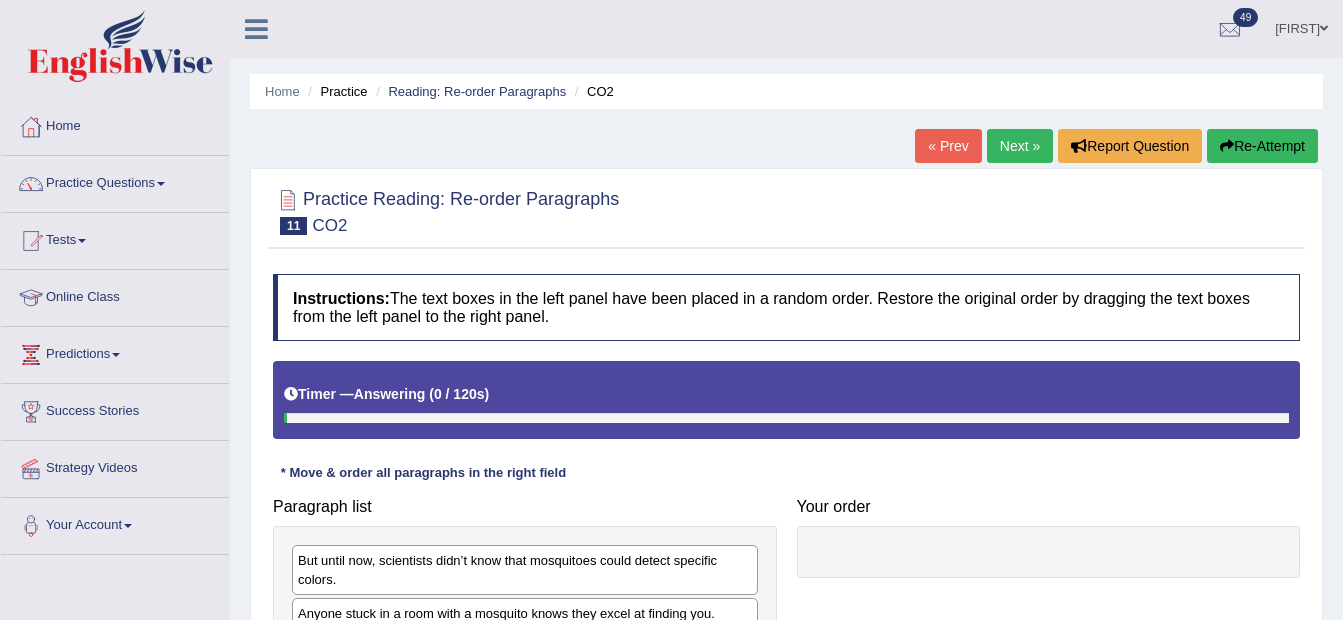 scroll, scrollTop: 348, scrollLeft: 0, axis: vertical 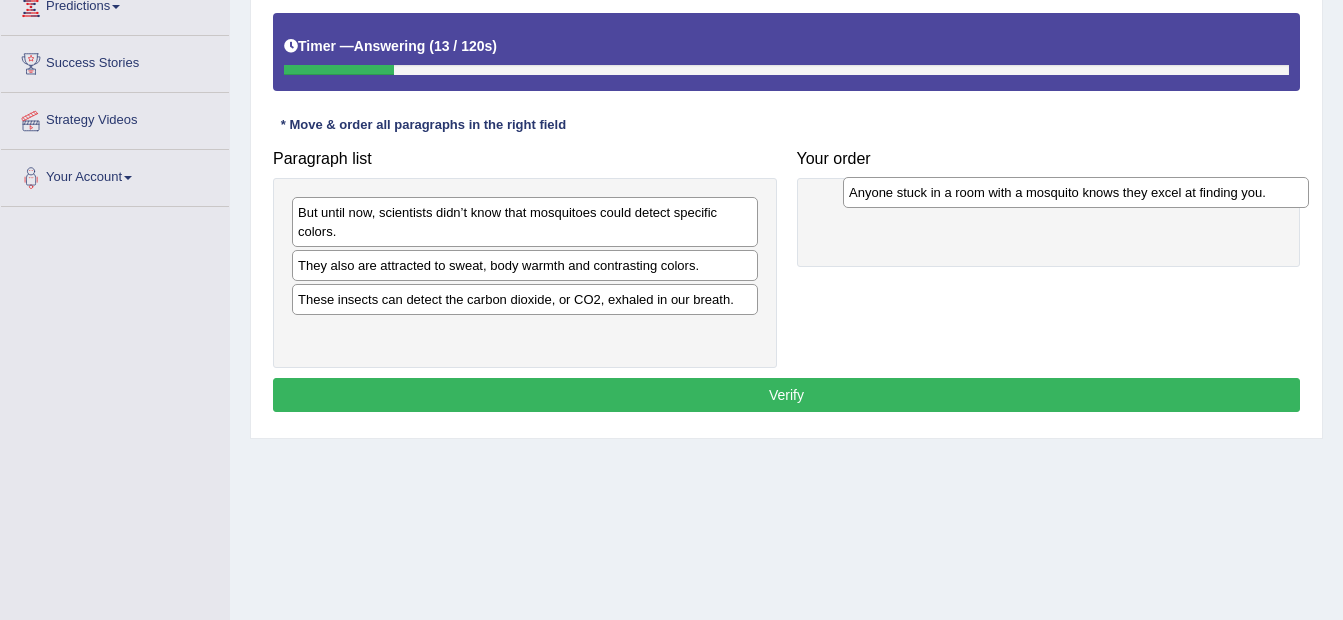drag, startPoint x: 368, startPoint y: 278, endPoint x: 919, endPoint y: 205, distance: 555.8147 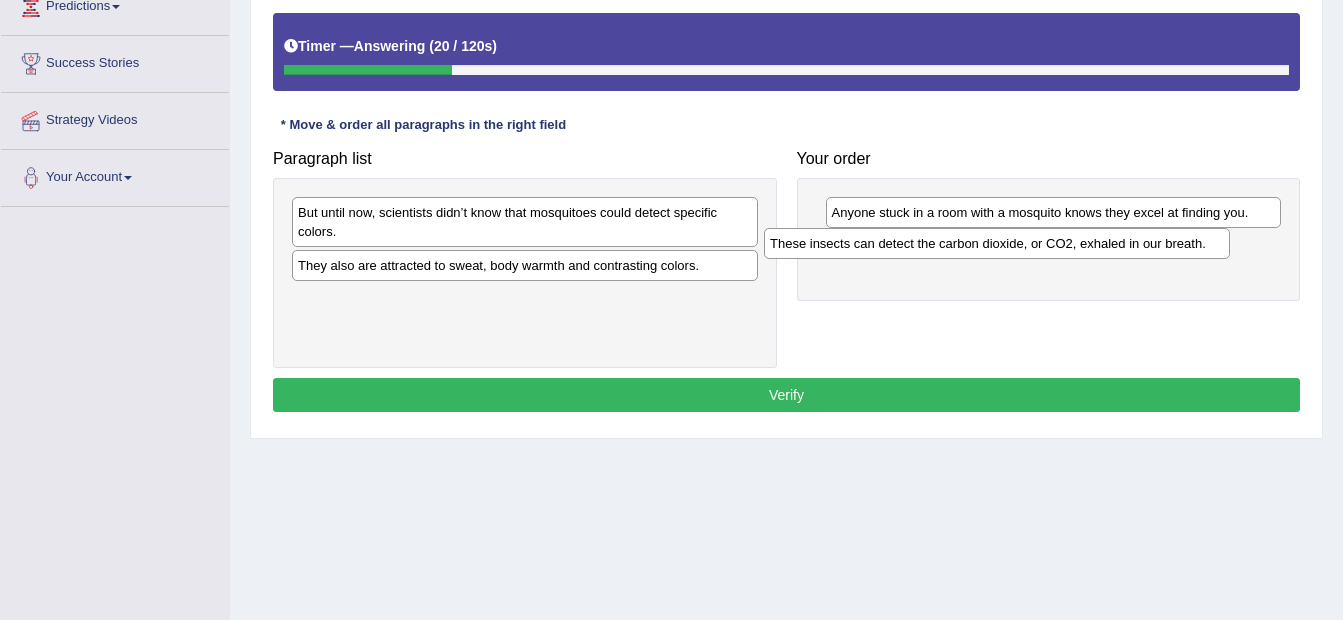 drag, startPoint x: 558, startPoint y: 311, endPoint x: 1030, endPoint y: 255, distance: 475.31042 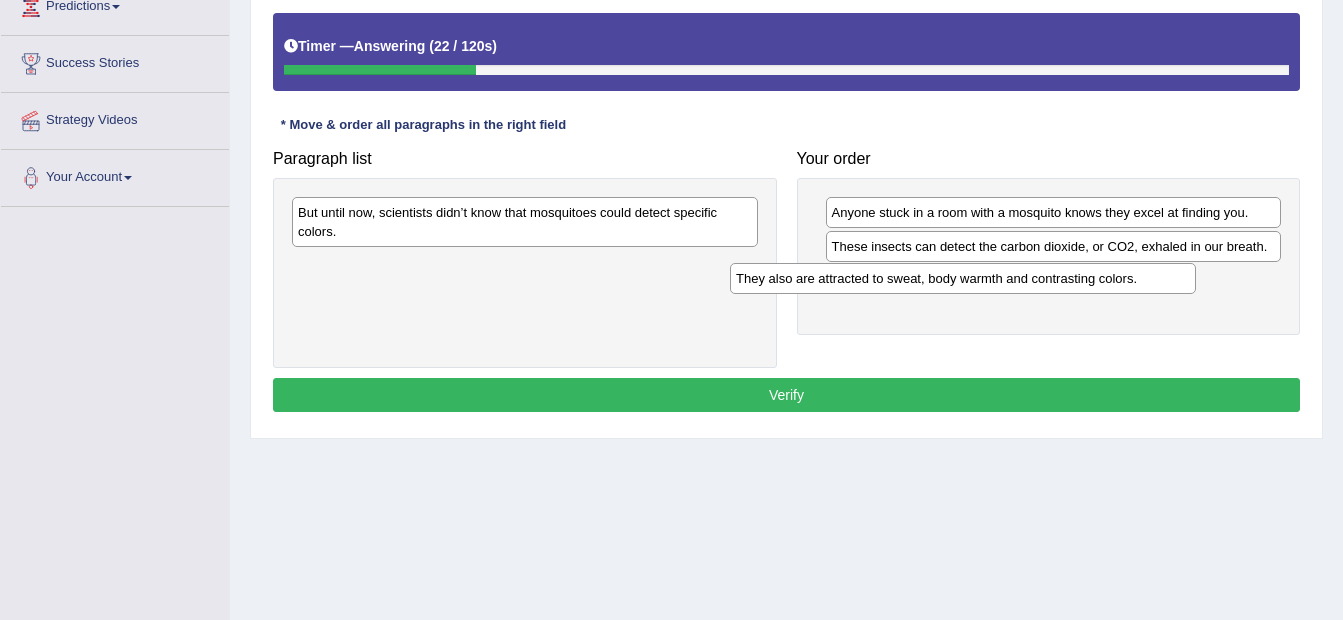 drag, startPoint x: 687, startPoint y: 281, endPoint x: 1125, endPoint y: 294, distance: 438.19287 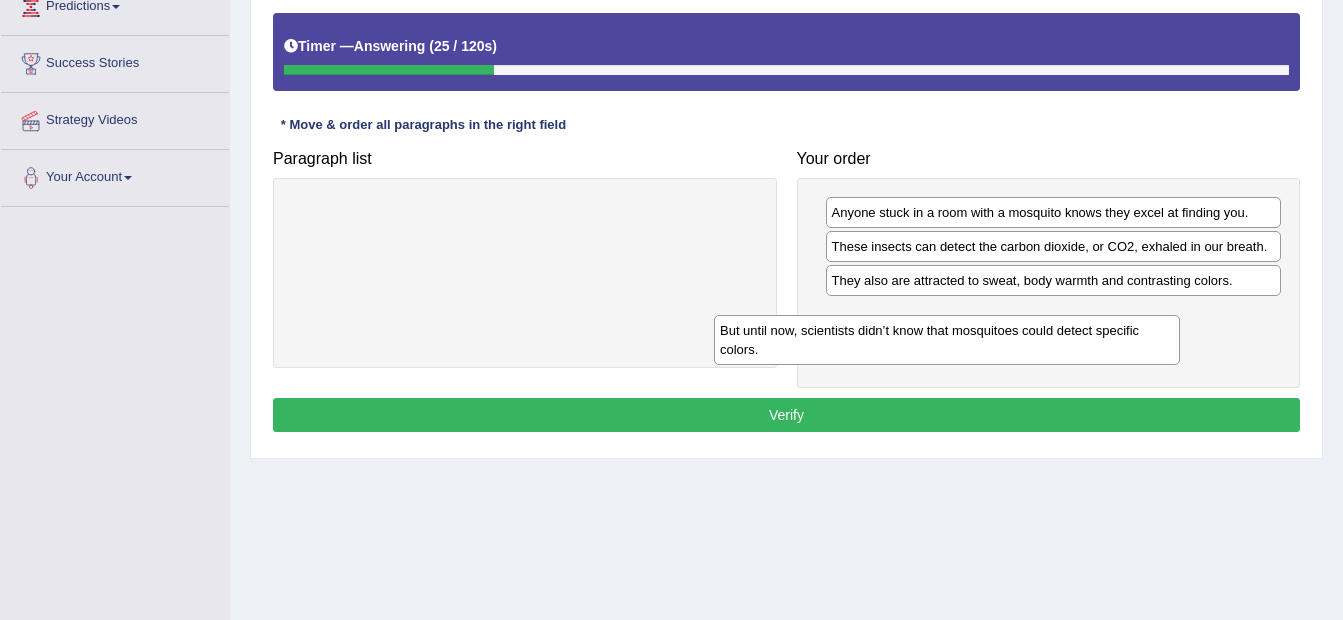 drag, startPoint x: 692, startPoint y: 226, endPoint x: 1114, endPoint y: 344, distance: 438.18716 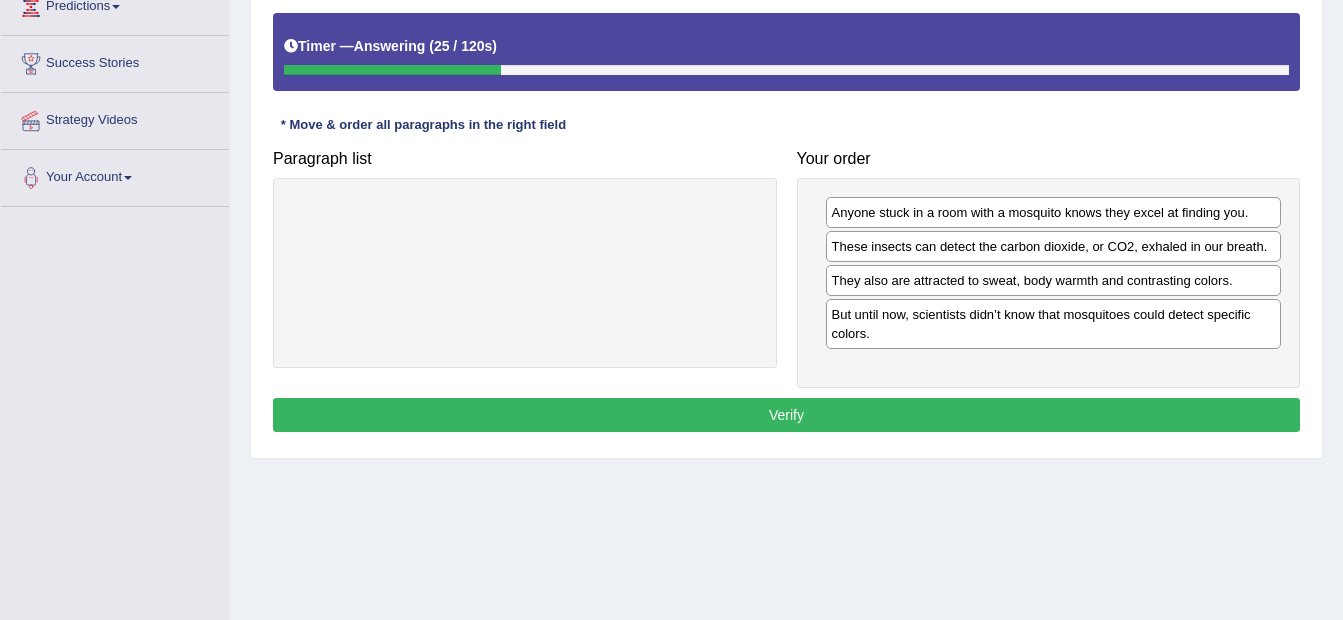 click on "Verify" at bounding box center (786, 415) 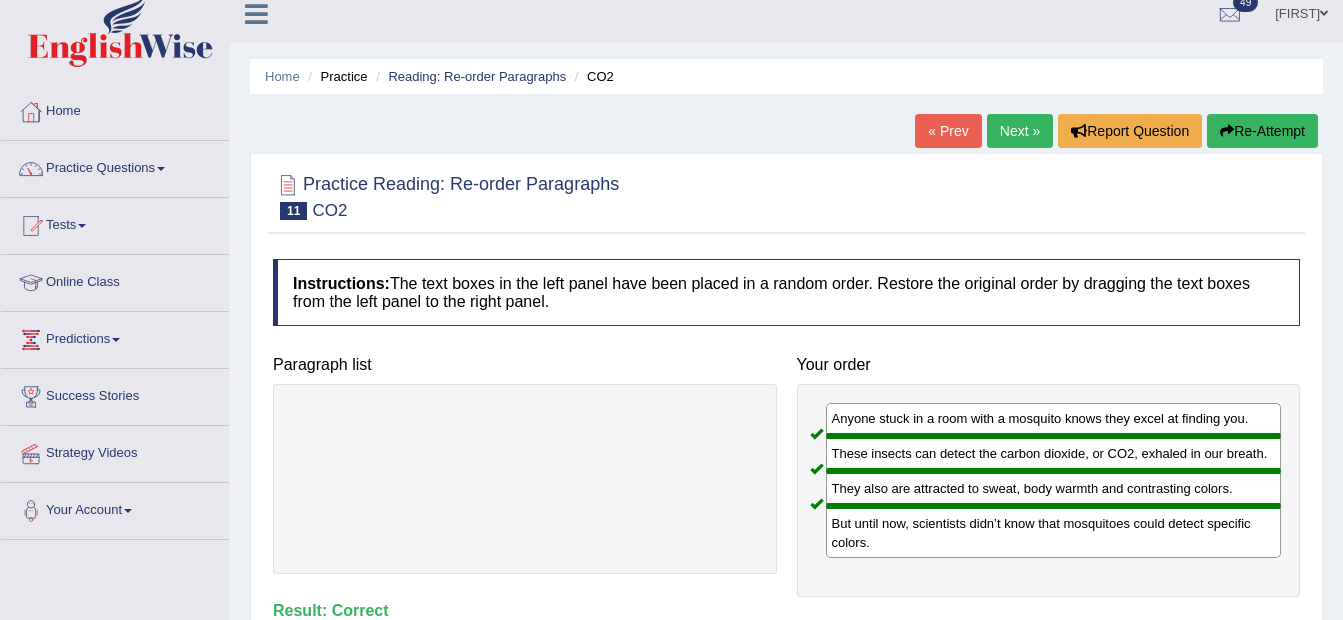 scroll, scrollTop: 0, scrollLeft: 0, axis: both 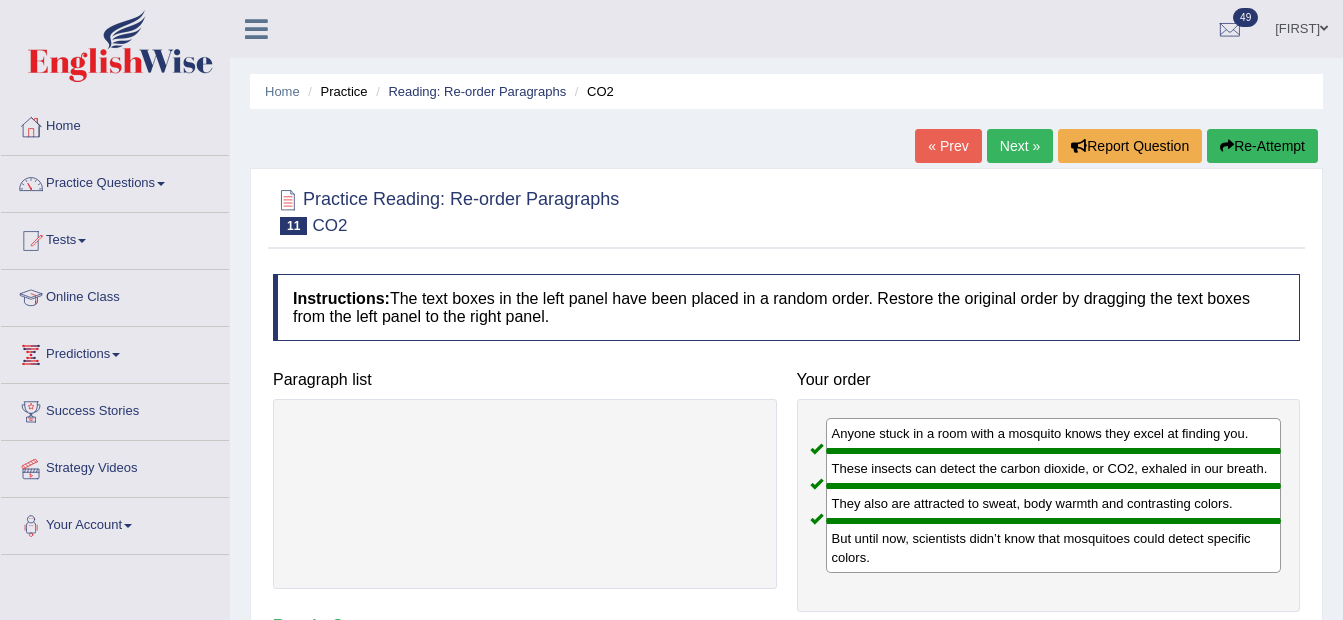 click on "Next »" at bounding box center (1020, 146) 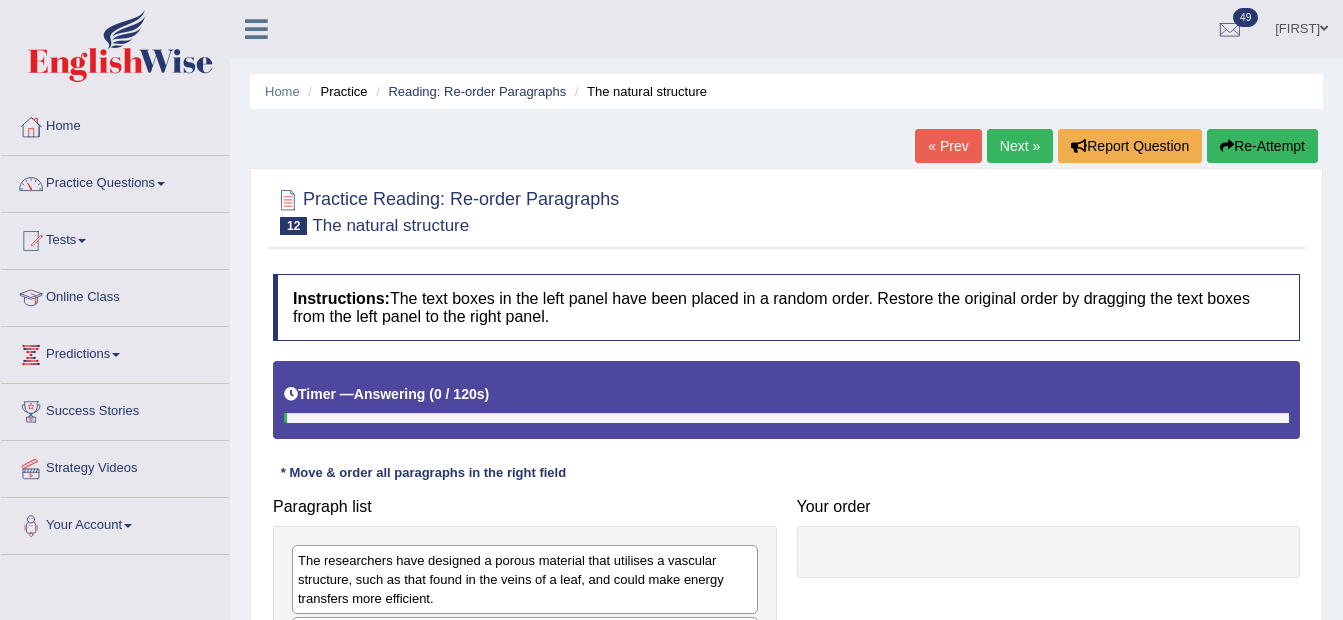 scroll, scrollTop: 300, scrollLeft: 0, axis: vertical 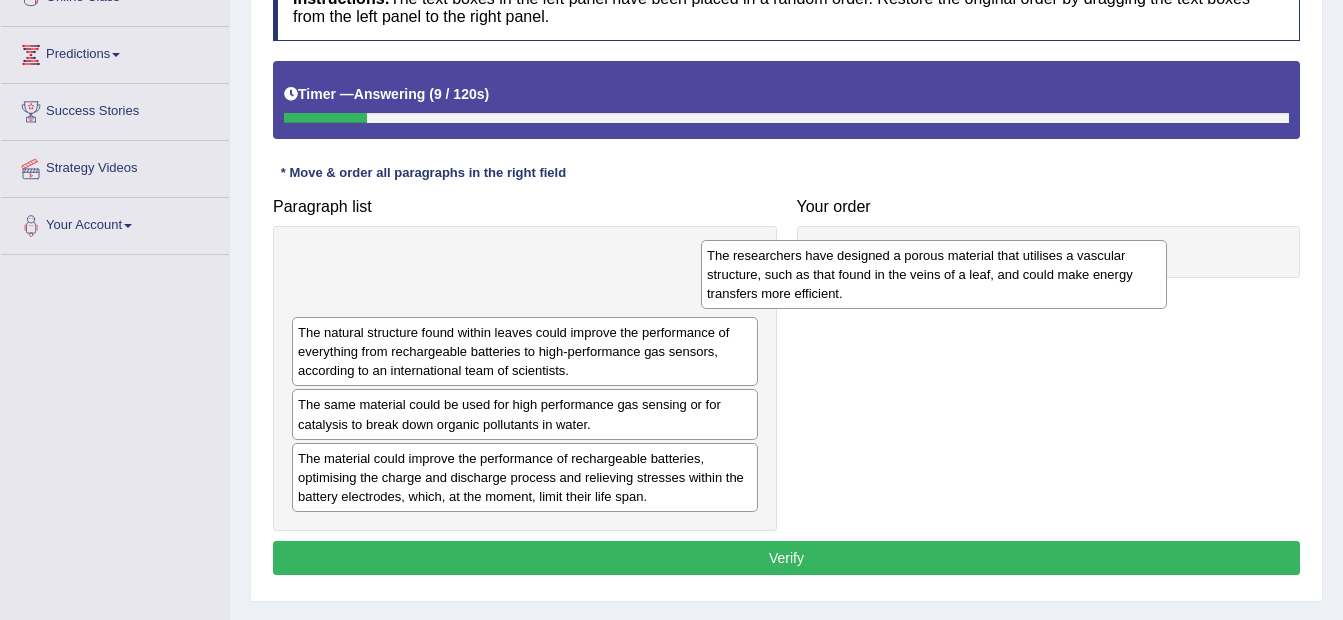 drag, startPoint x: 549, startPoint y: 294, endPoint x: 958, endPoint y: 289, distance: 409.03055 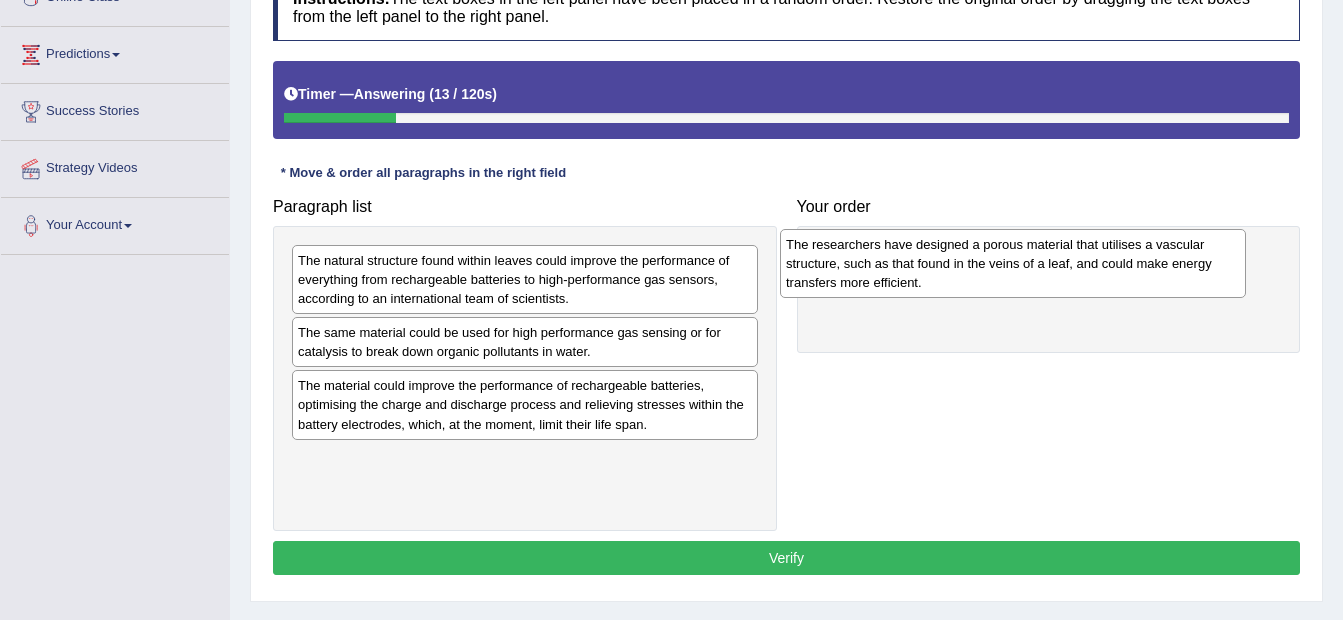 drag, startPoint x: 689, startPoint y: 282, endPoint x: 1177, endPoint y: 266, distance: 488.26224 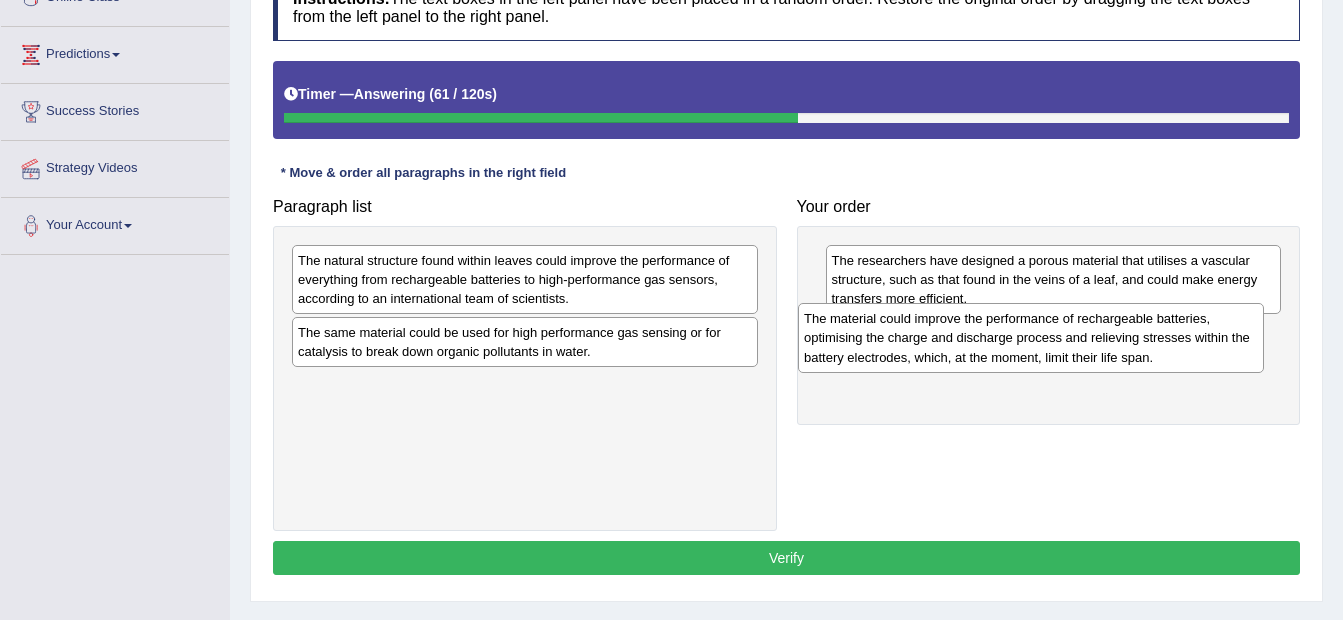 drag, startPoint x: 510, startPoint y: 419, endPoint x: 1016, endPoint y: 352, distance: 510.4165 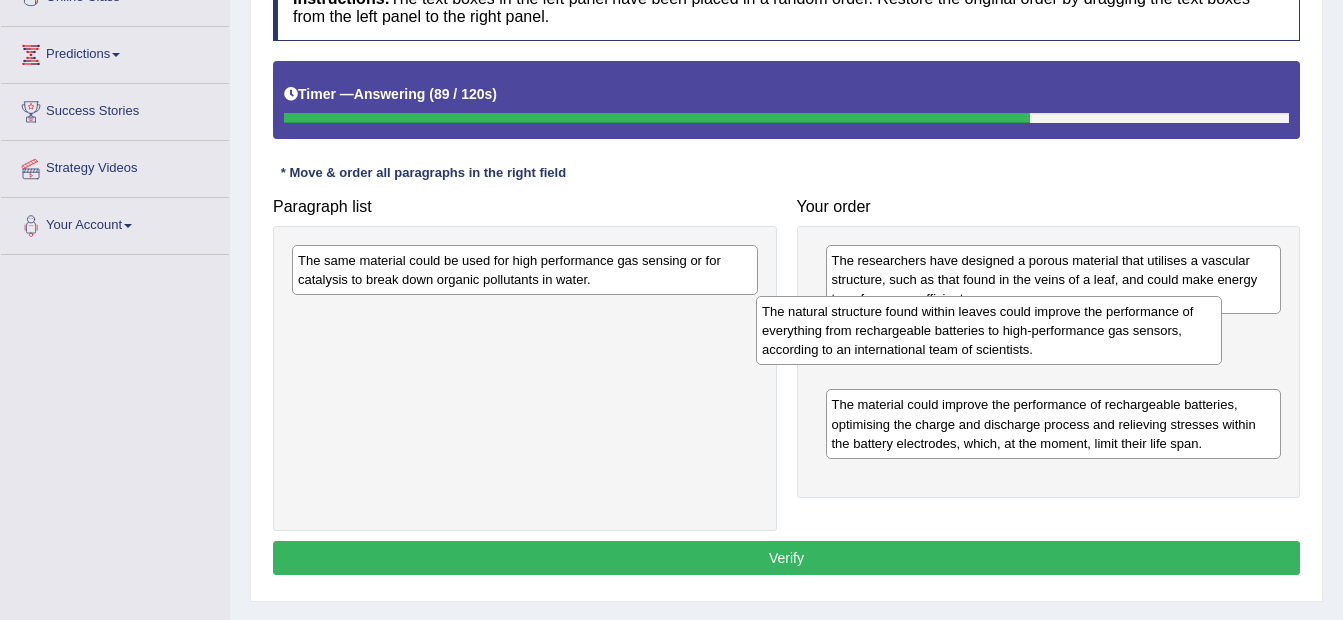 drag, startPoint x: 635, startPoint y: 273, endPoint x: 1099, endPoint y: 324, distance: 466.79437 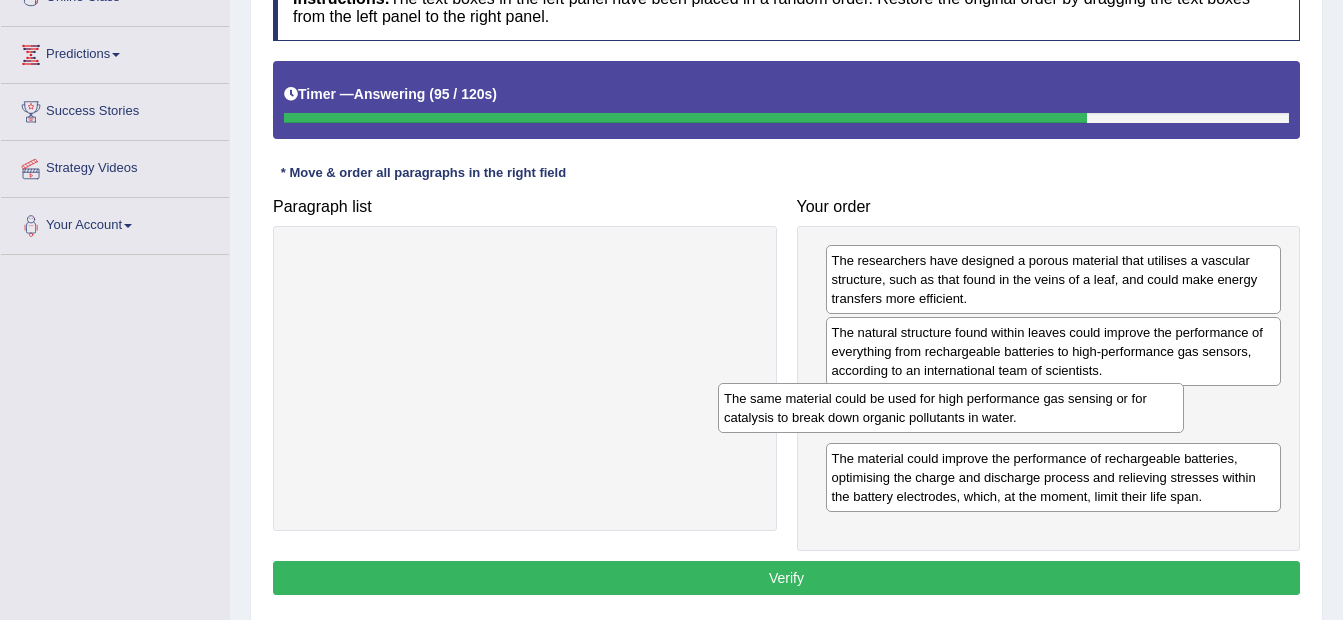 drag, startPoint x: 680, startPoint y: 268, endPoint x: 1106, endPoint y: 406, distance: 447.7946 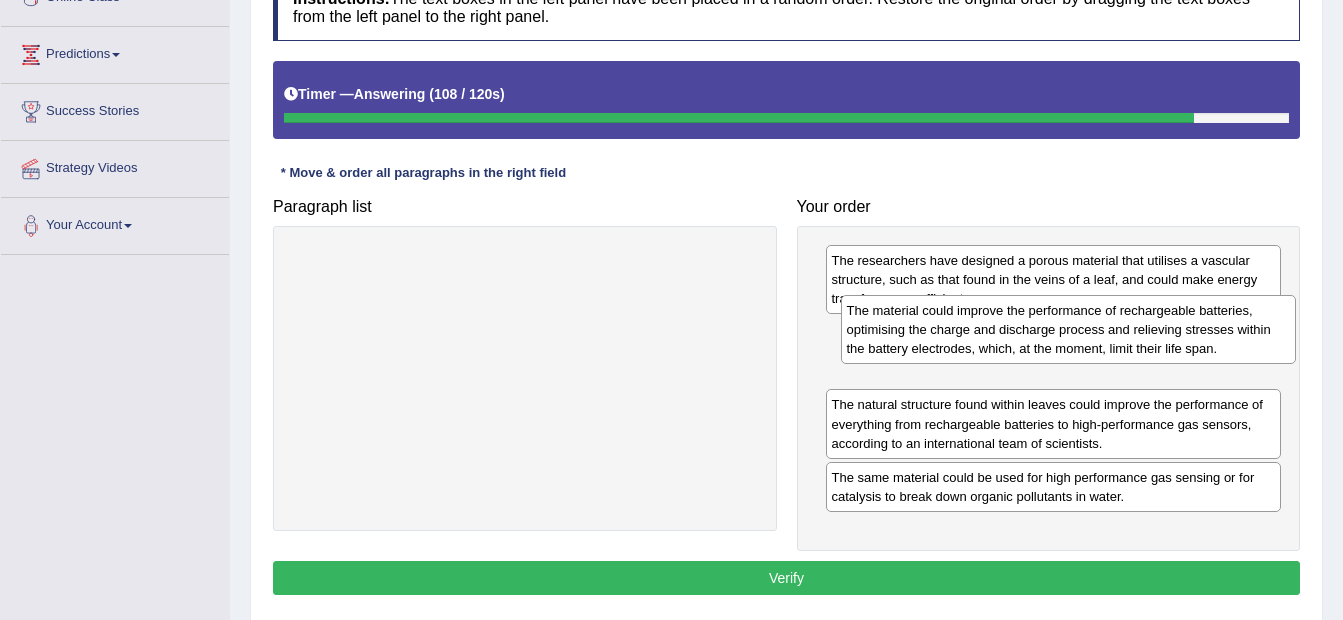 drag, startPoint x: 978, startPoint y: 495, endPoint x: 993, endPoint y: 347, distance: 148.7582 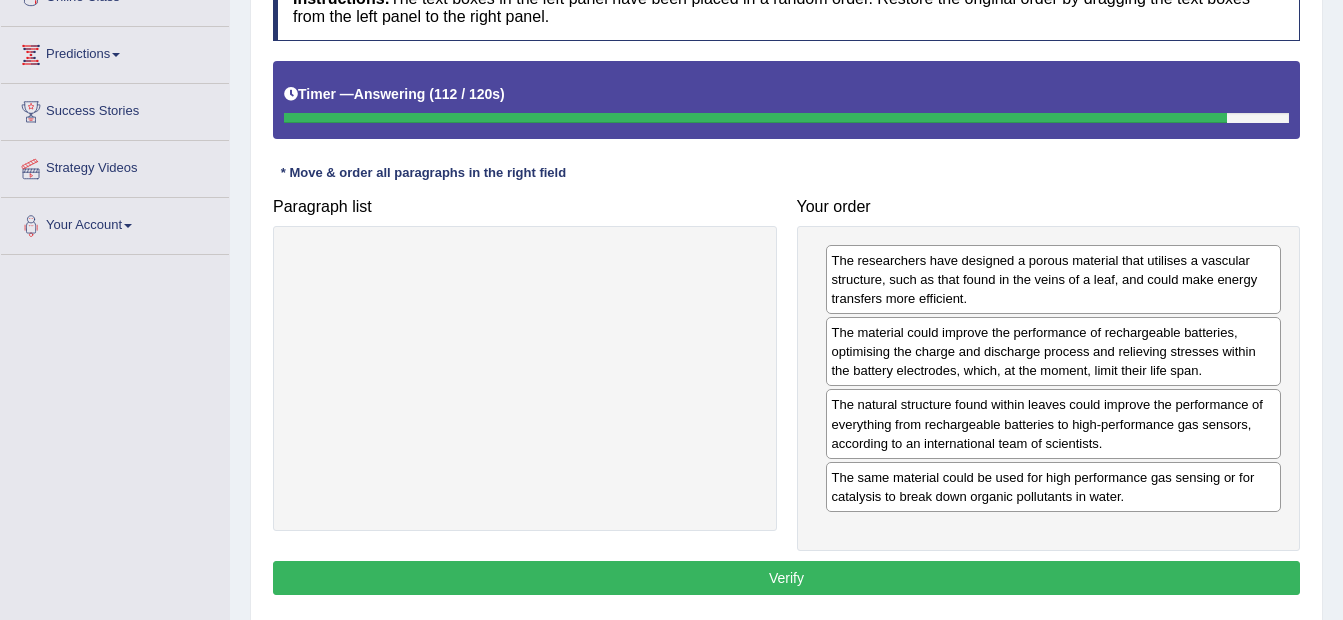 click on "Verify" at bounding box center (786, 578) 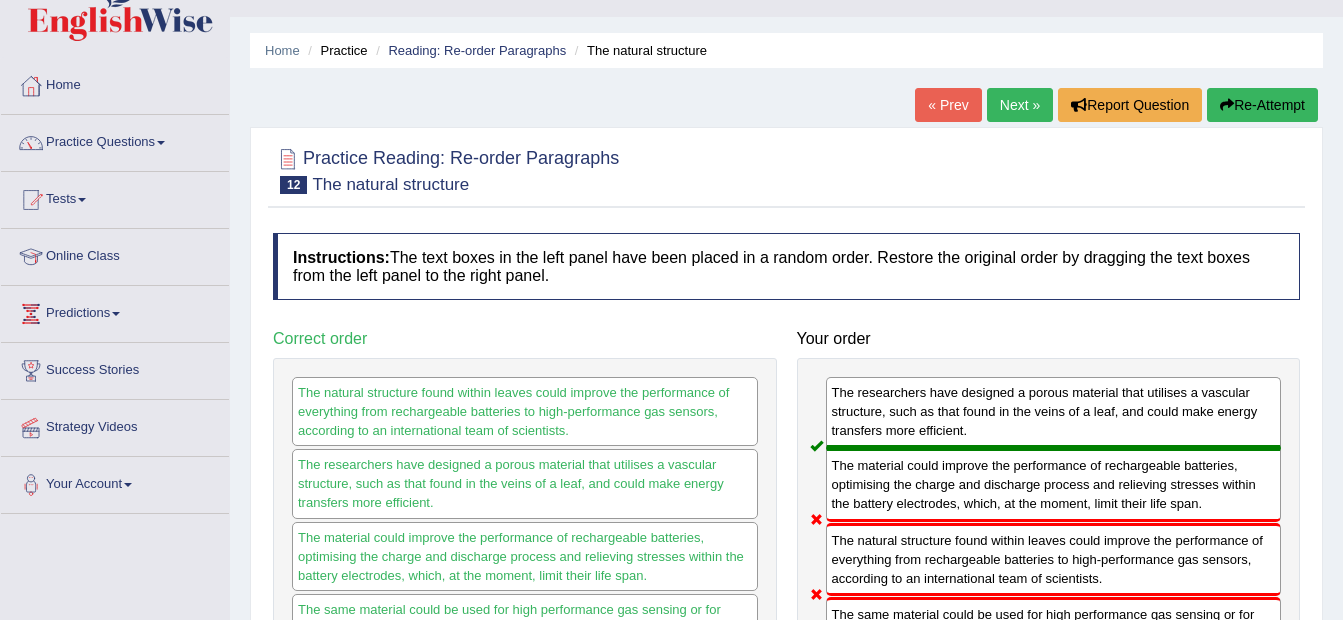 scroll, scrollTop: 0, scrollLeft: 0, axis: both 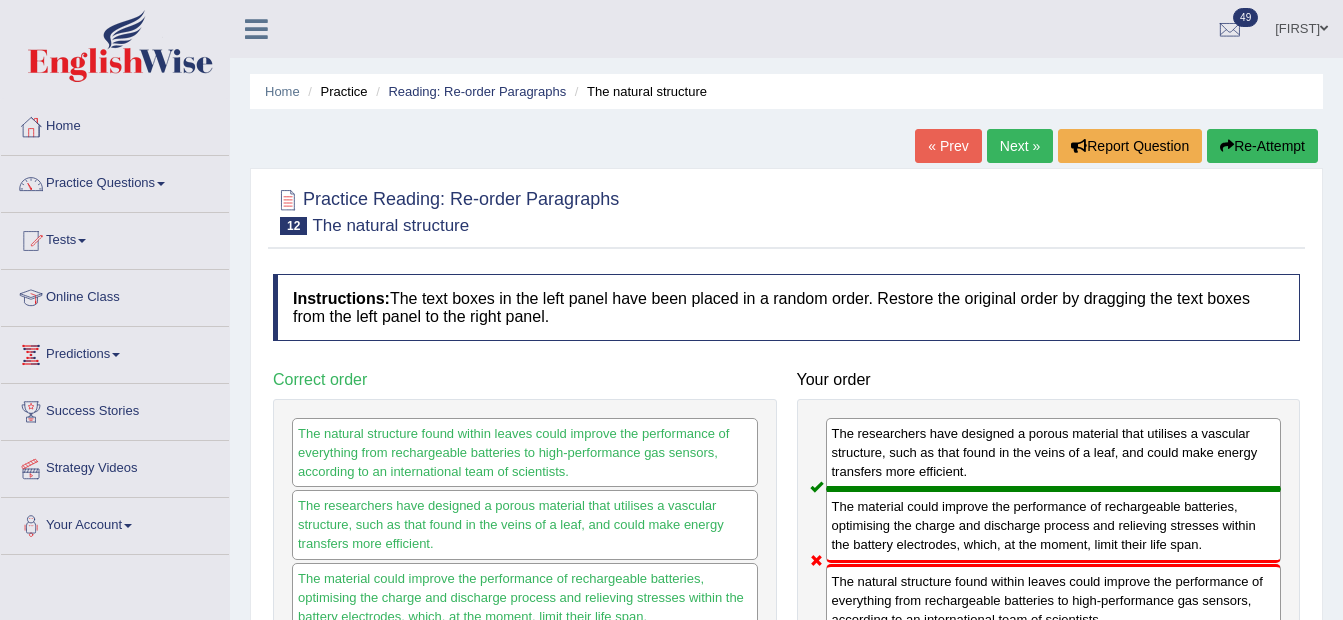click on "Home
Practice
Reading: Re-order Paragraphs
The natural structure
« Prev Next »  Report Question  Re-Attempt
Practice Reading: Re-order Paragraphs
12
The natural structure
Instructions:  The text boxes in the left panel have been placed in a random order. Restore the original order by dragging the text boxes from the left panel to the right panel.
Timer —  Answering   ( 112 / 120s ) Skip * Move & order all paragraphs in the right field
Paragraph list
Correct order
The natural structure found within leaves could improve the performance of everything from rechargeable batteries to high-performance gas sensors, according to an international team of scientists. The same material could be used for high performance gas sensing or for catalysis to break down organic pollutants in water." at bounding box center [786, 500] 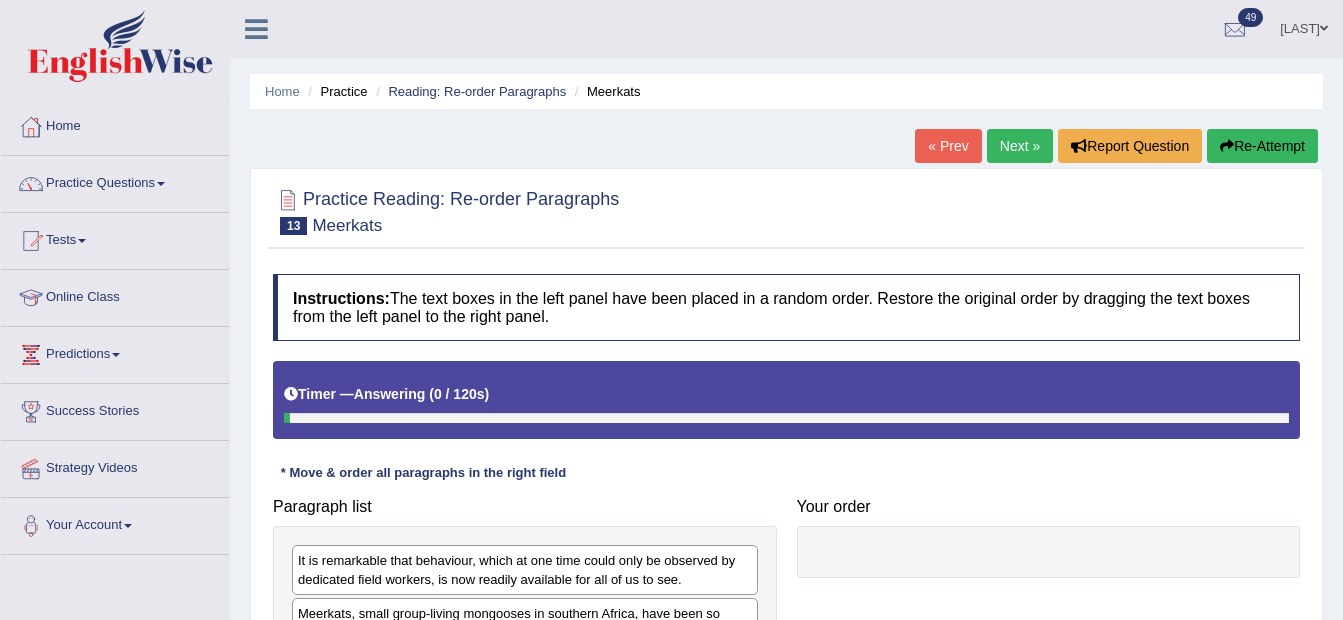 scroll, scrollTop: 400, scrollLeft: 0, axis: vertical 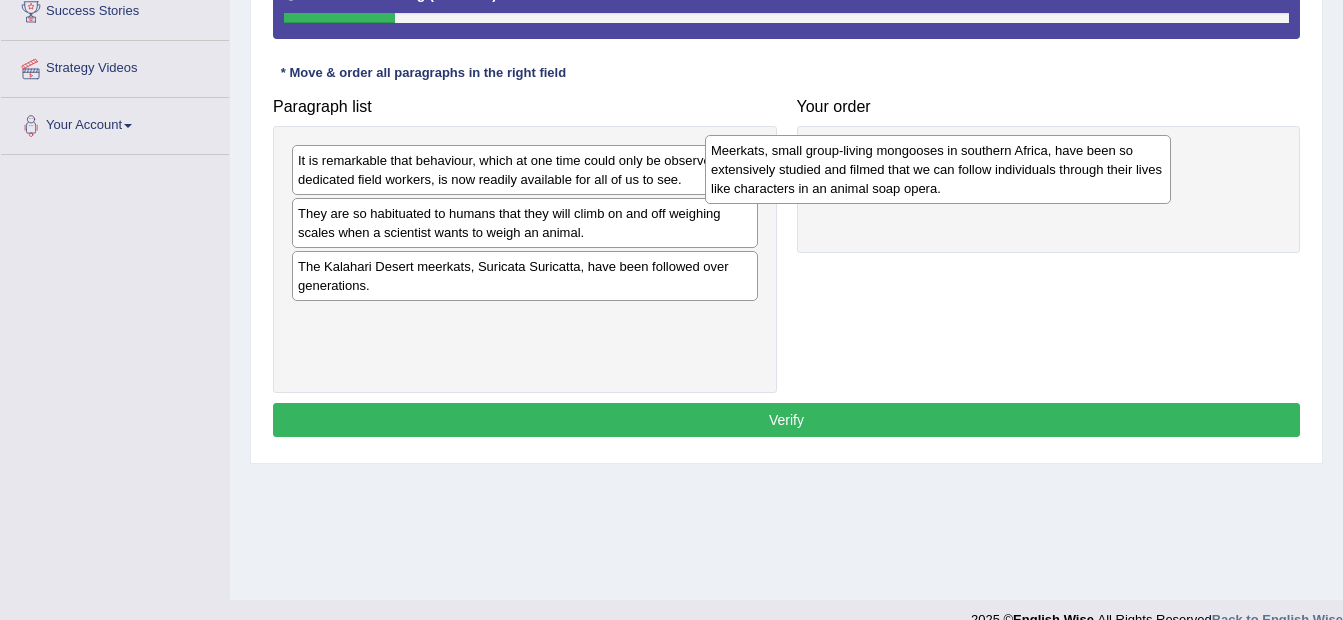 drag, startPoint x: 626, startPoint y: 233, endPoint x: 1039, endPoint y: 170, distance: 417.77747 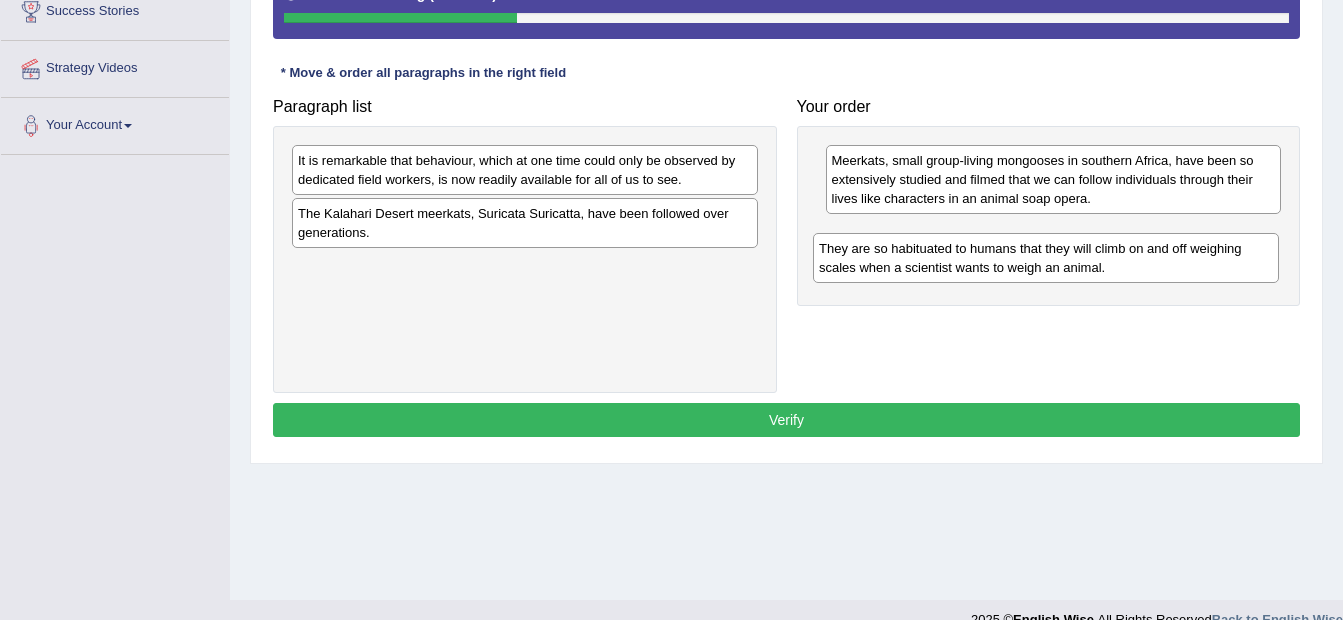 drag, startPoint x: 674, startPoint y: 232, endPoint x: 1195, endPoint y: 267, distance: 522.1743 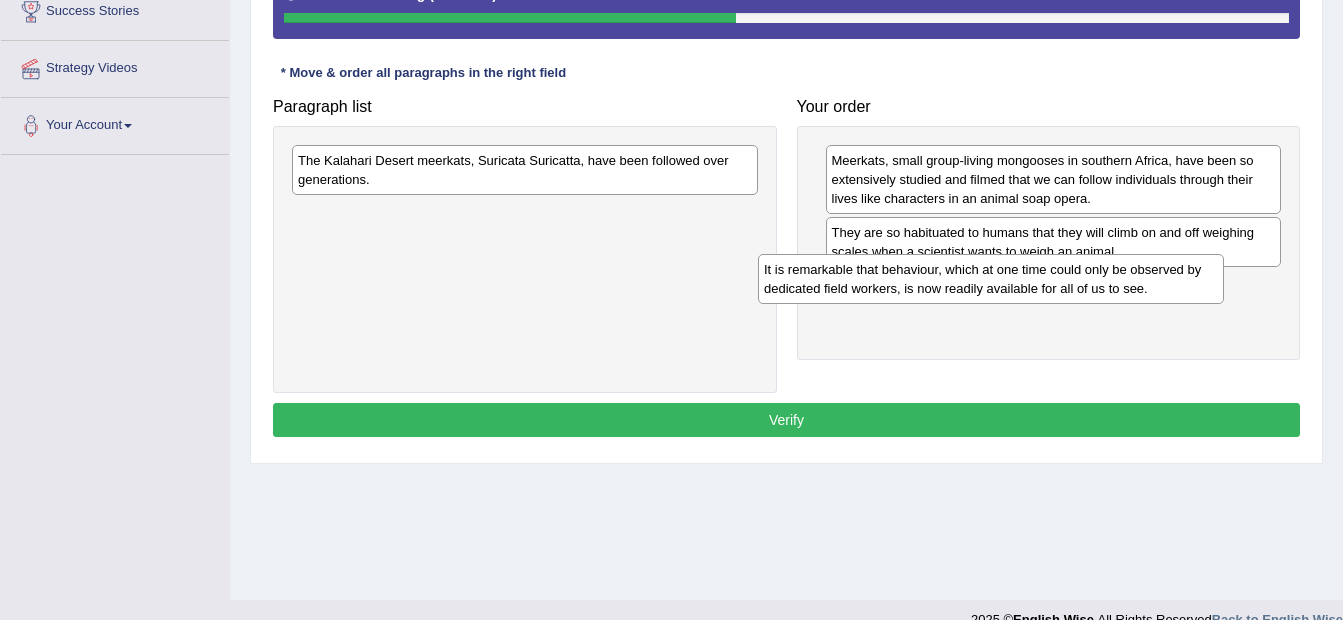 drag, startPoint x: 510, startPoint y: 194, endPoint x: 974, endPoint y: 300, distance: 475.95377 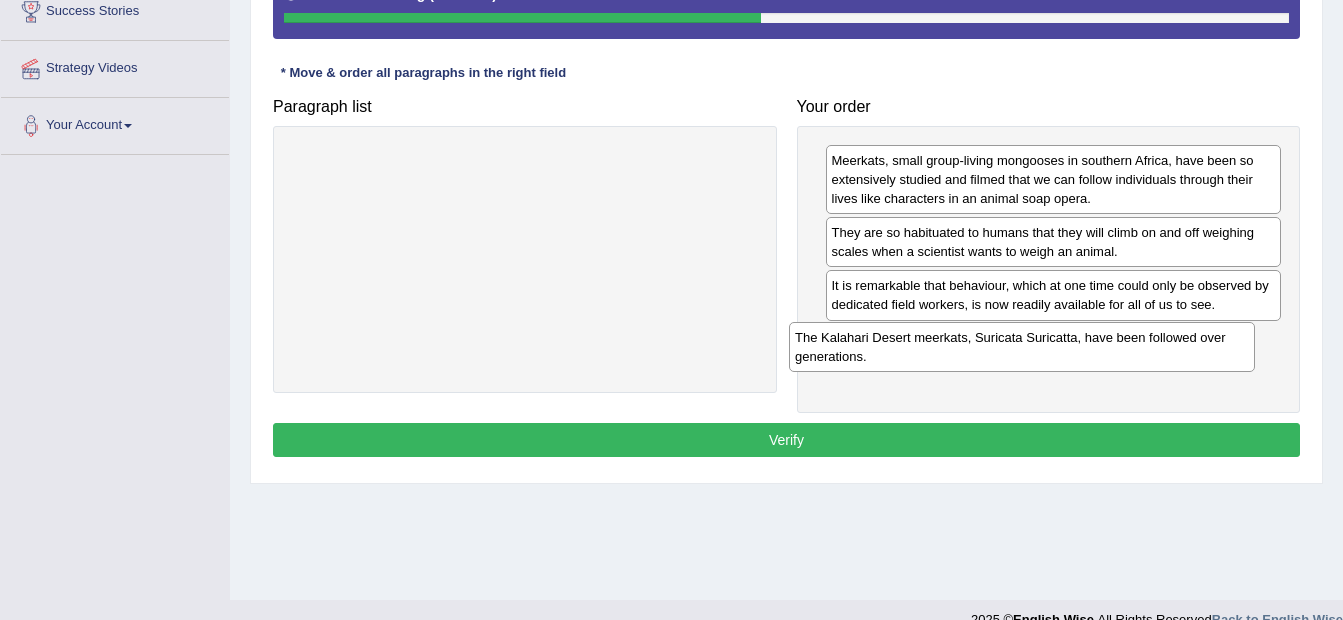 drag, startPoint x: 476, startPoint y: 172, endPoint x: 973, endPoint y: 349, distance: 527.57745 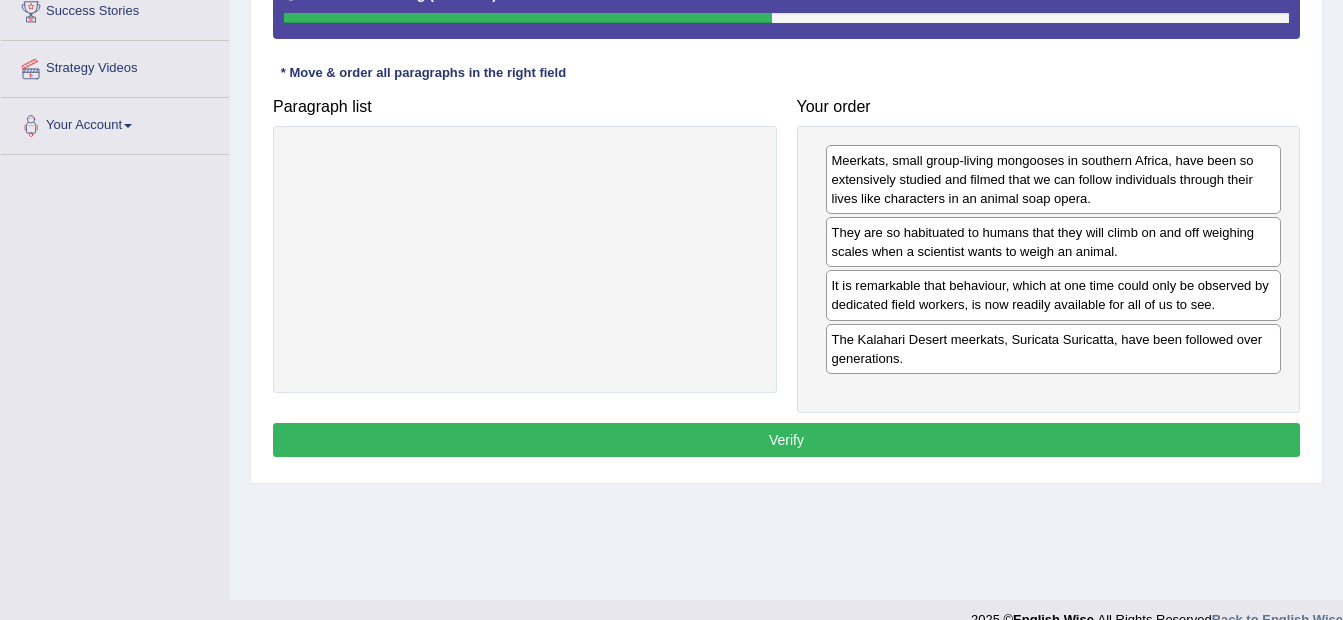 click on "Verify" at bounding box center [786, 440] 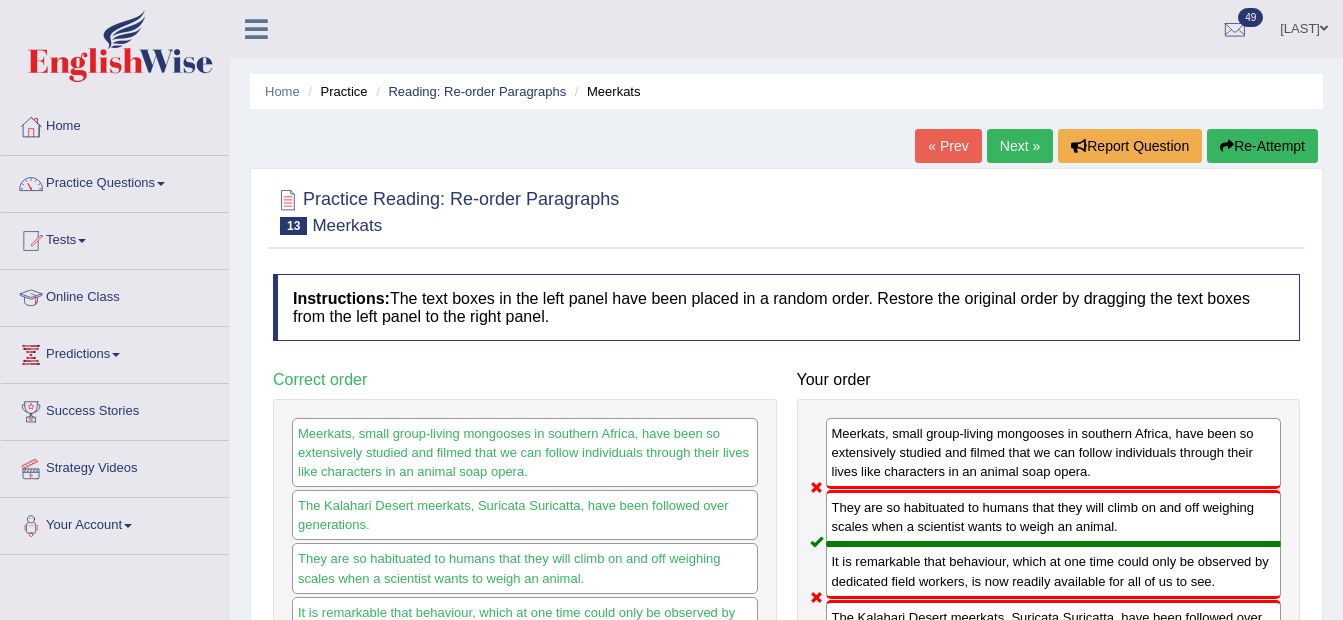 scroll, scrollTop: 100, scrollLeft: 0, axis: vertical 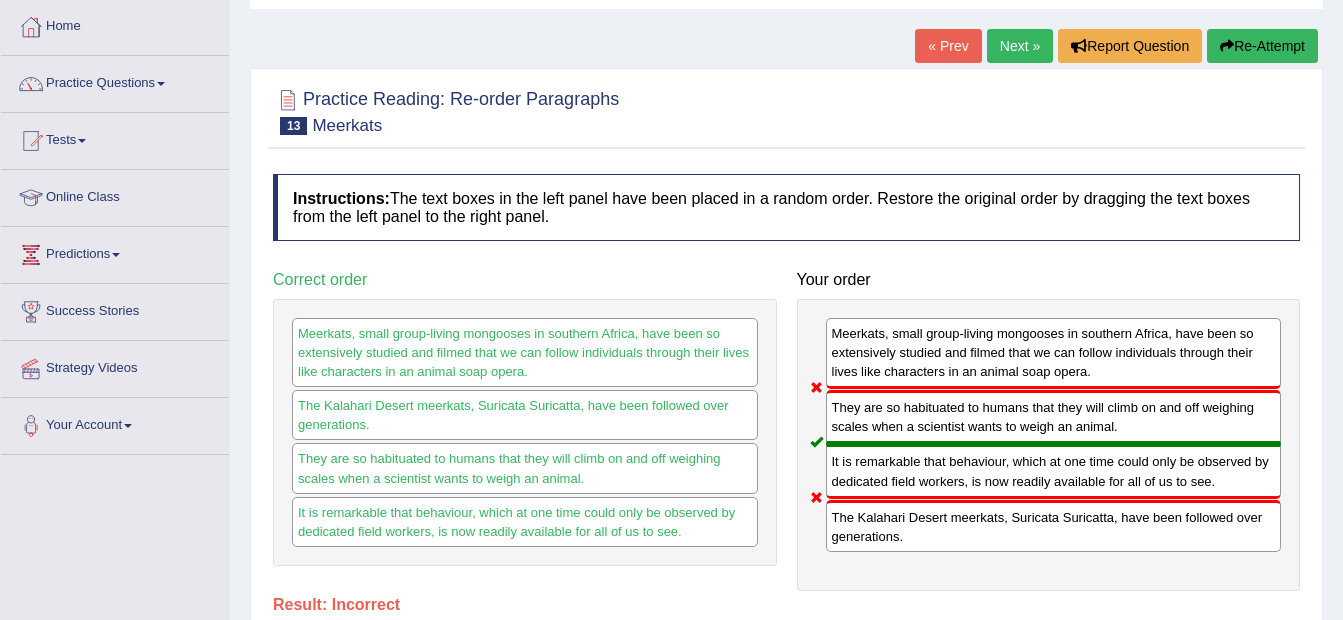 click on "Next »" at bounding box center [1020, 46] 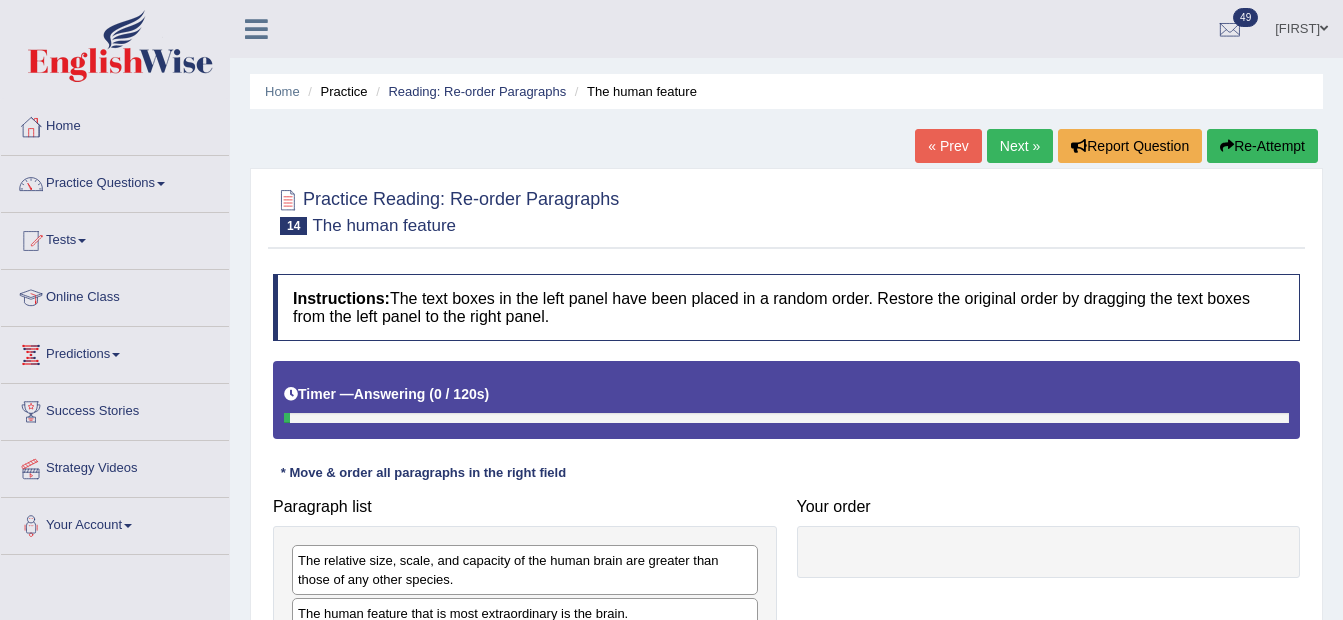 scroll, scrollTop: 300, scrollLeft: 0, axis: vertical 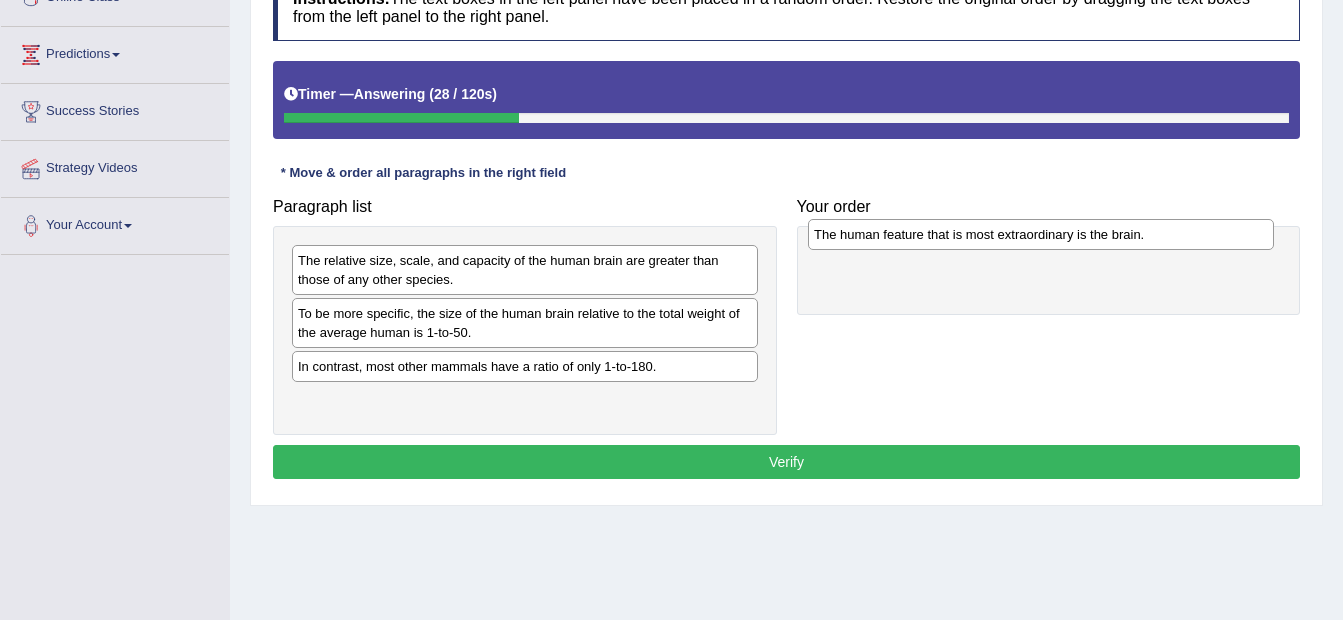 drag, startPoint x: 404, startPoint y: 318, endPoint x: 920, endPoint y: 239, distance: 522.01245 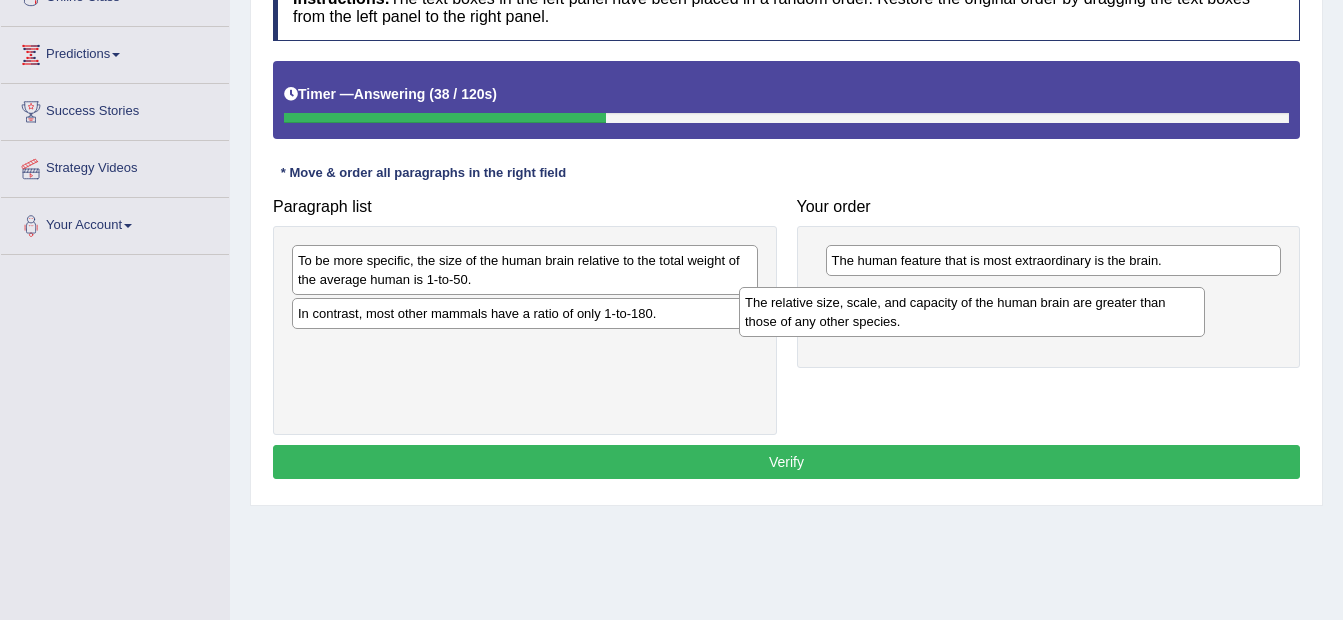 drag, startPoint x: 440, startPoint y: 276, endPoint x: 894, endPoint y: 316, distance: 455.7587 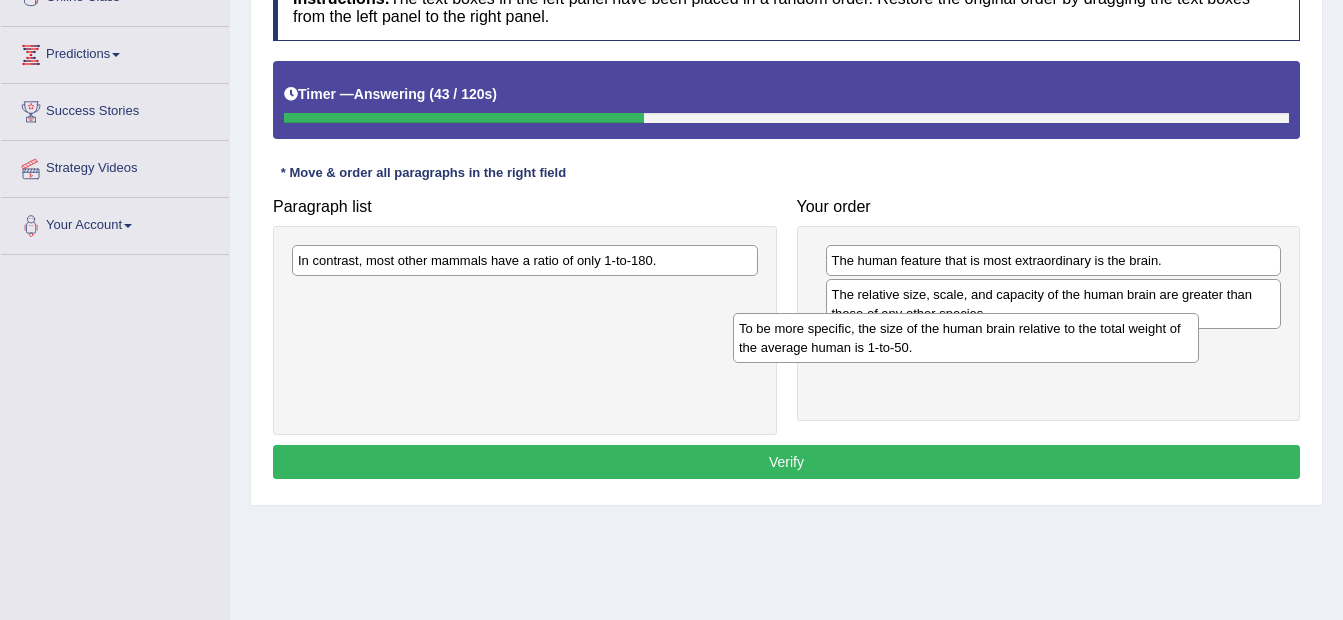 drag, startPoint x: 556, startPoint y: 284, endPoint x: 982, endPoint y: 347, distance: 430.63324 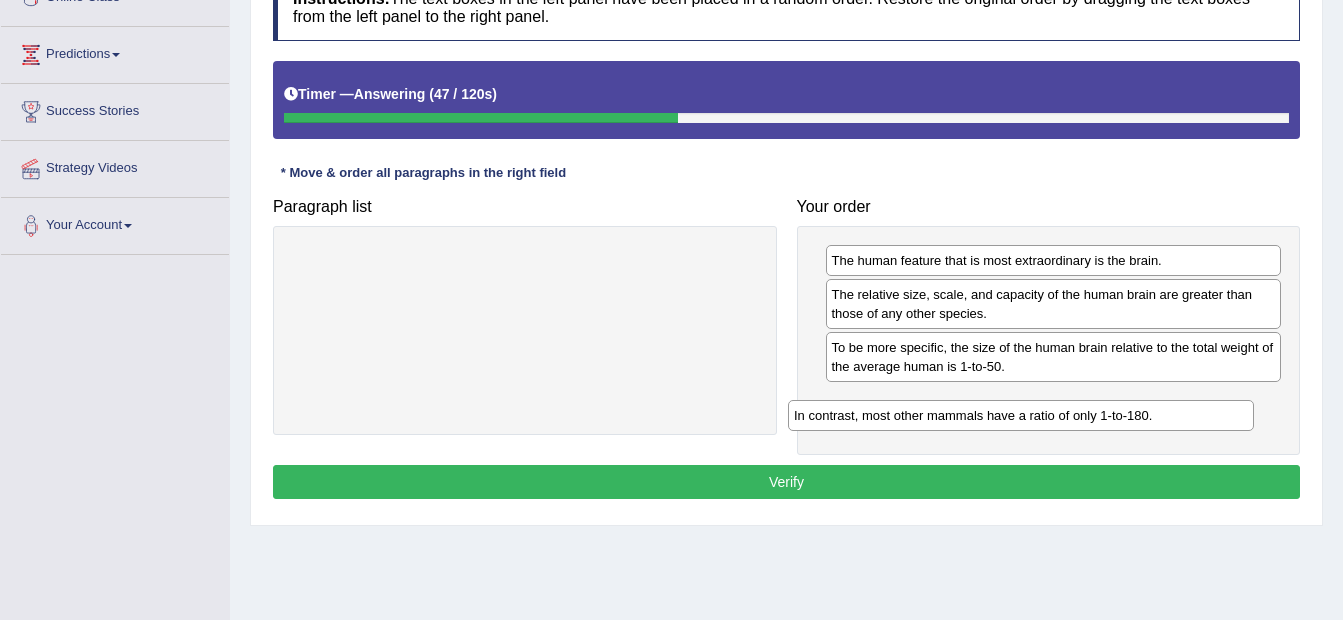drag, startPoint x: 466, startPoint y: 267, endPoint x: 962, endPoint y: 422, distance: 519.65466 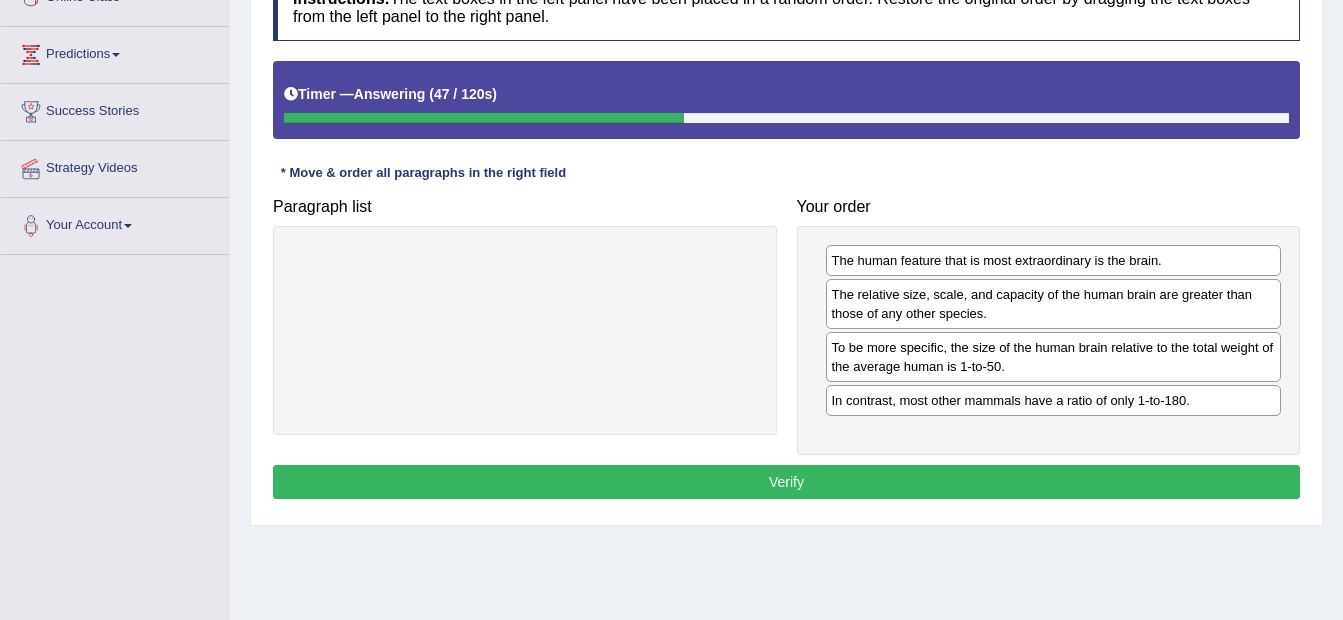 click on "Verify" at bounding box center (786, 482) 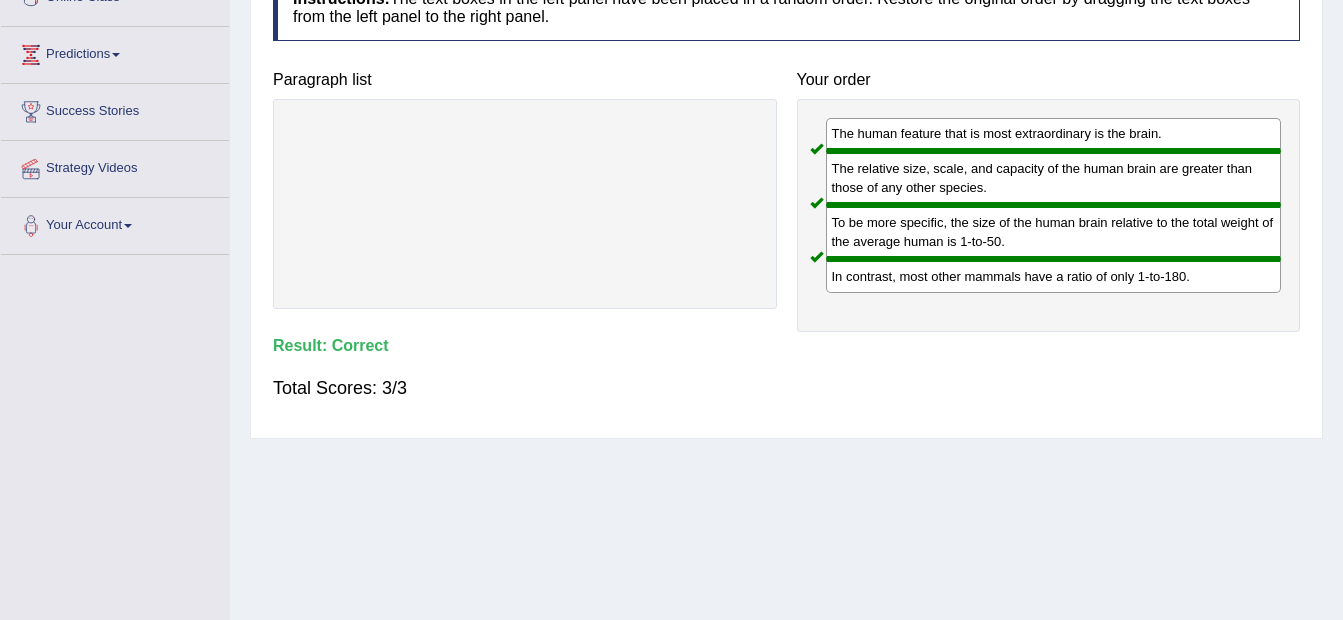 scroll, scrollTop: 0, scrollLeft: 0, axis: both 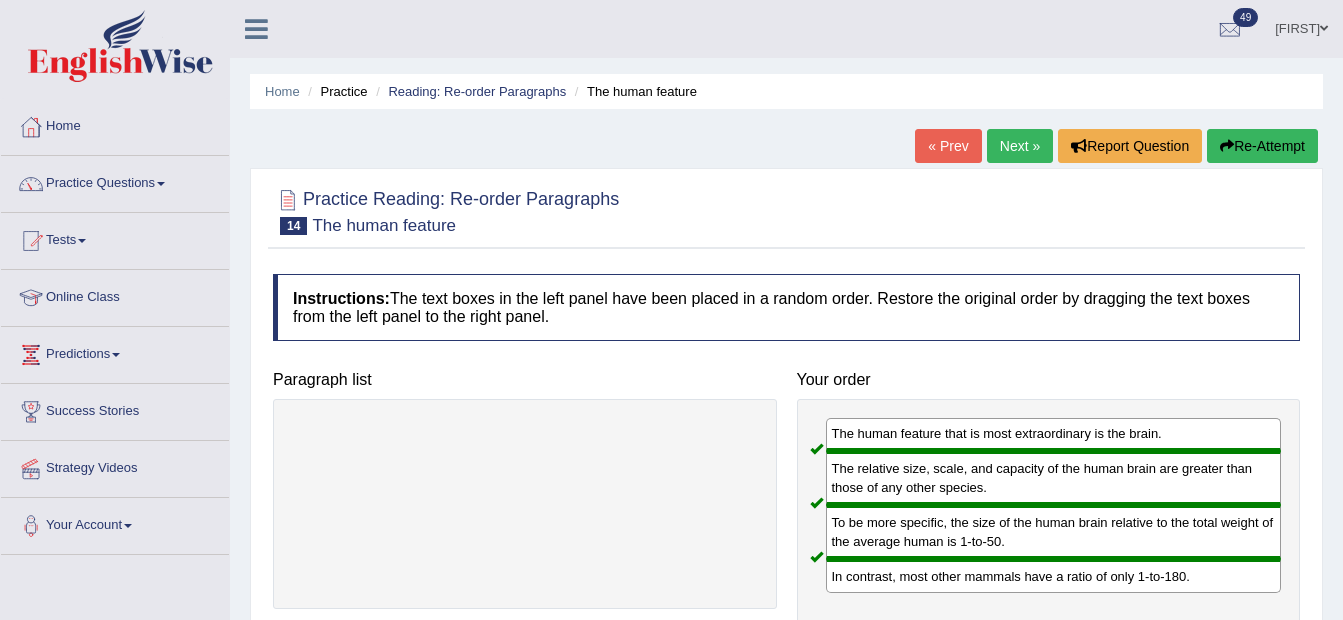 click on "Next »" at bounding box center (1020, 146) 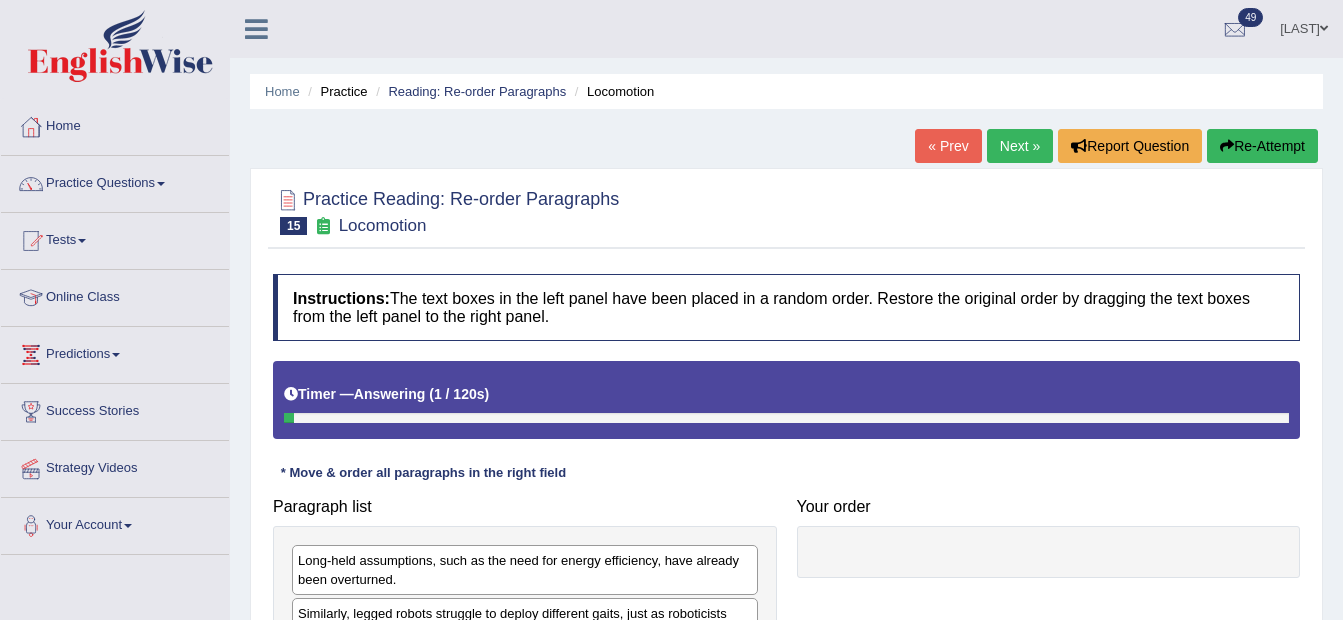 scroll, scrollTop: 400, scrollLeft: 0, axis: vertical 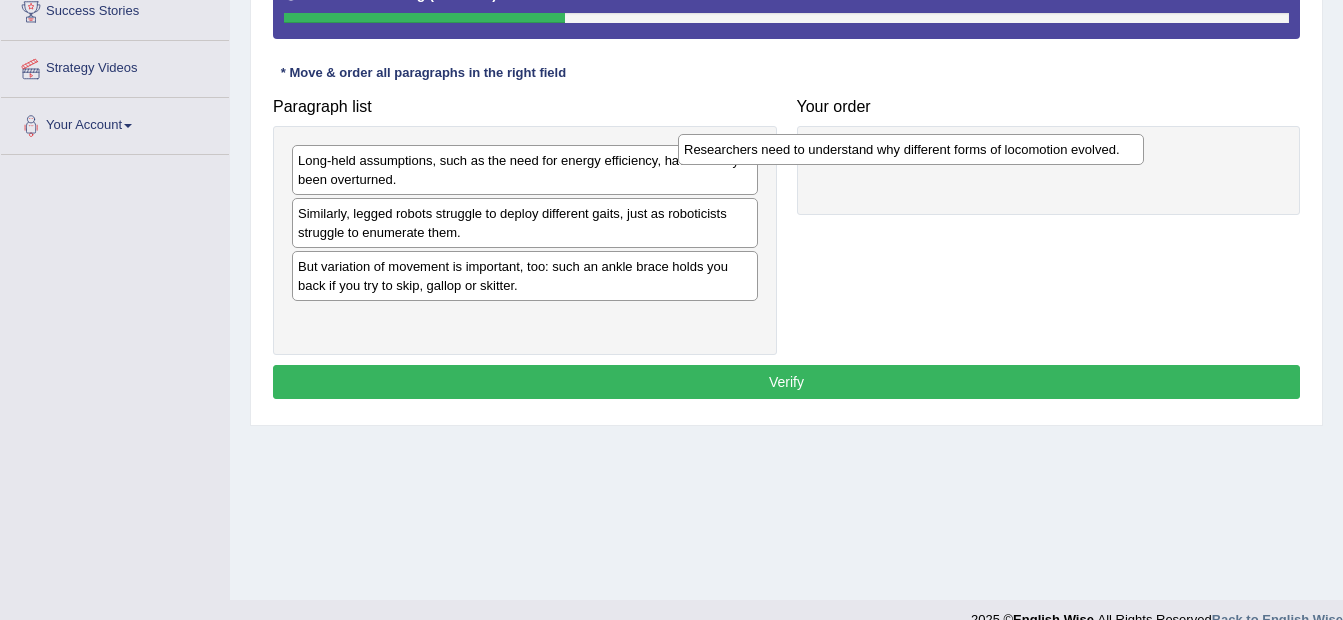 drag, startPoint x: 433, startPoint y: 275, endPoint x: 819, endPoint y: 158, distance: 403.3423 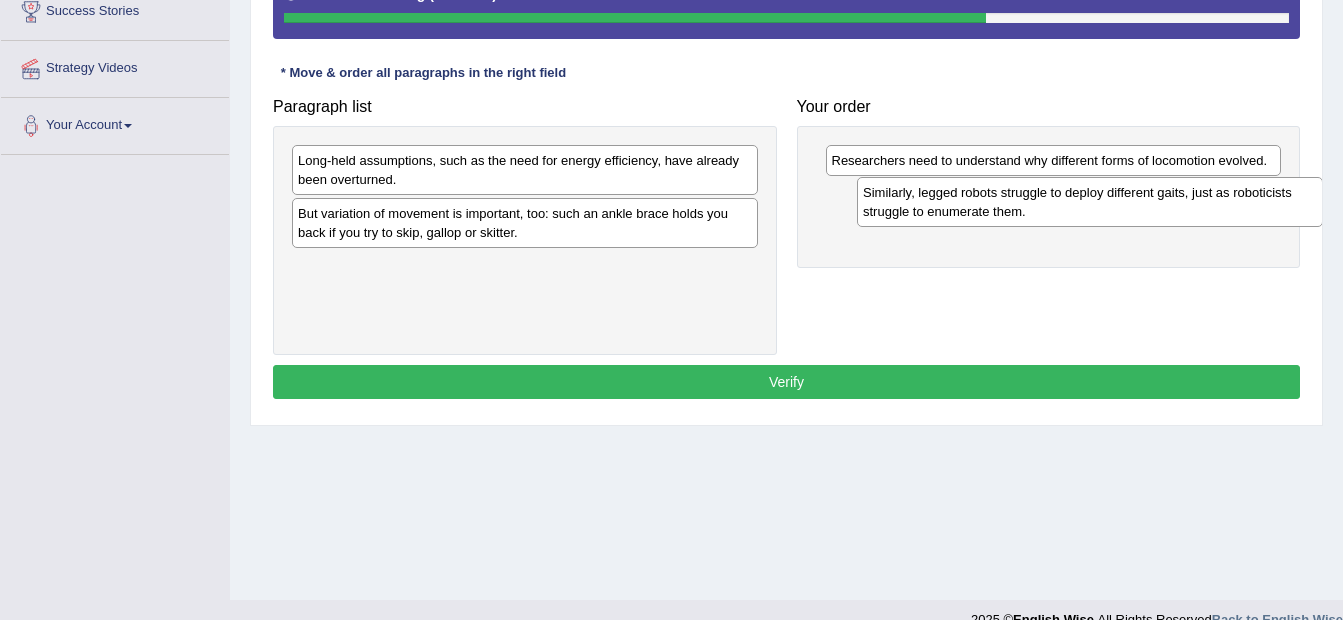 drag, startPoint x: 392, startPoint y: 225, endPoint x: 956, endPoint y: 204, distance: 564.3908 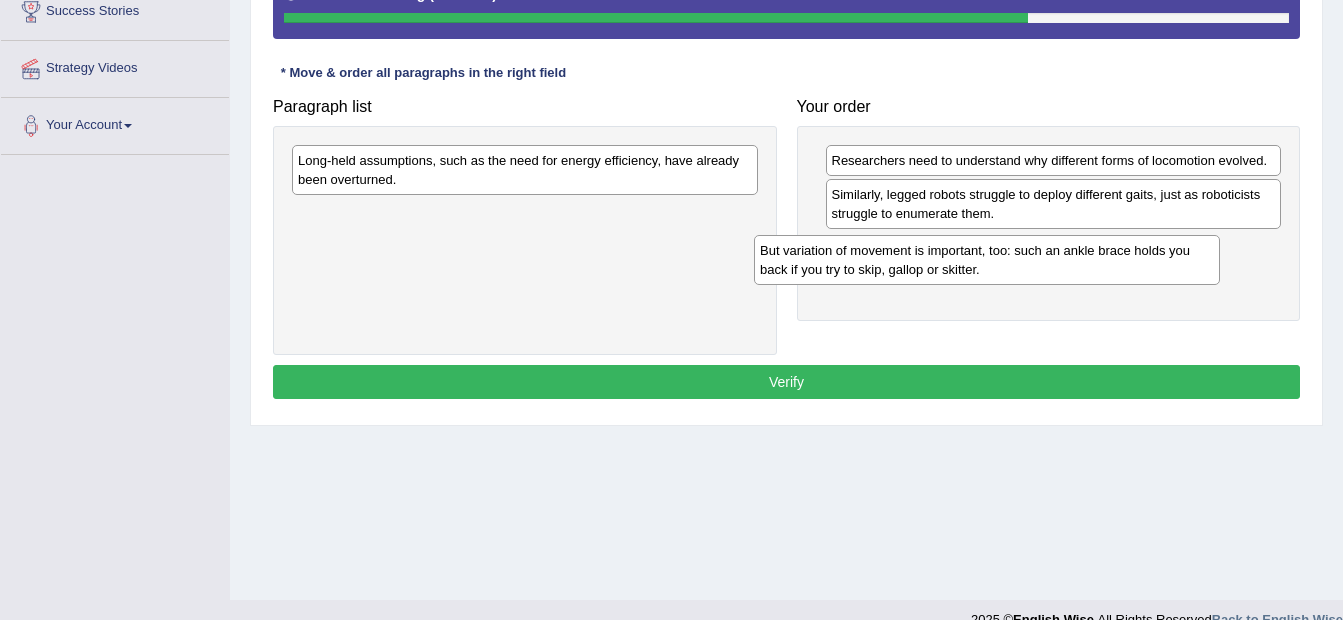 drag, startPoint x: 449, startPoint y: 239, endPoint x: 913, endPoint y: 276, distance: 465.47287 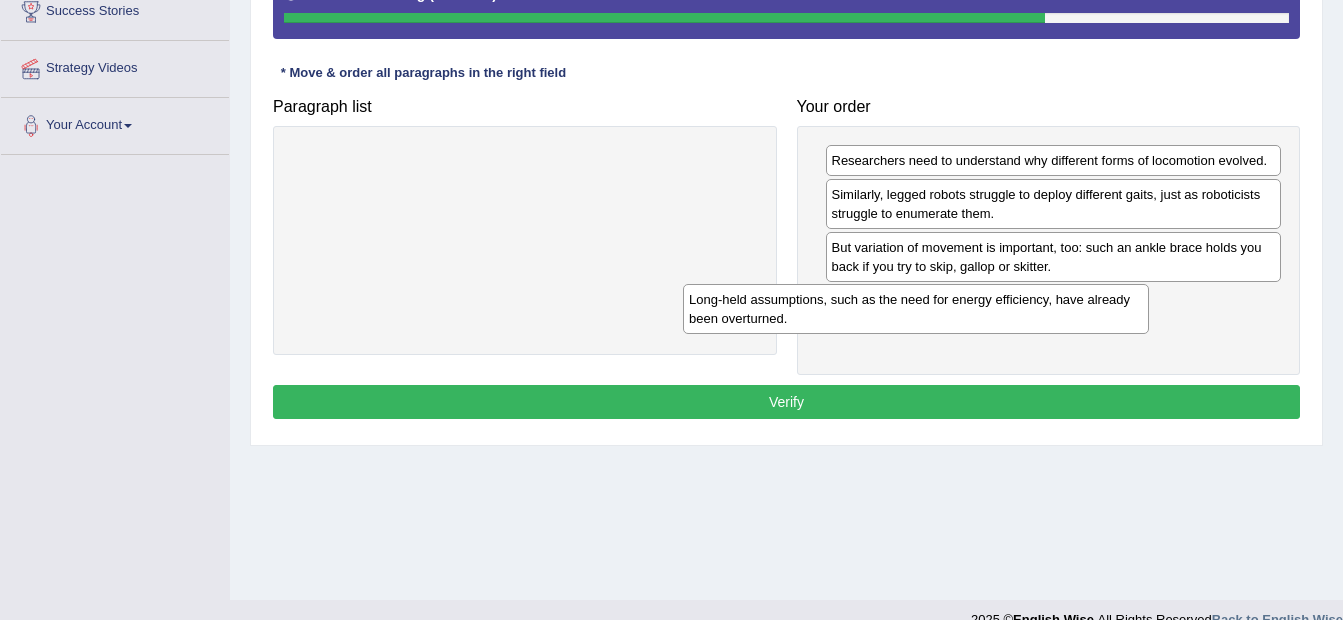 drag, startPoint x: 599, startPoint y: 184, endPoint x: 991, endPoint y: 323, distance: 415.91464 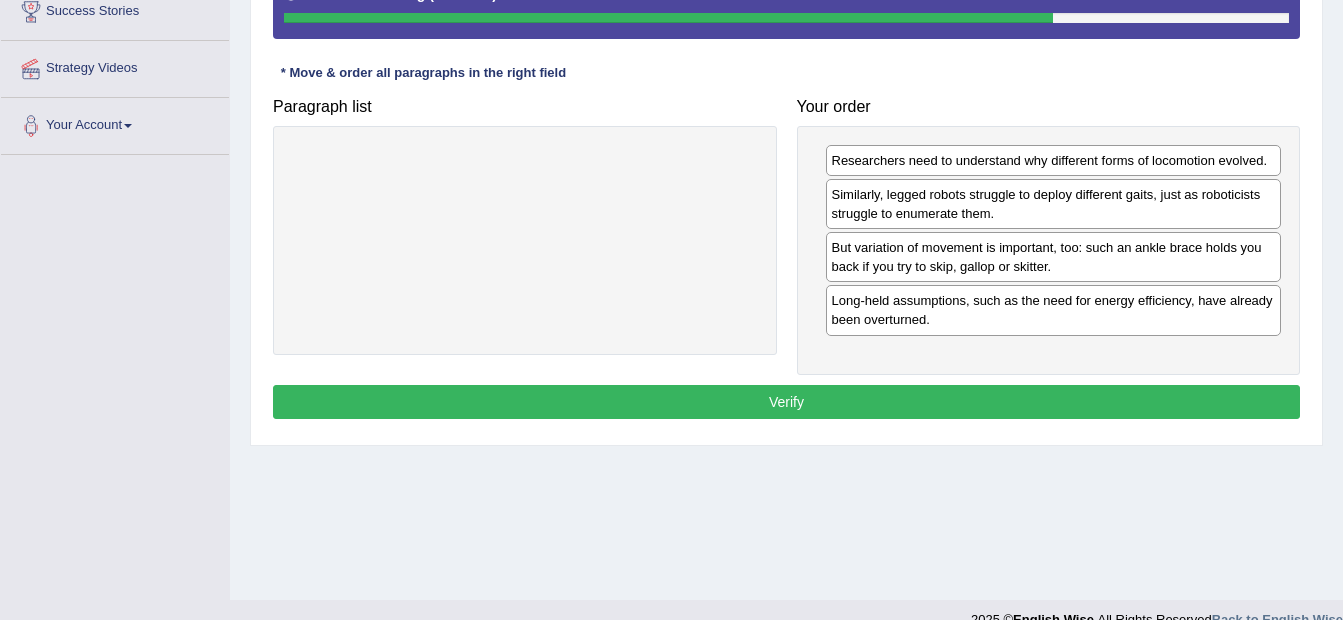 click on "Verify" at bounding box center (786, 402) 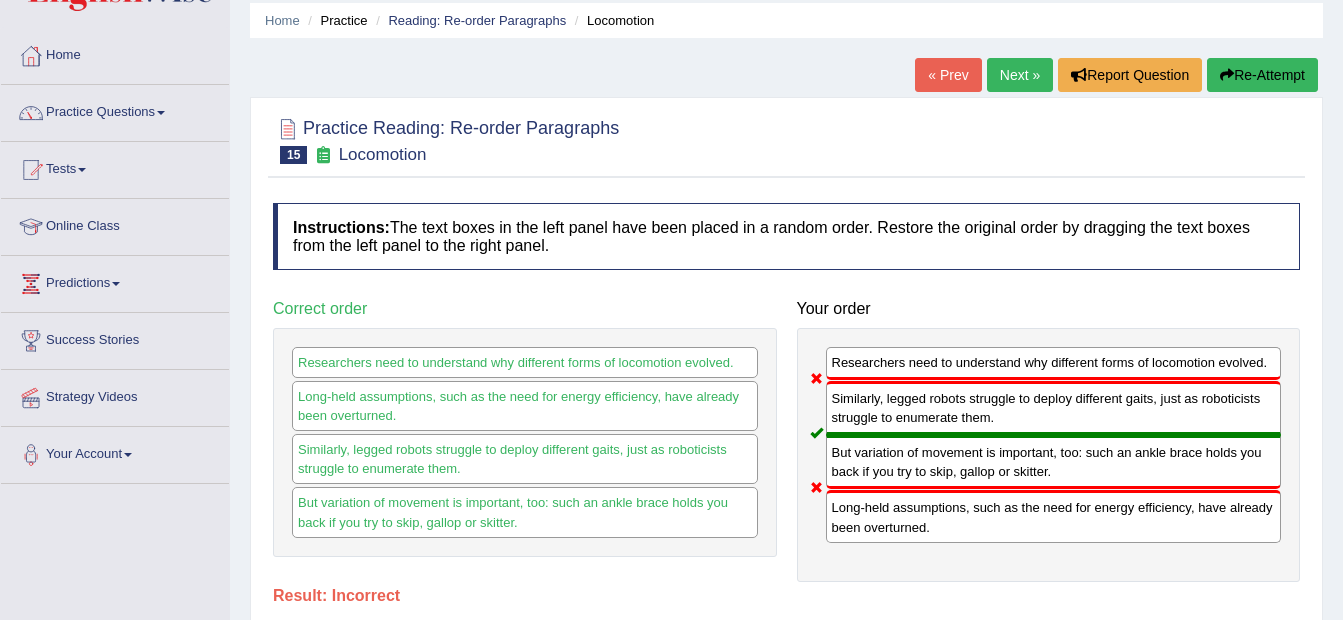 scroll, scrollTop: 0, scrollLeft: 0, axis: both 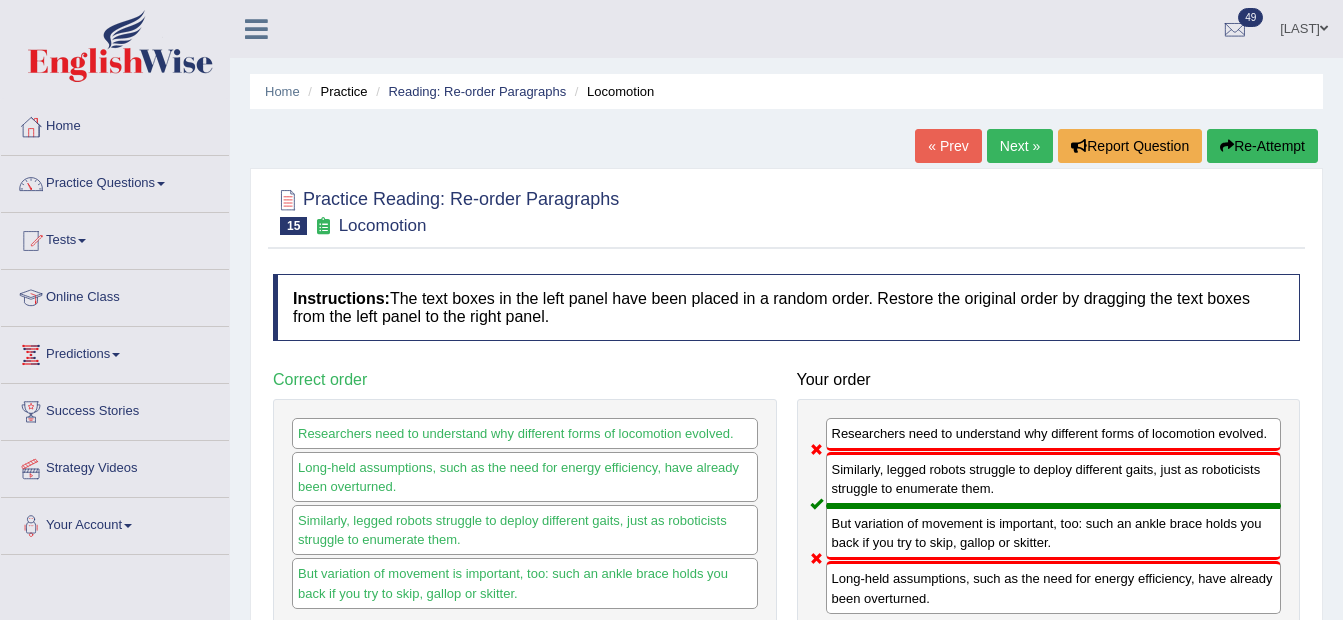 click on "Next »" at bounding box center [1020, 146] 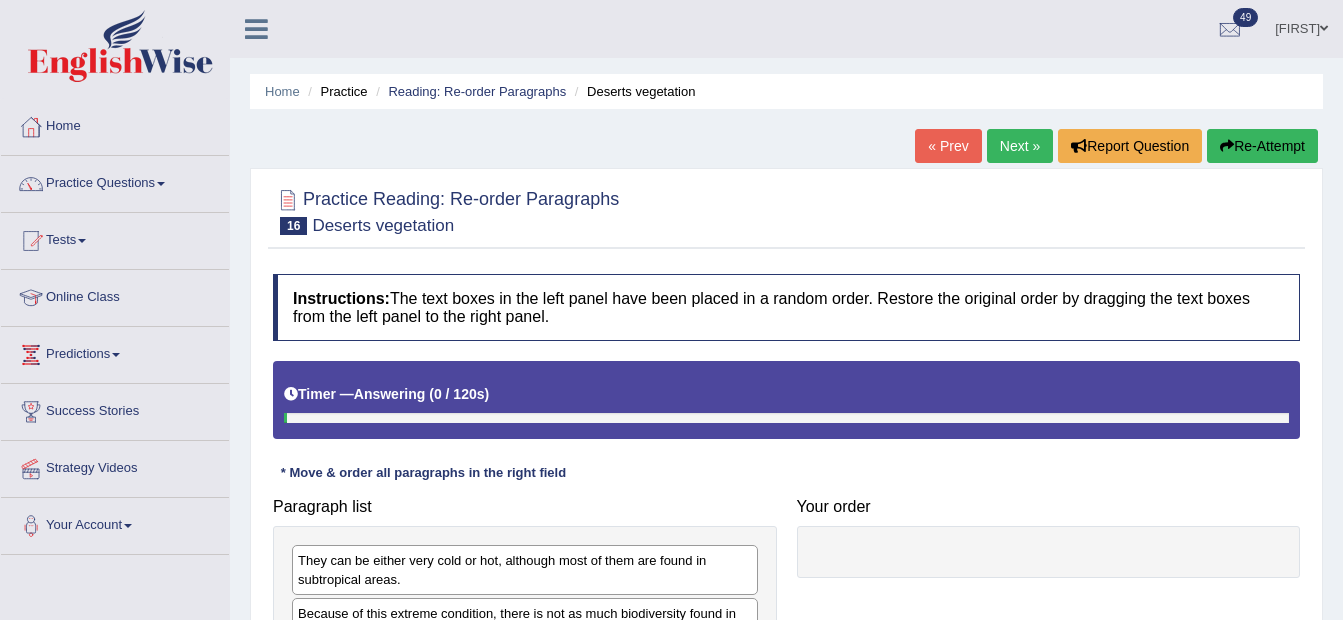 scroll, scrollTop: 300, scrollLeft: 0, axis: vertical 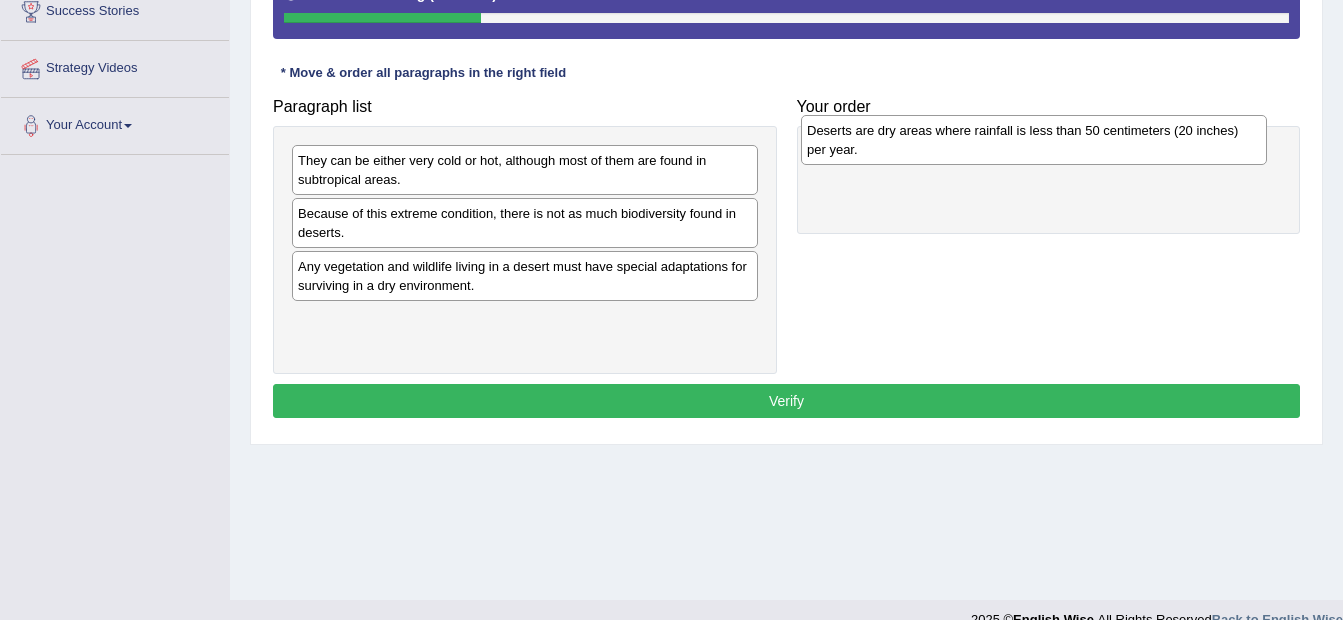 drag, startPoint x: 370, startPoint y: 278, endPoint x: 879, endPoint y: 142, distance: 526.8558 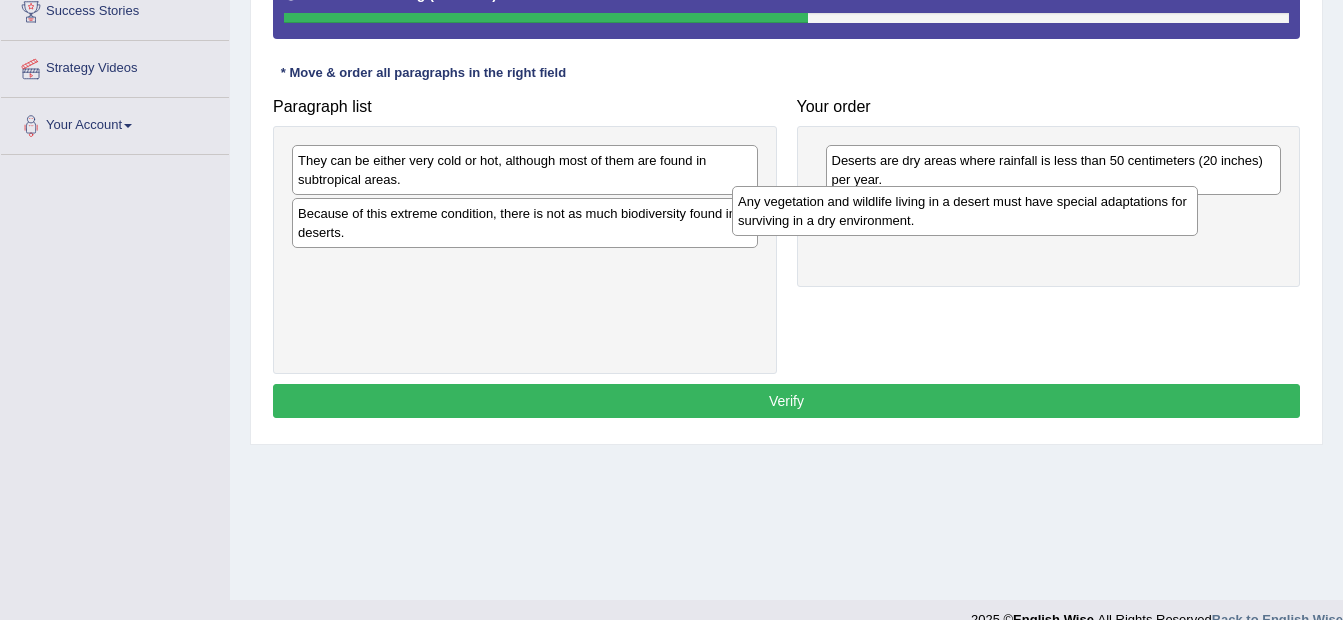 drag, startPoint x: 415, startPoint y: 280, endPoint x: 855, endPoint y: 215, distance: 444.77524 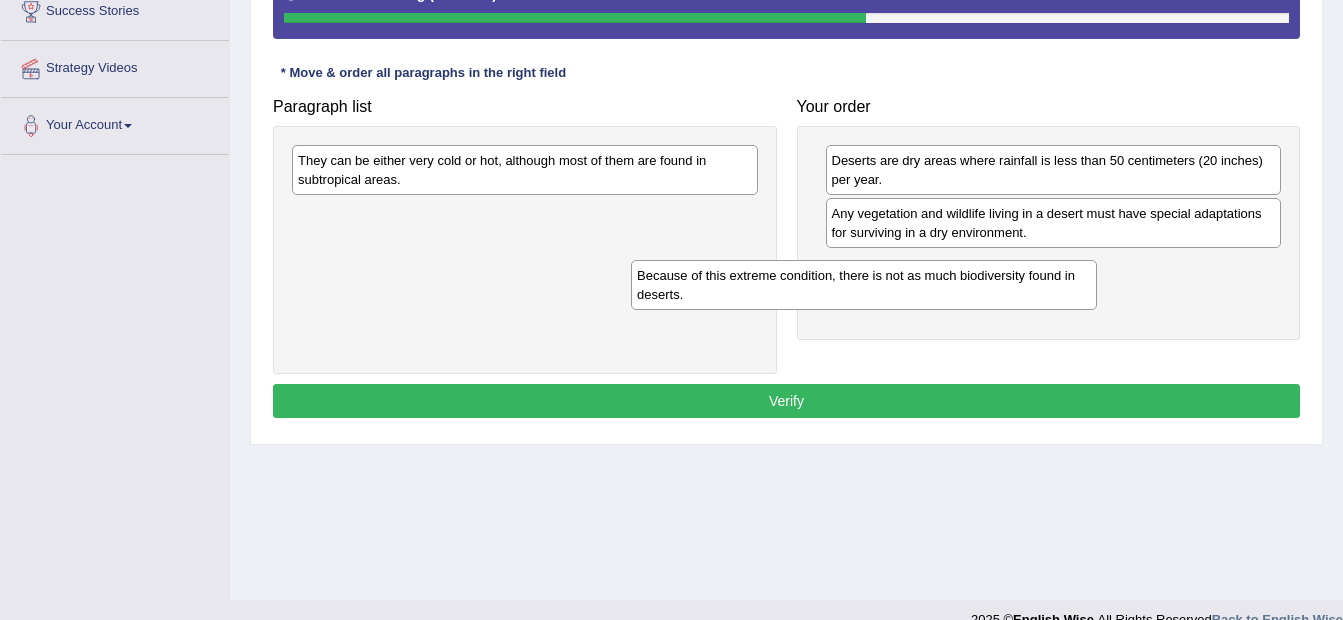 drag, startPoint x: 513, startPoint y: 230, endPoint x: 852, endPoint y: 275, distance: 341.9737 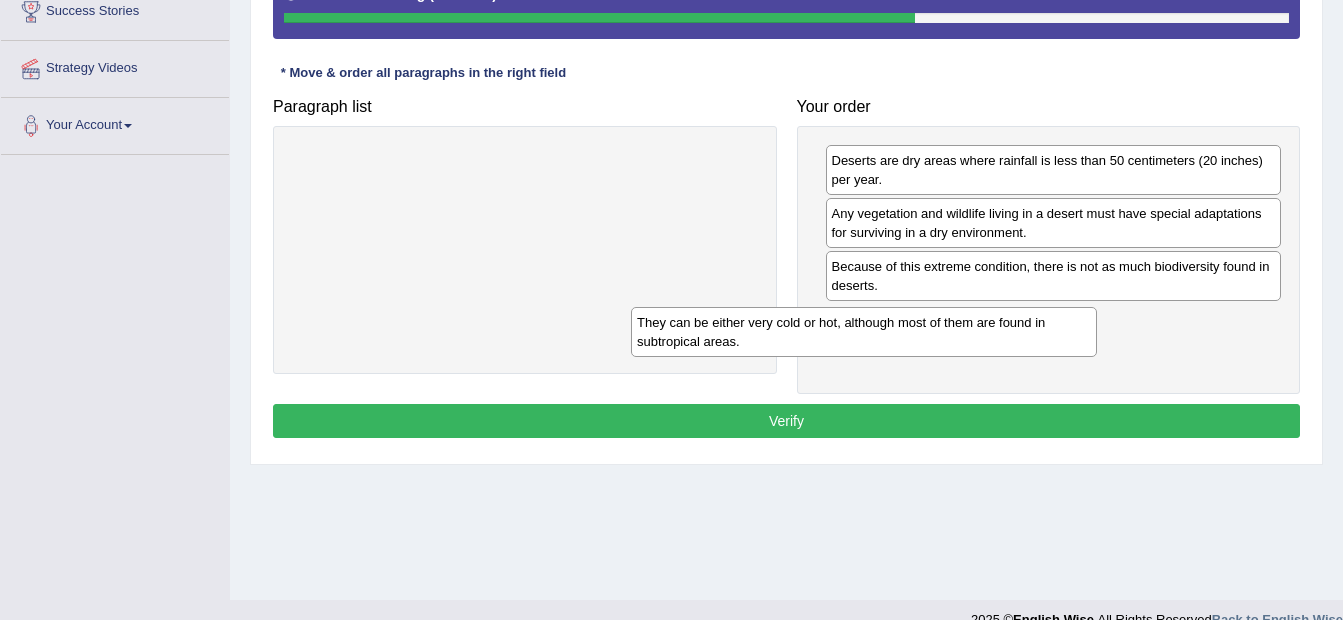 drag, startPoint x: 521, startPoint y: 179, endPoint x: 852, endPoint y: 335, distance: 365.9194 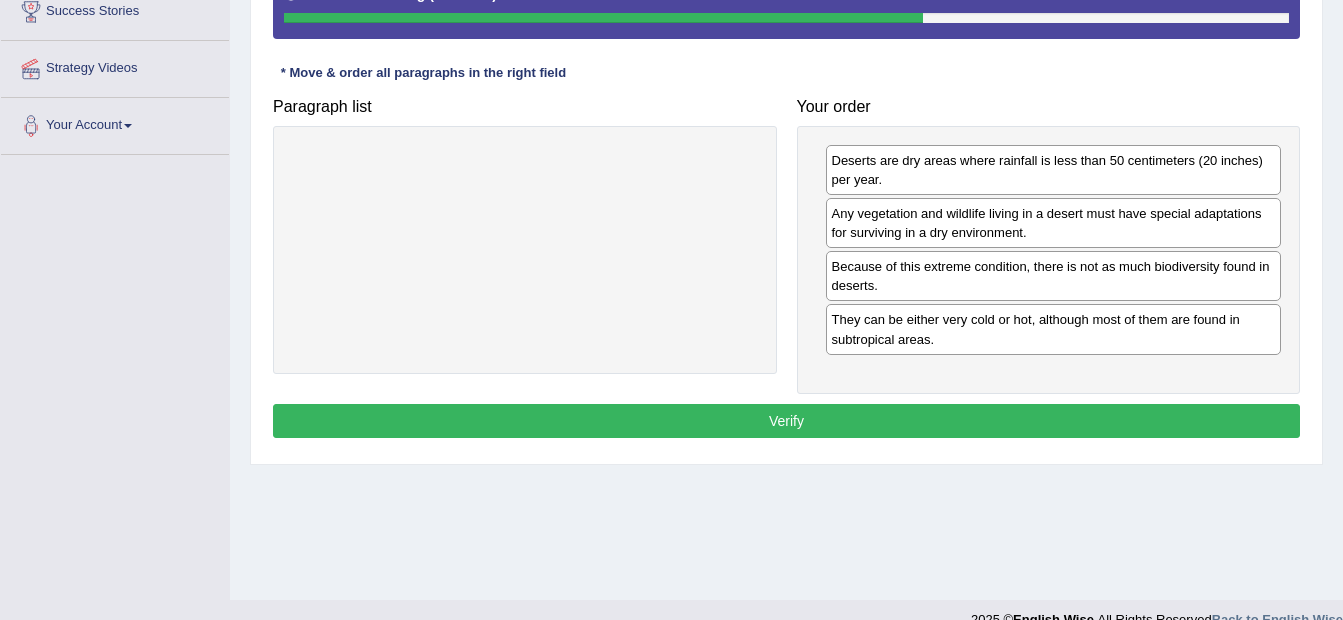 click on "Verify" at bounding box center [786, 421] 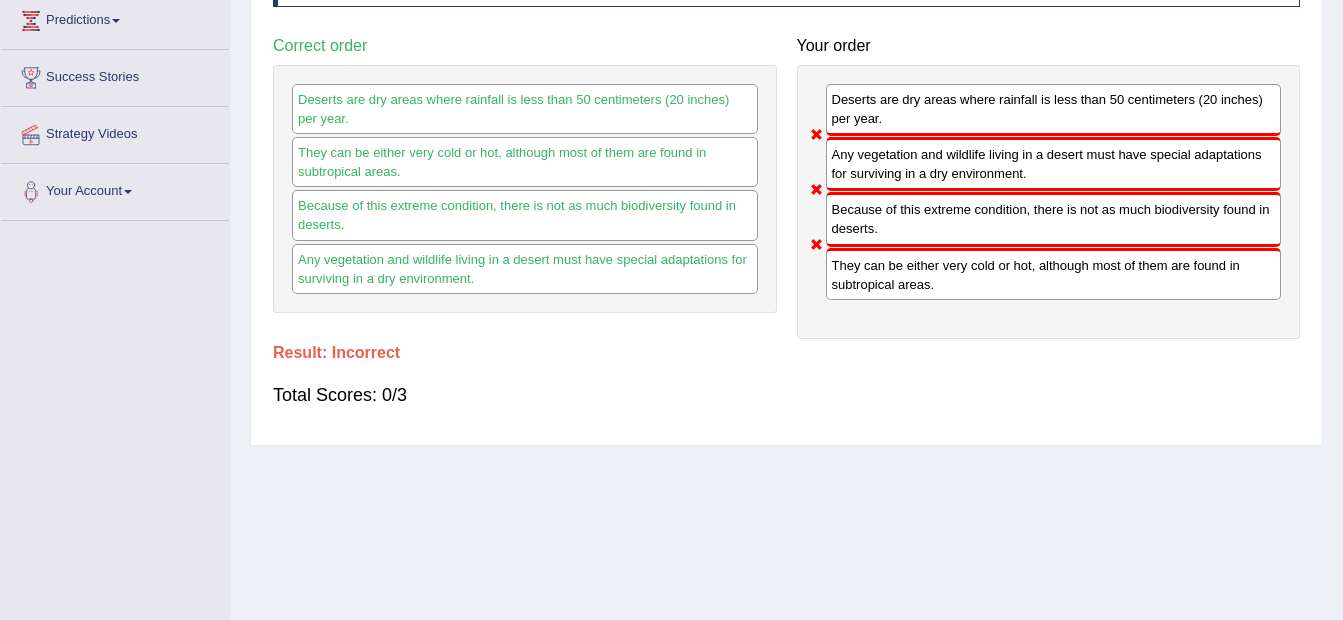 scroll, scrollTop: 300, scrollLeft: 0, axis: vertical 